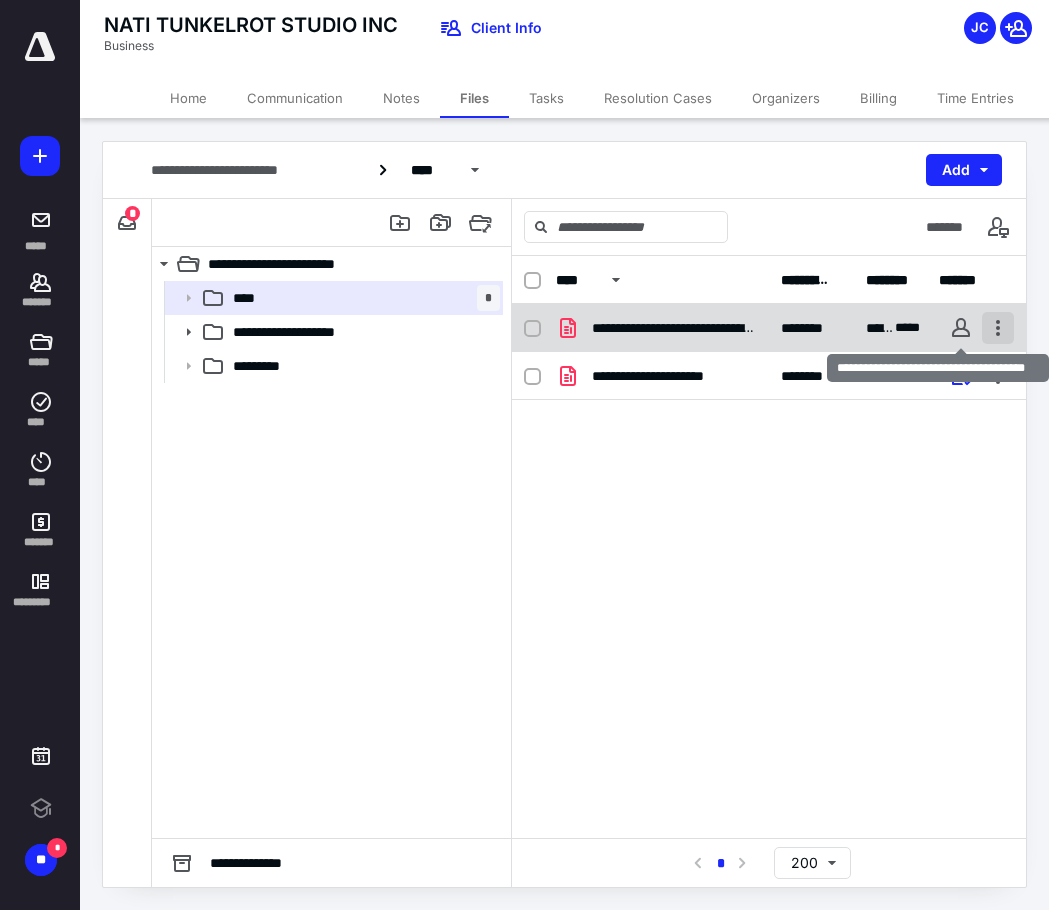 scroll, scrollTop: 0, scrollLeft: 0, axis: both 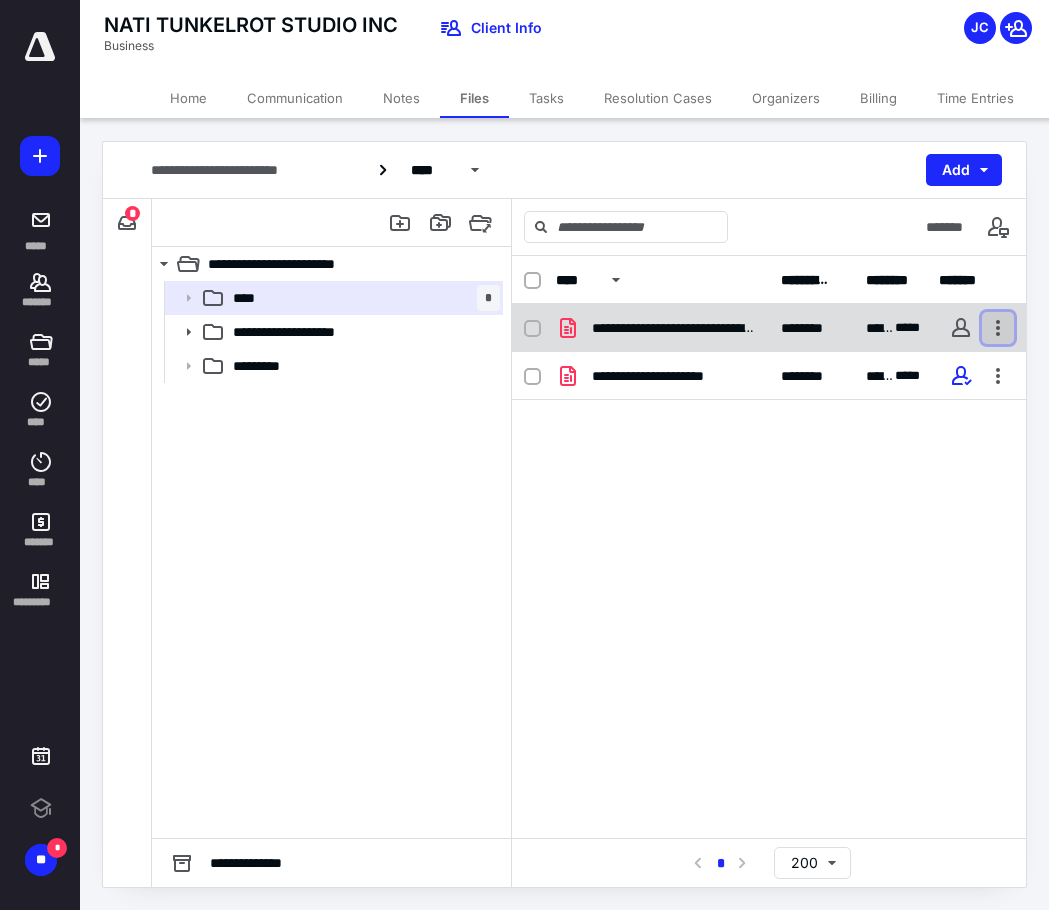 click at bounding box center (998, 328) 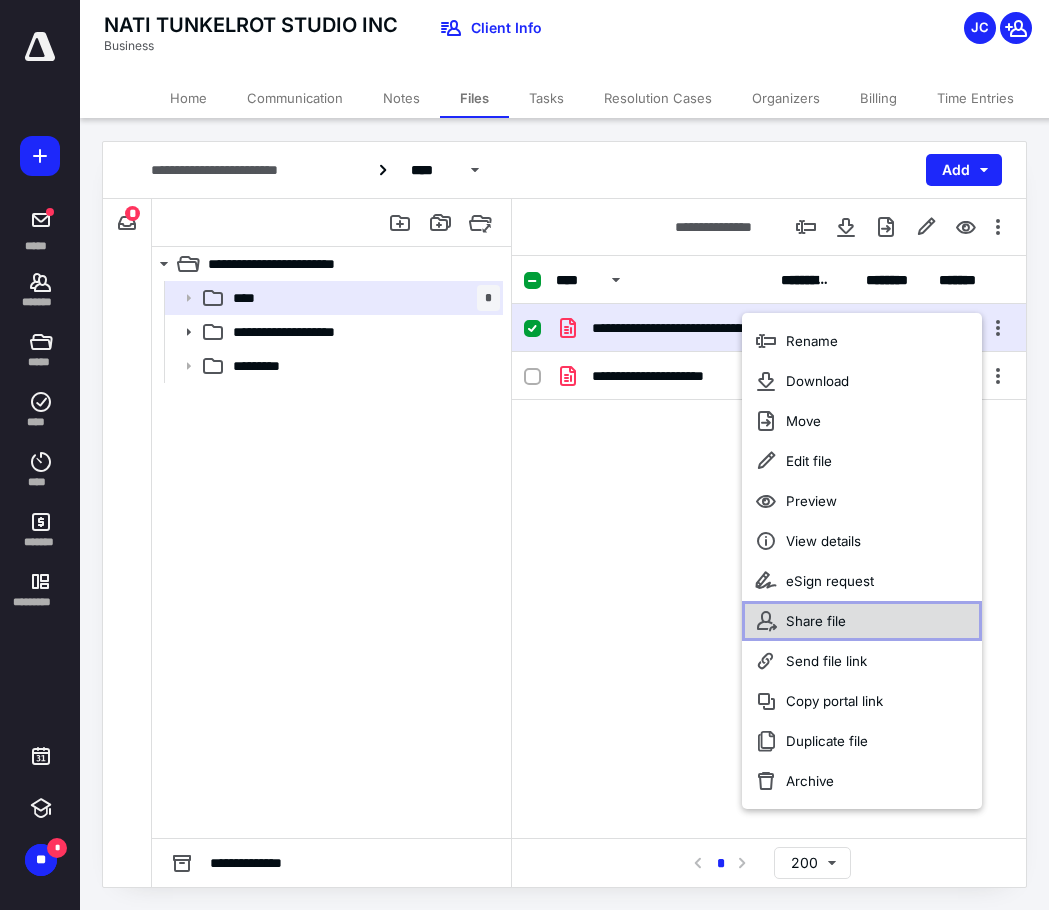 click on "Share file" at bounding box center [862, 621] 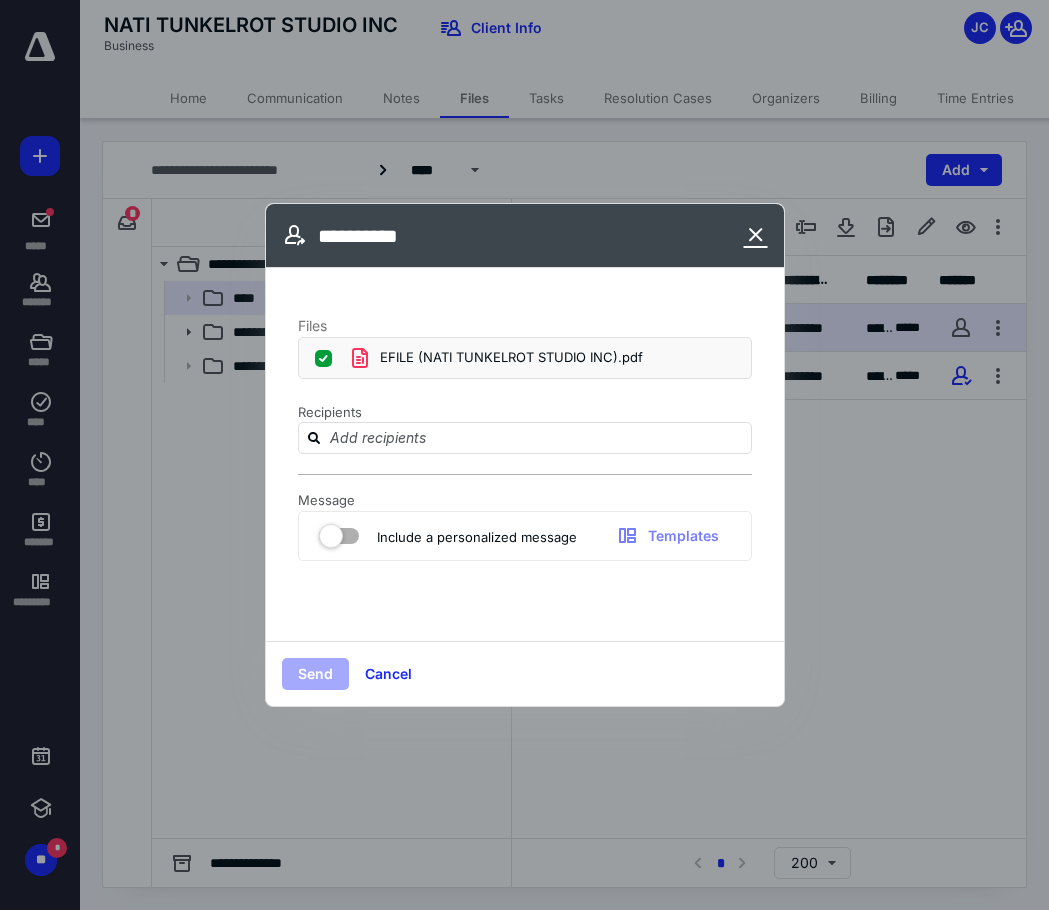 click at bounding box center (756, 236) 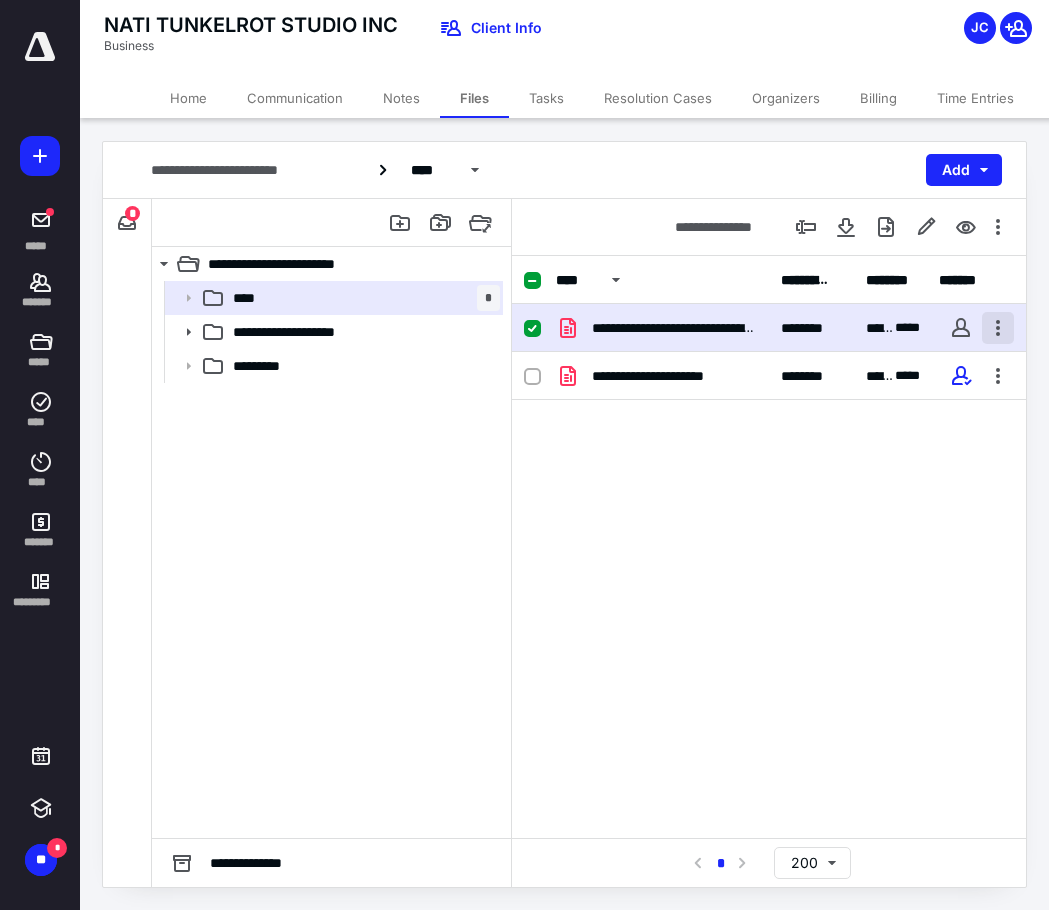 click at bounding box center (998, 328) 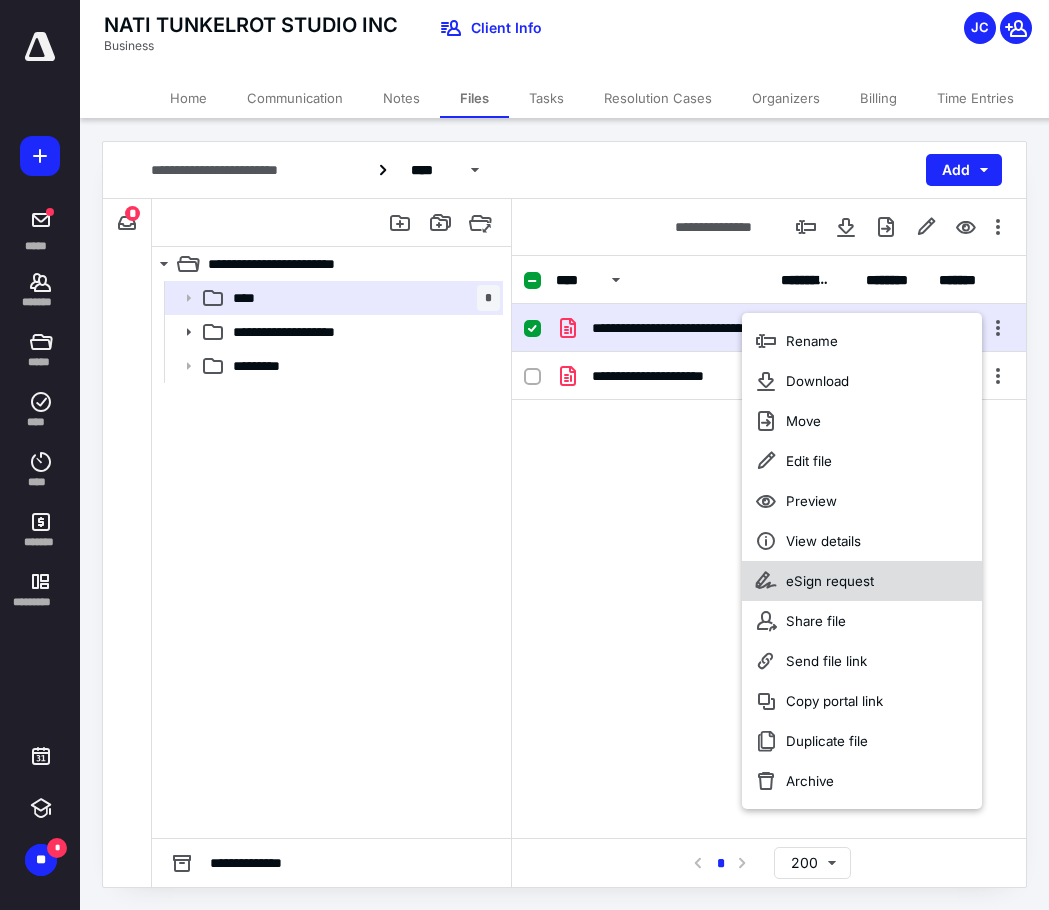 click on "eSign request" at bounding box center (862, 581) 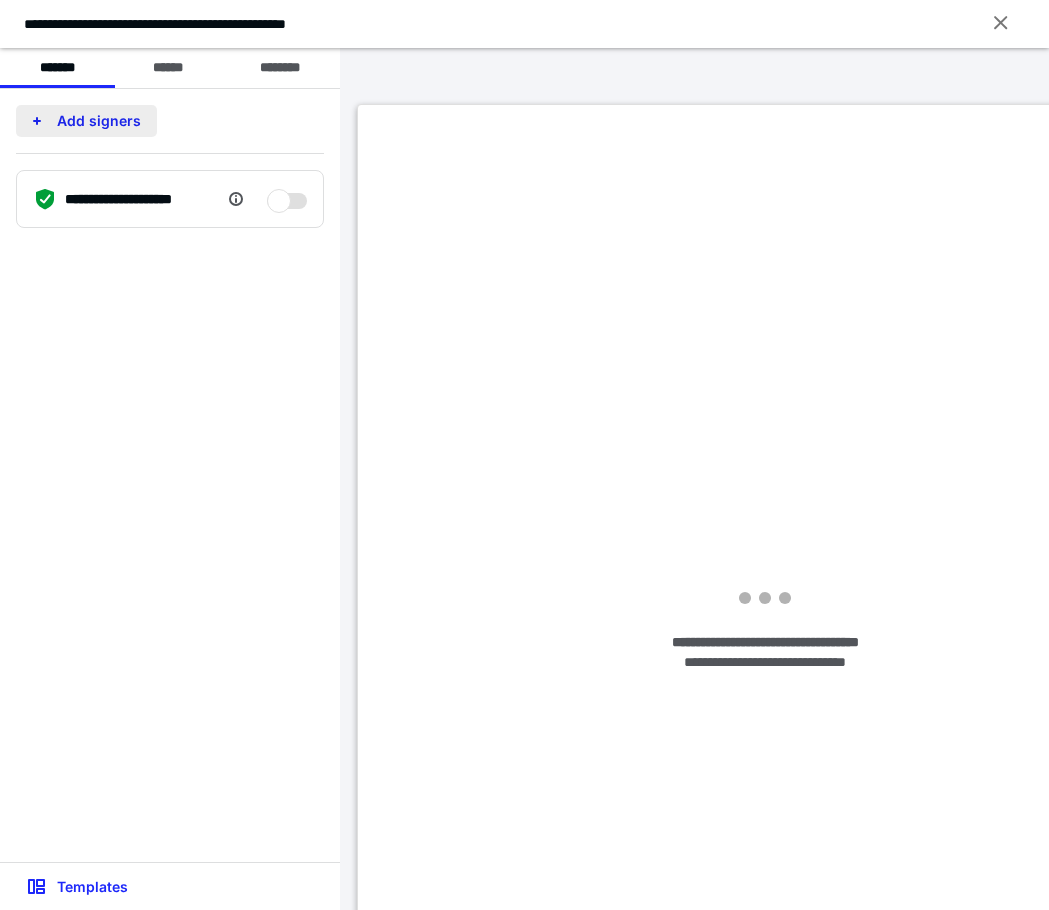 click on "Add signers" at bounding box center (86, 121) 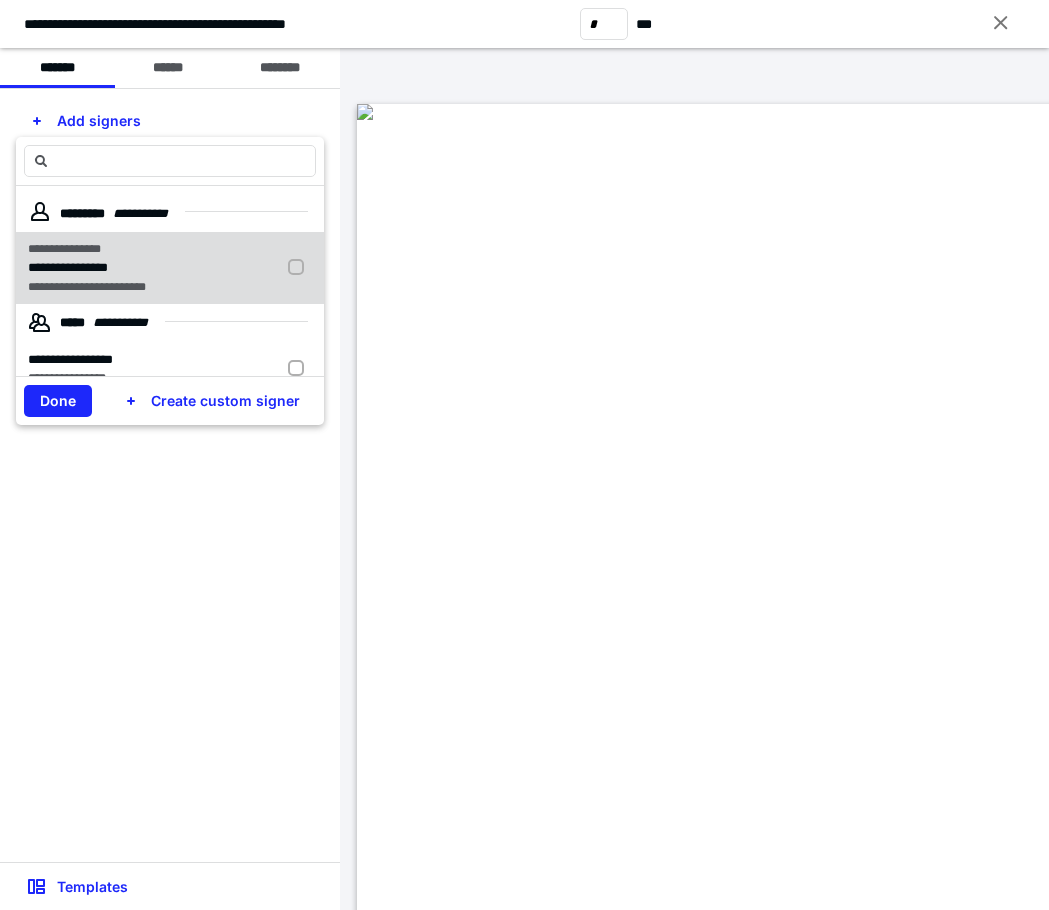 drag, startPoint x: 105, startPoint y: 265, endPoint x: 185, endPoint y: 127, distance: 159.51175 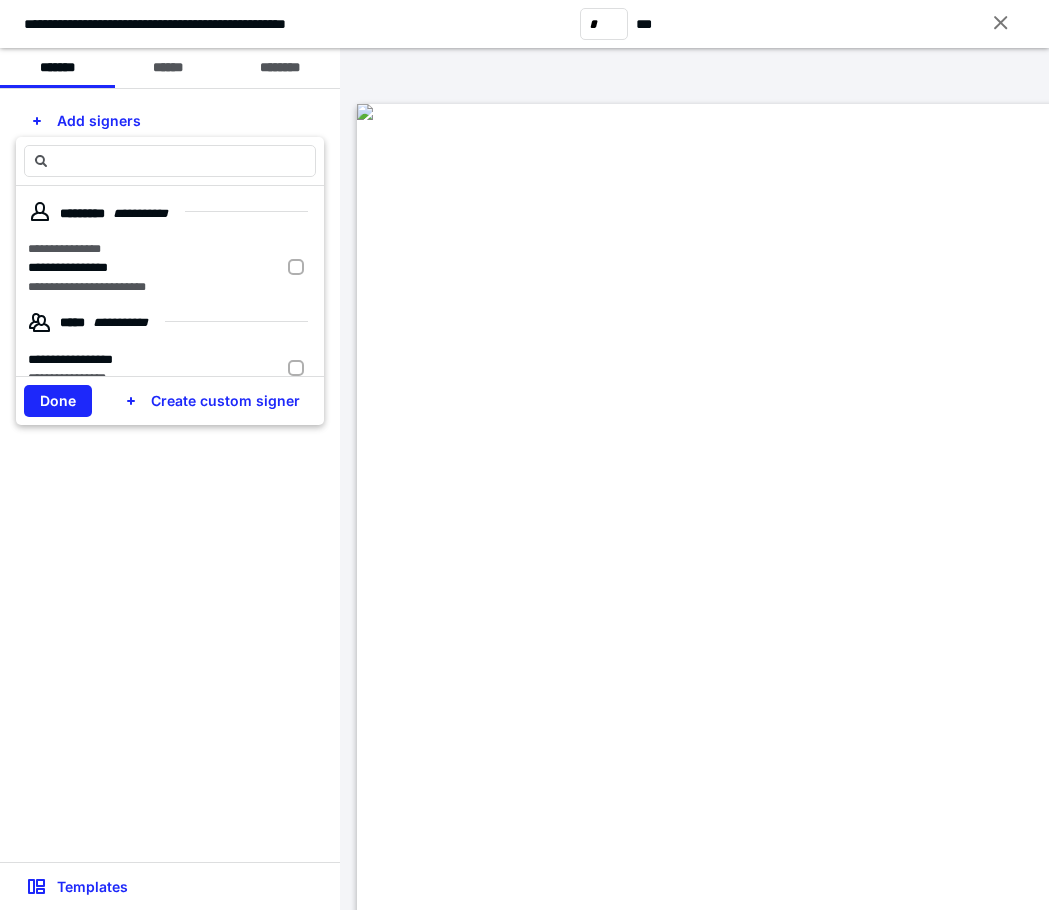 click on "**********" at bounding box center (68, 267) 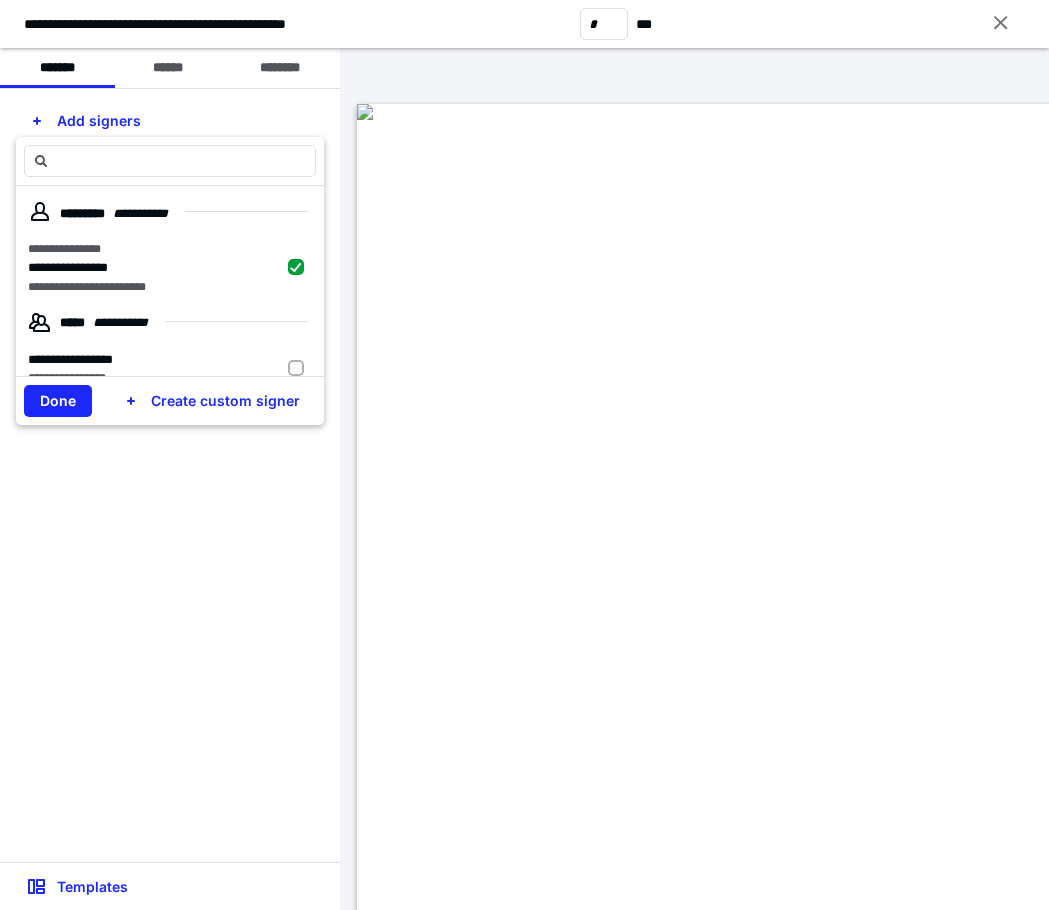 checkbox on "true" 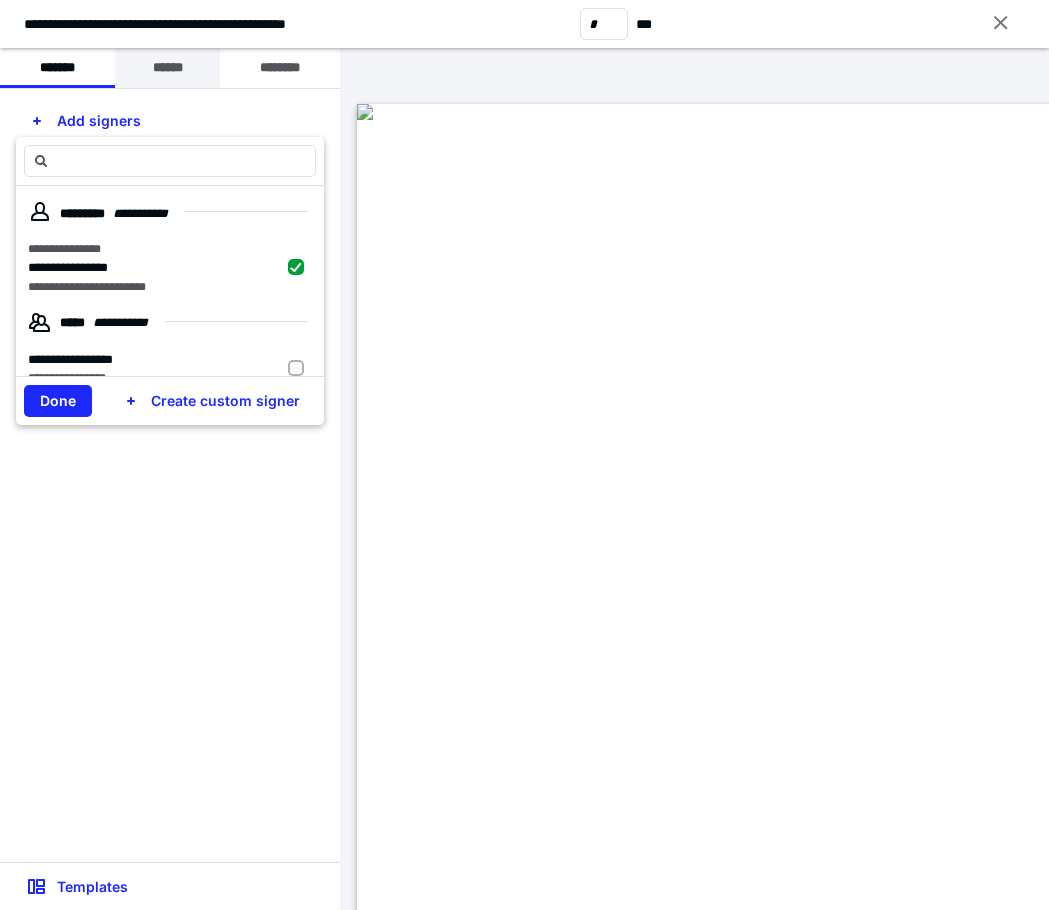 click on "******" at bounding box center [167, 68] 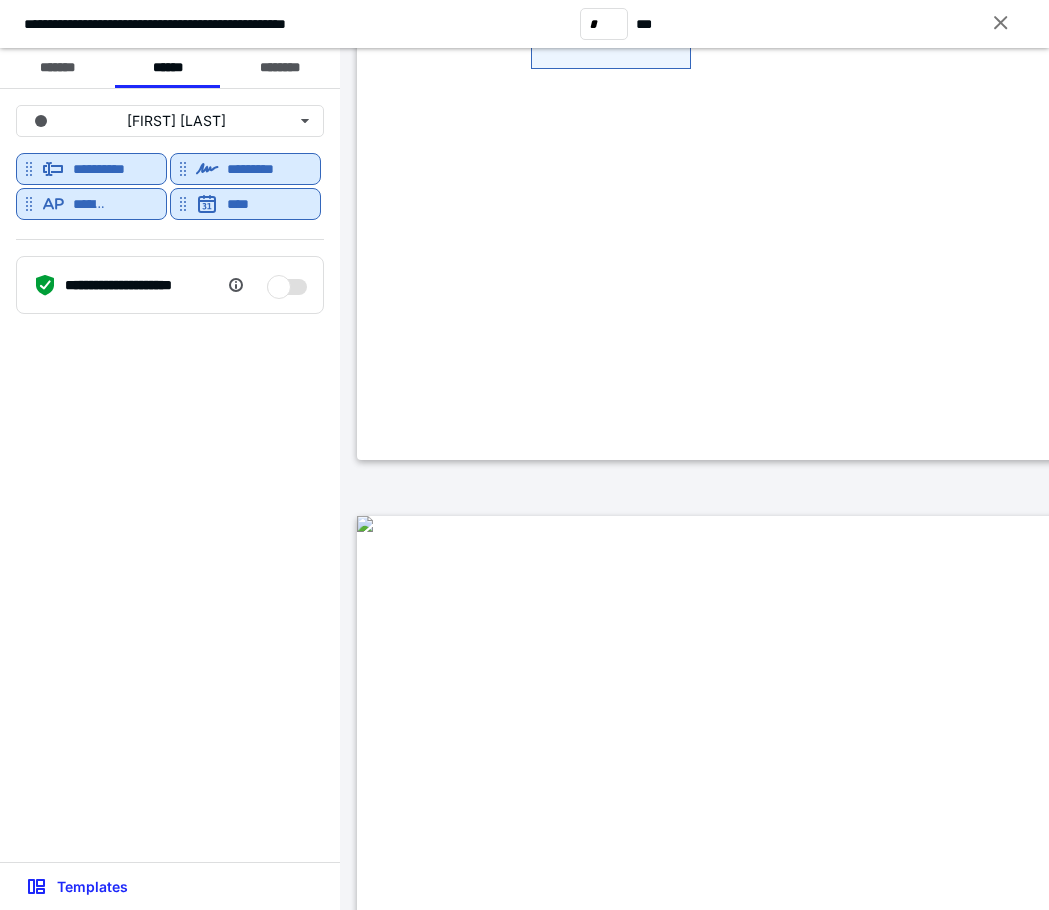 type on "*" 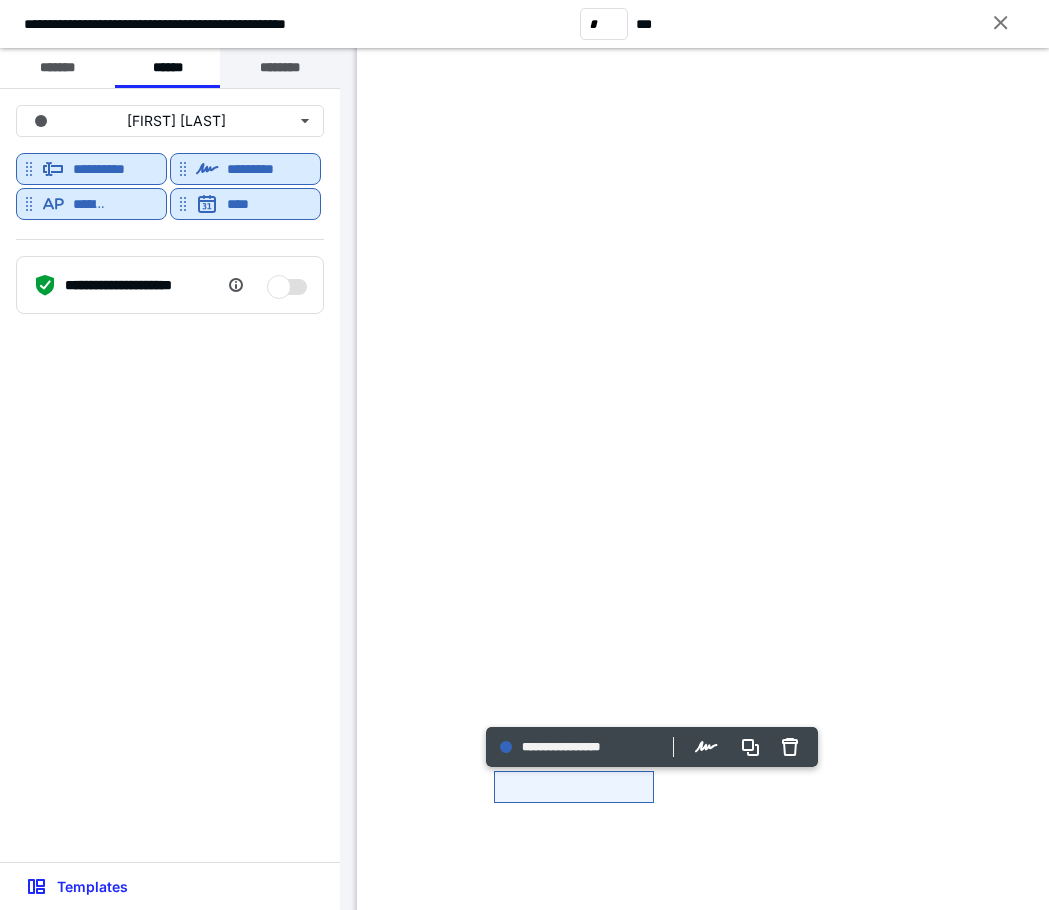 click on "********" at bounding box center [280, 68] 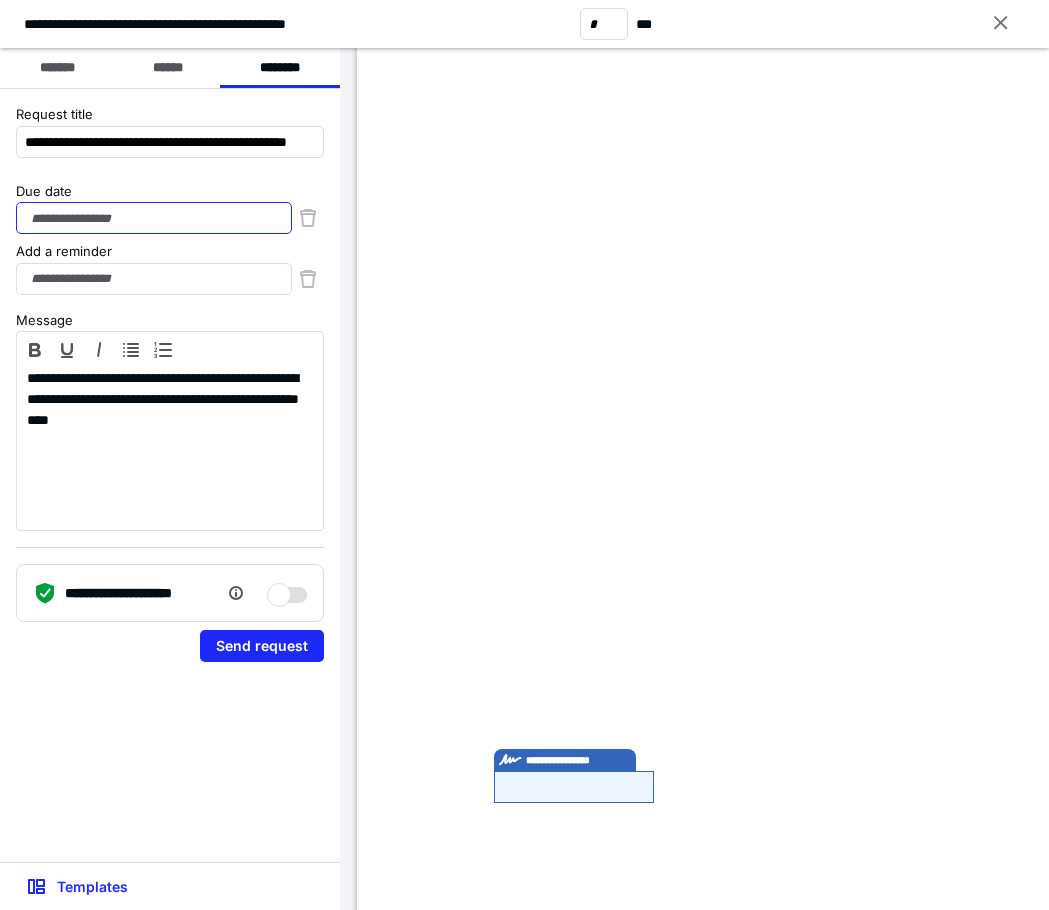 click on "Due date" at bounding box center [154, 218] 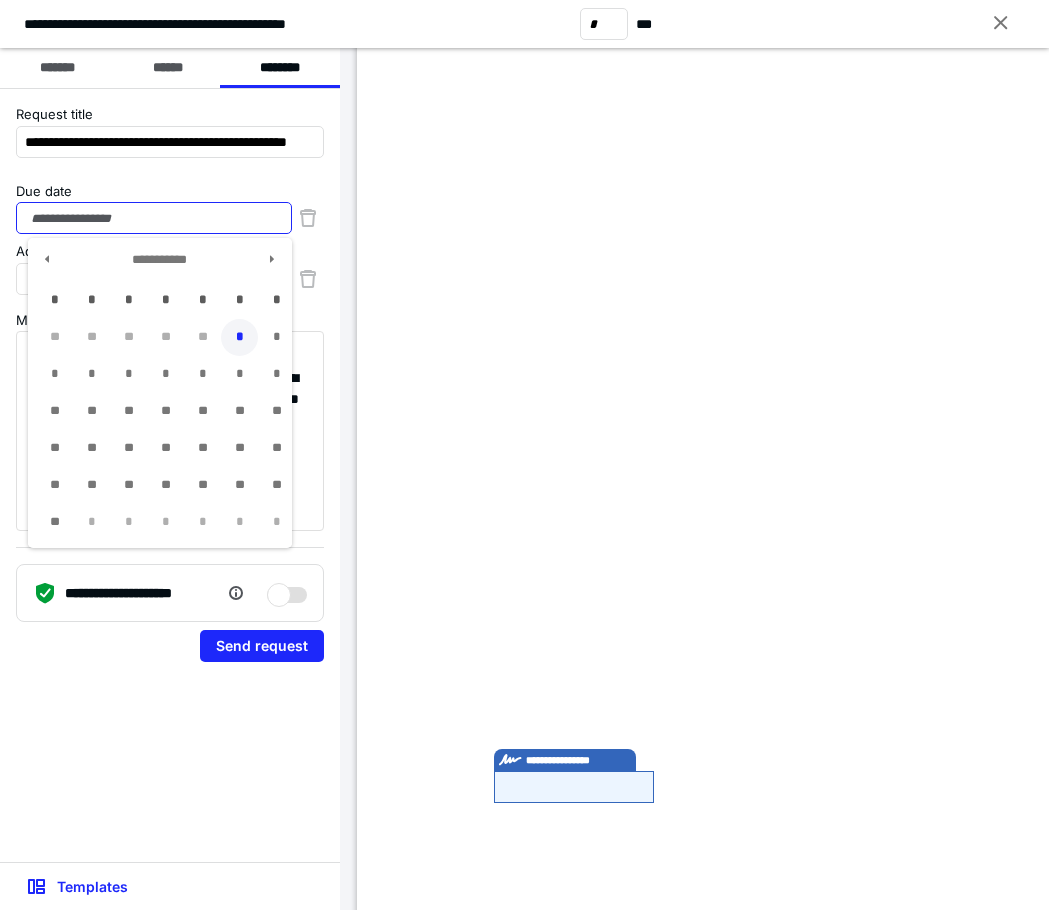 click on "*" at bounding box center (239, 337) 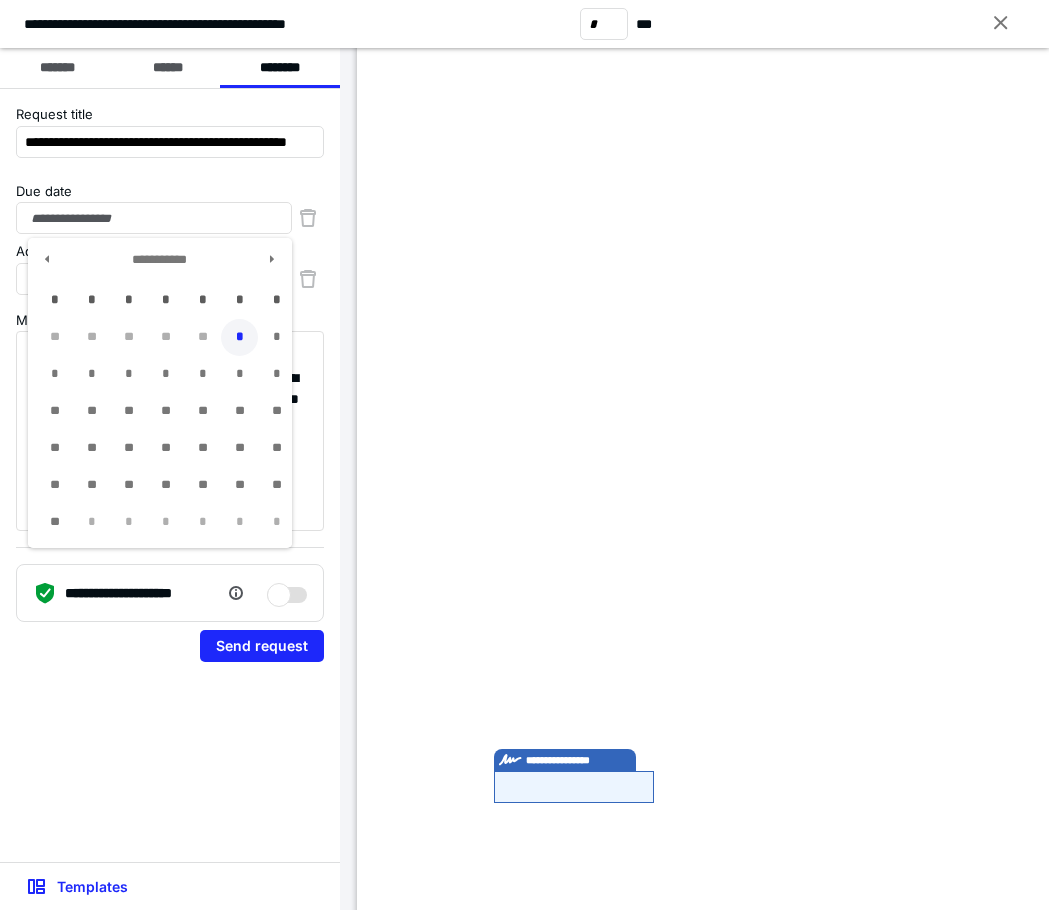 type on "**********" 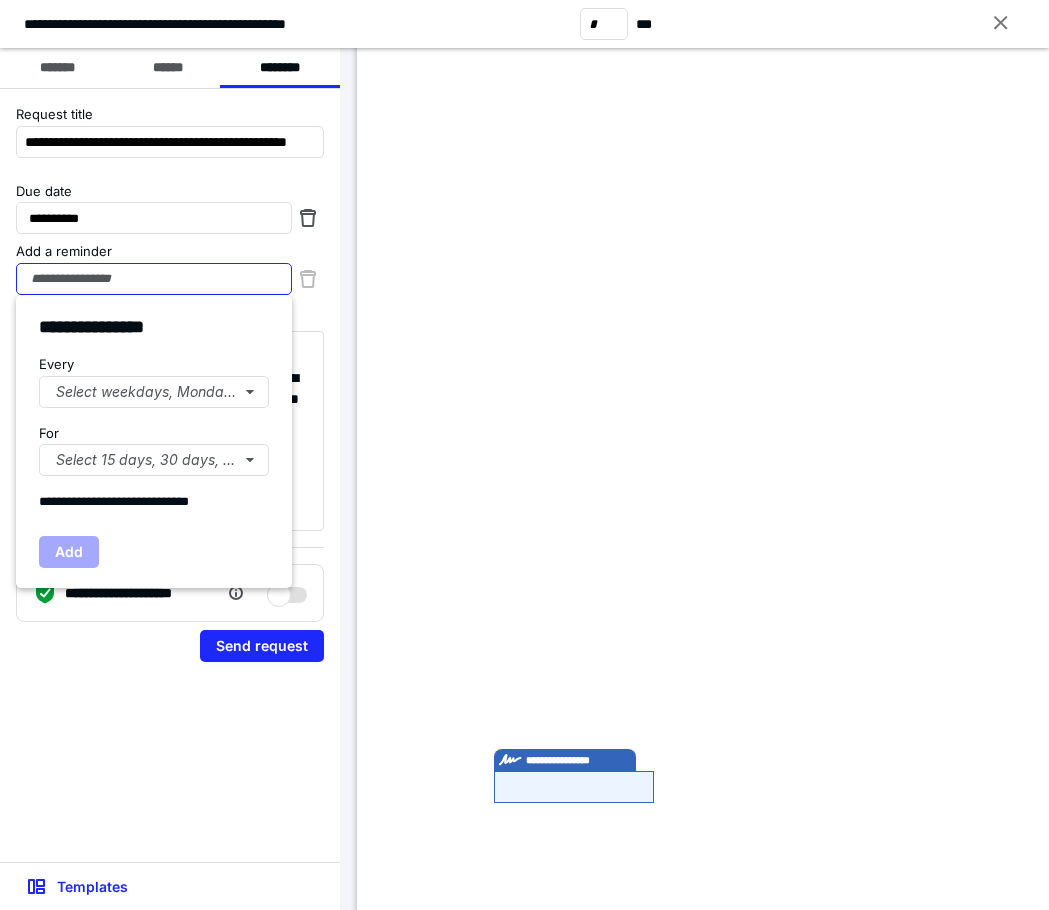 click on "Add a reminder" at bounding box center [154, 279] 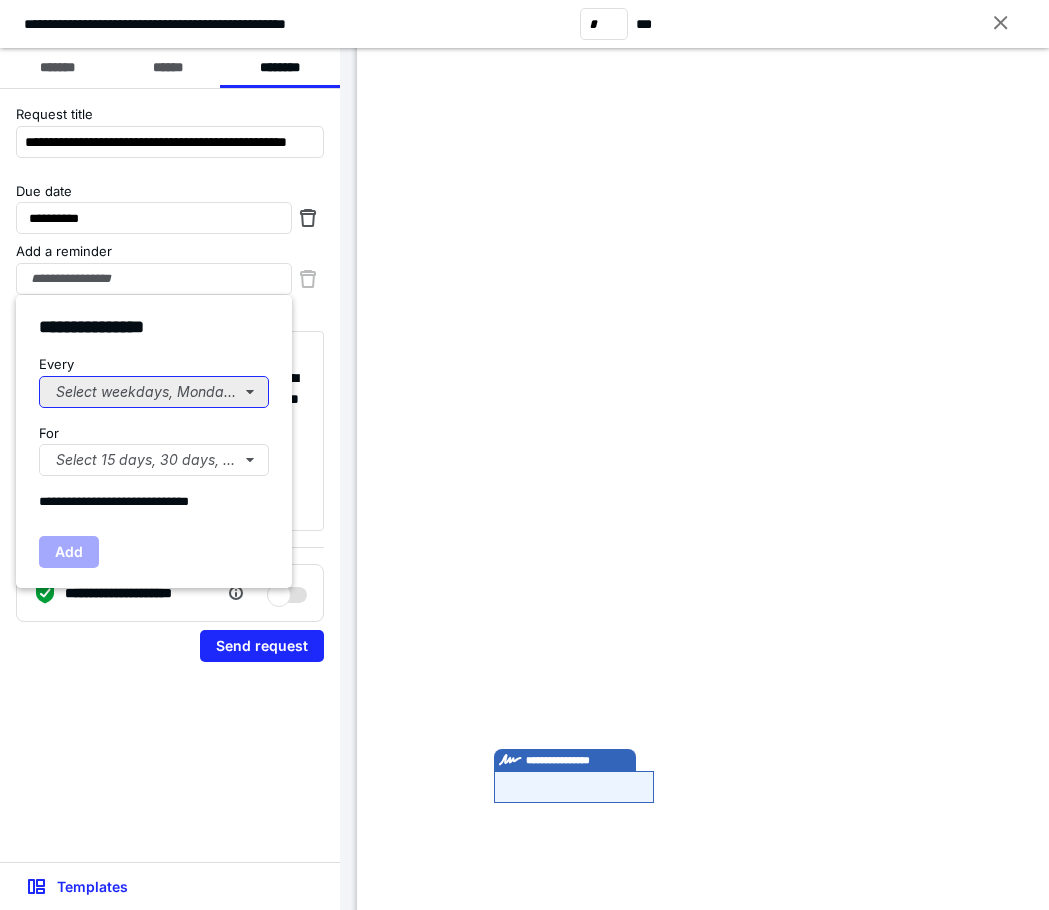 click on "Select weekdays, Mondays, or Tues..." at bounding box center [154, 392] 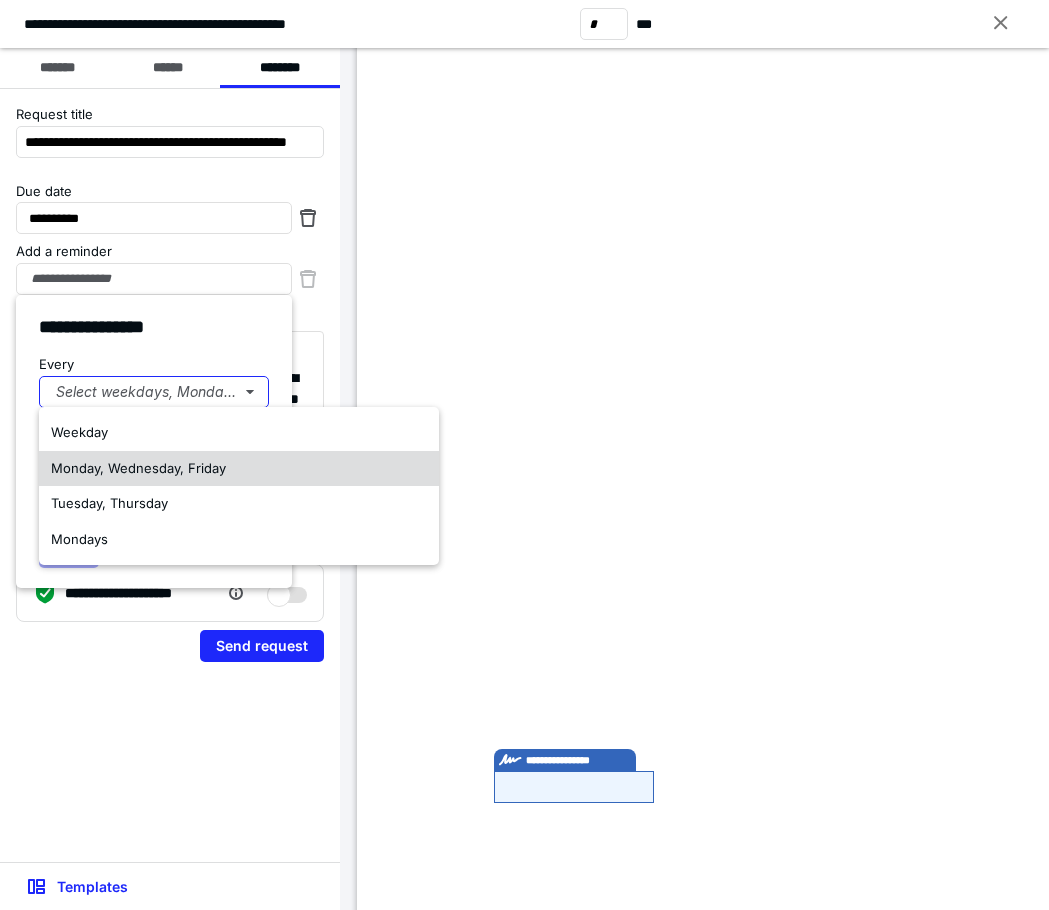 click on "Monday, Wednesday, Friday" at bounding box center [239, 469] 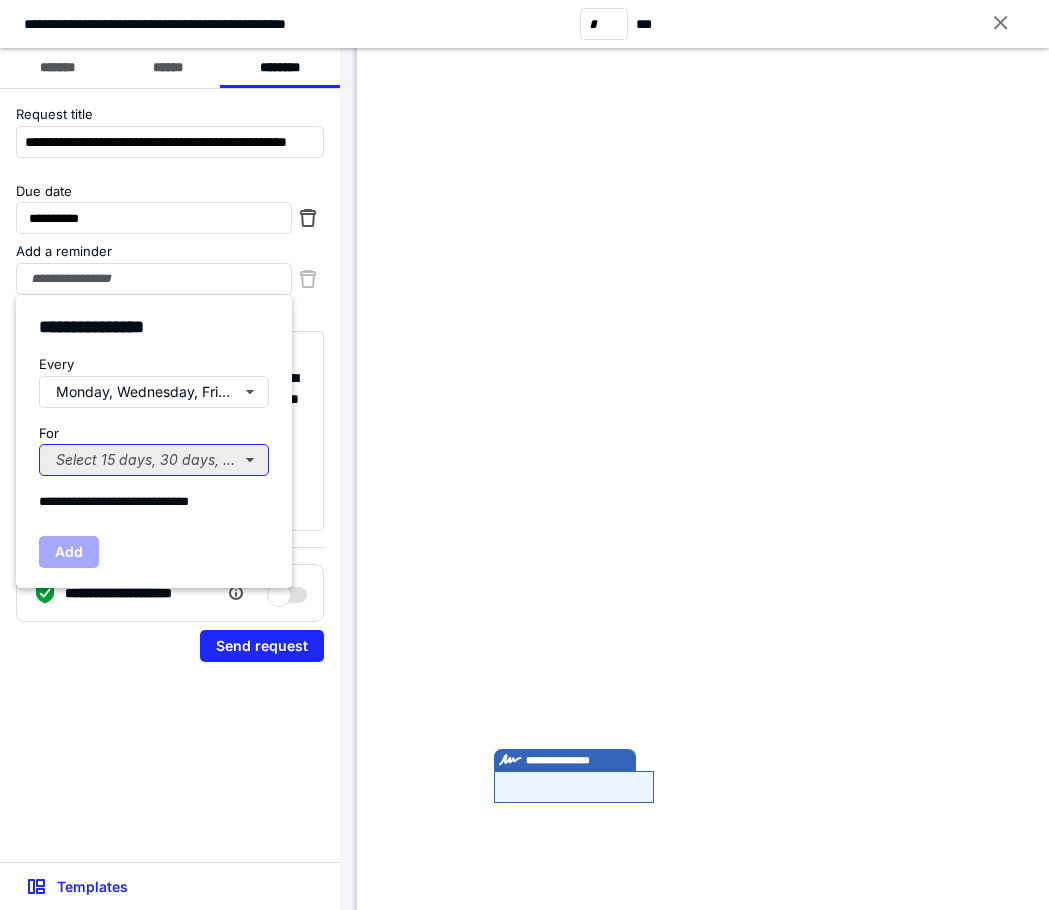 click on "Select 15 days, 30 days, or 45 days..." at bounding box center [154, 460] 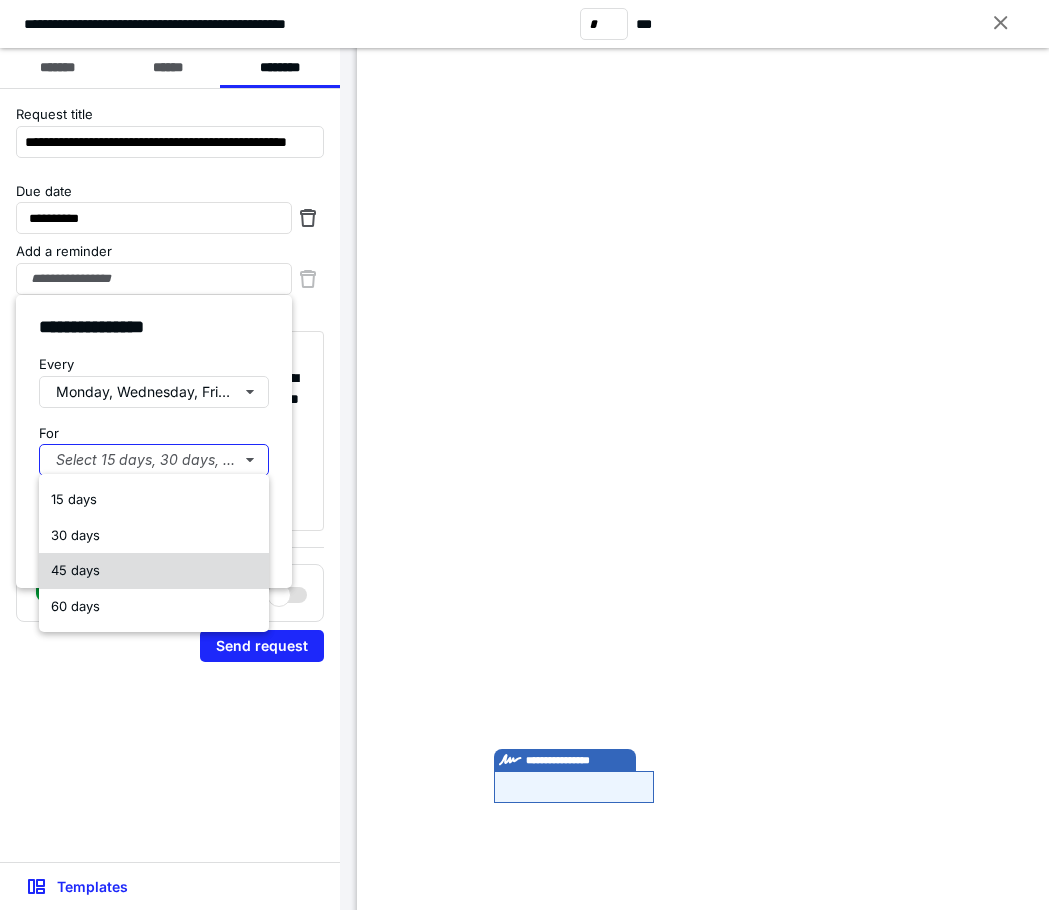 click on "45 days" at bounding box center (154, 571) 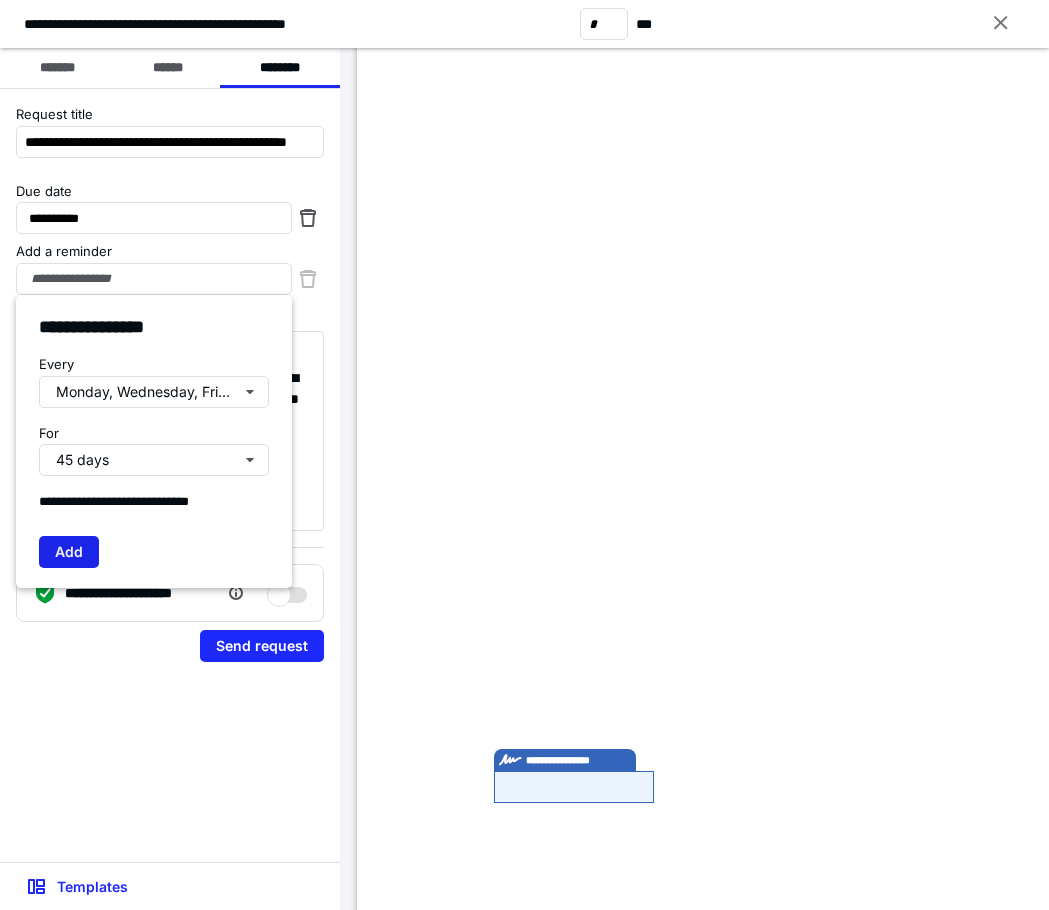 click on "Add" at bounding box center [69, 552] 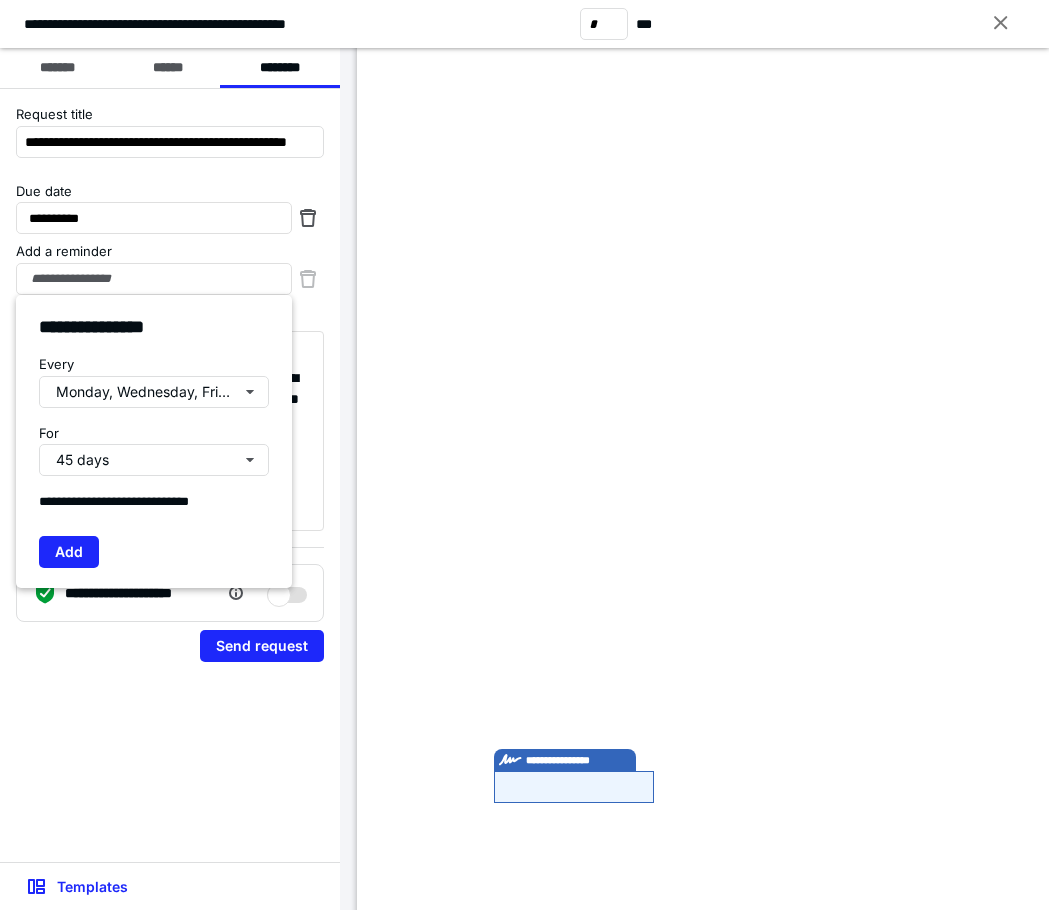 type on "**********" 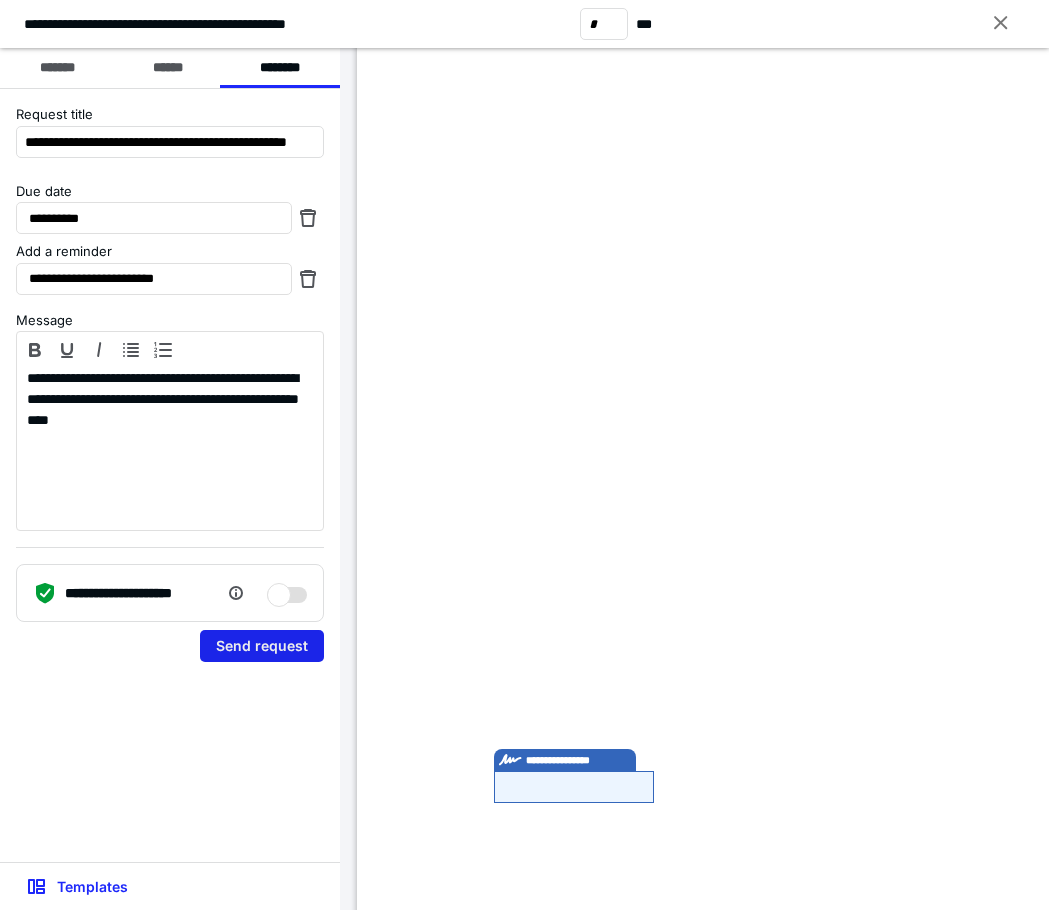 click on "Send request" at bounding box center [262, 646] 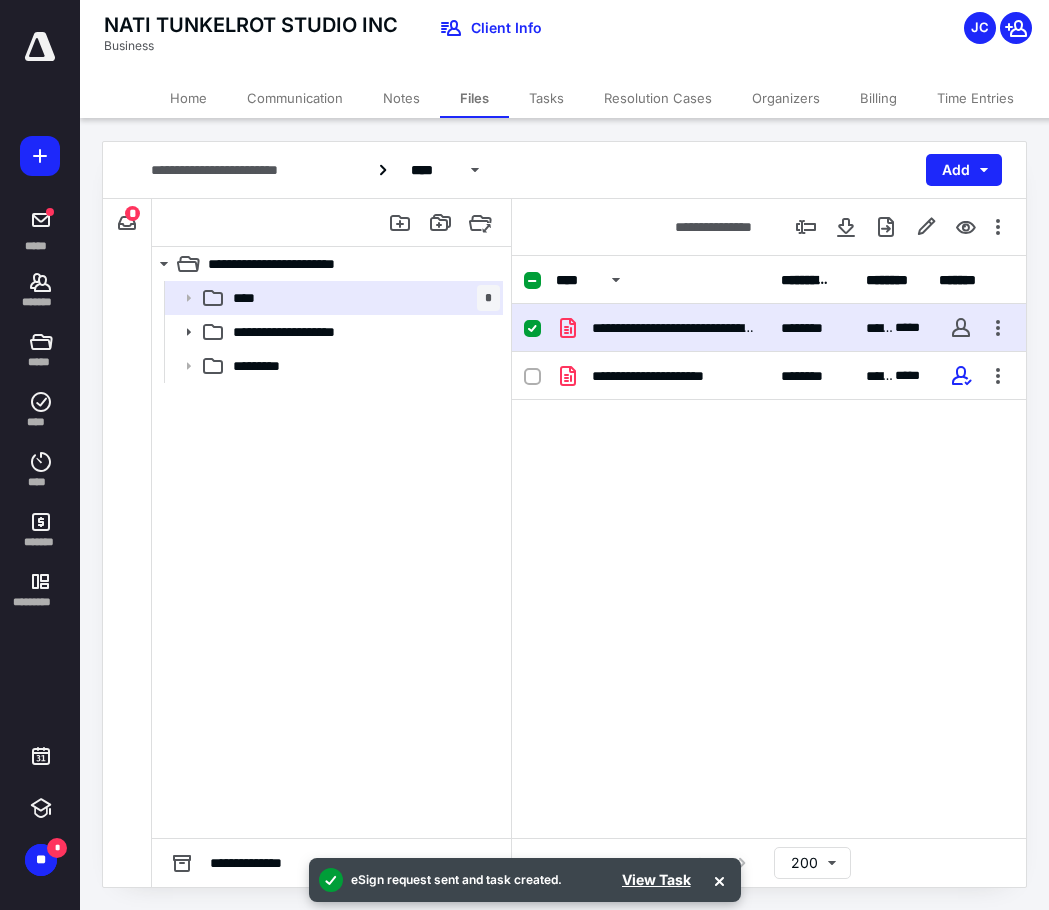 drag, startPoint x: 856, startPoint y: 611, endPoint x: 978, endPoint y: 151, distance: 475.90335 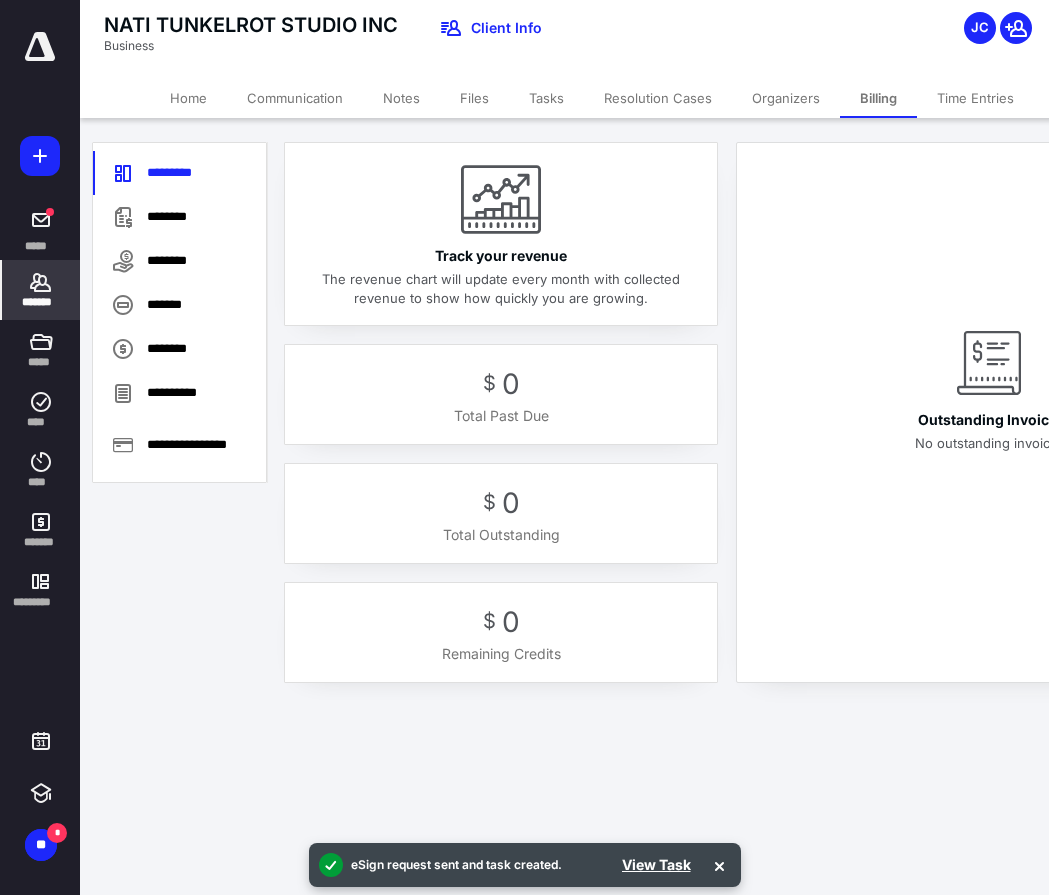 click on "********" at bounding box center (179, 217) 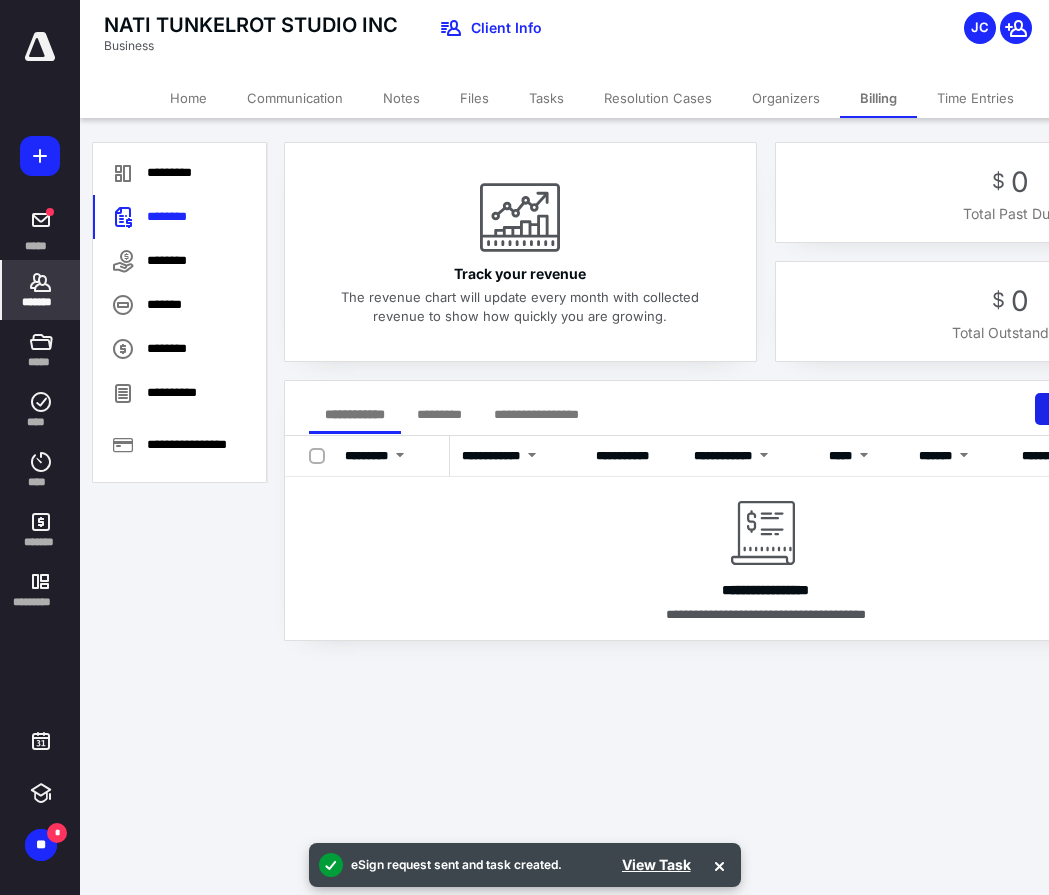 click on "Create Invoice" at bounding box center [1108, 409] 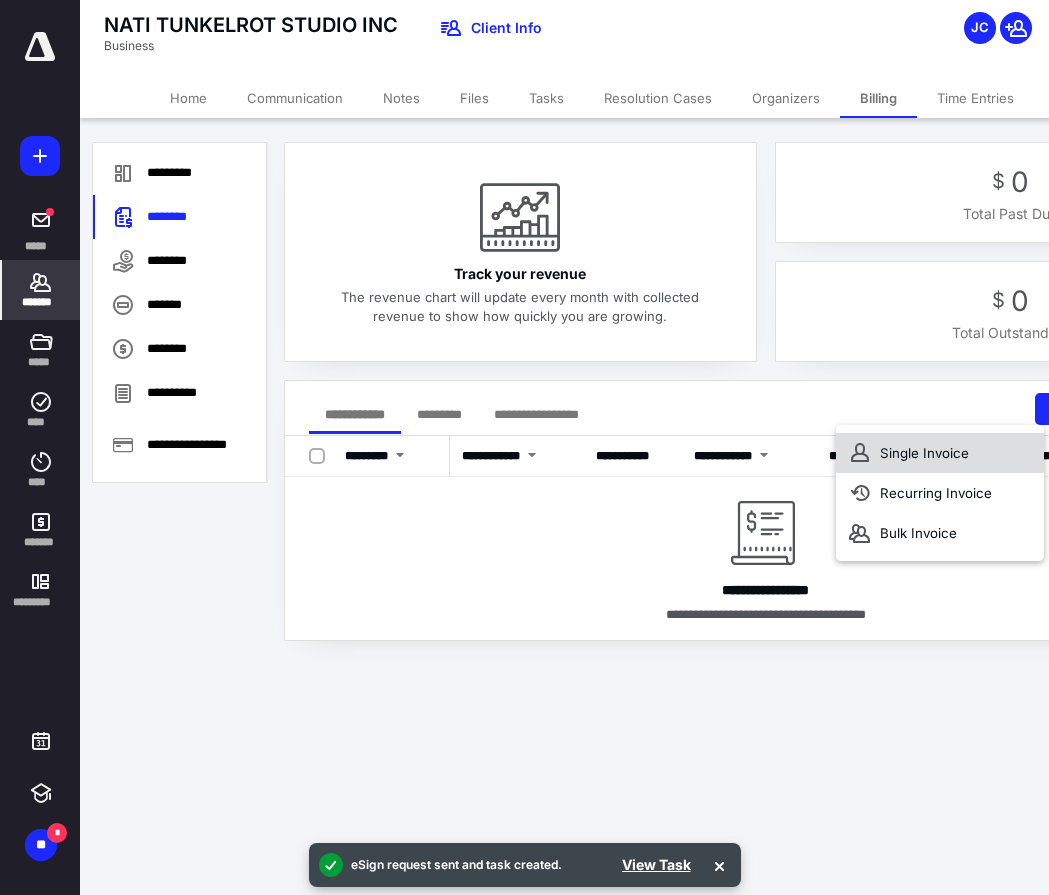 click on "Single Invoice" at bounding box center [940, 453] 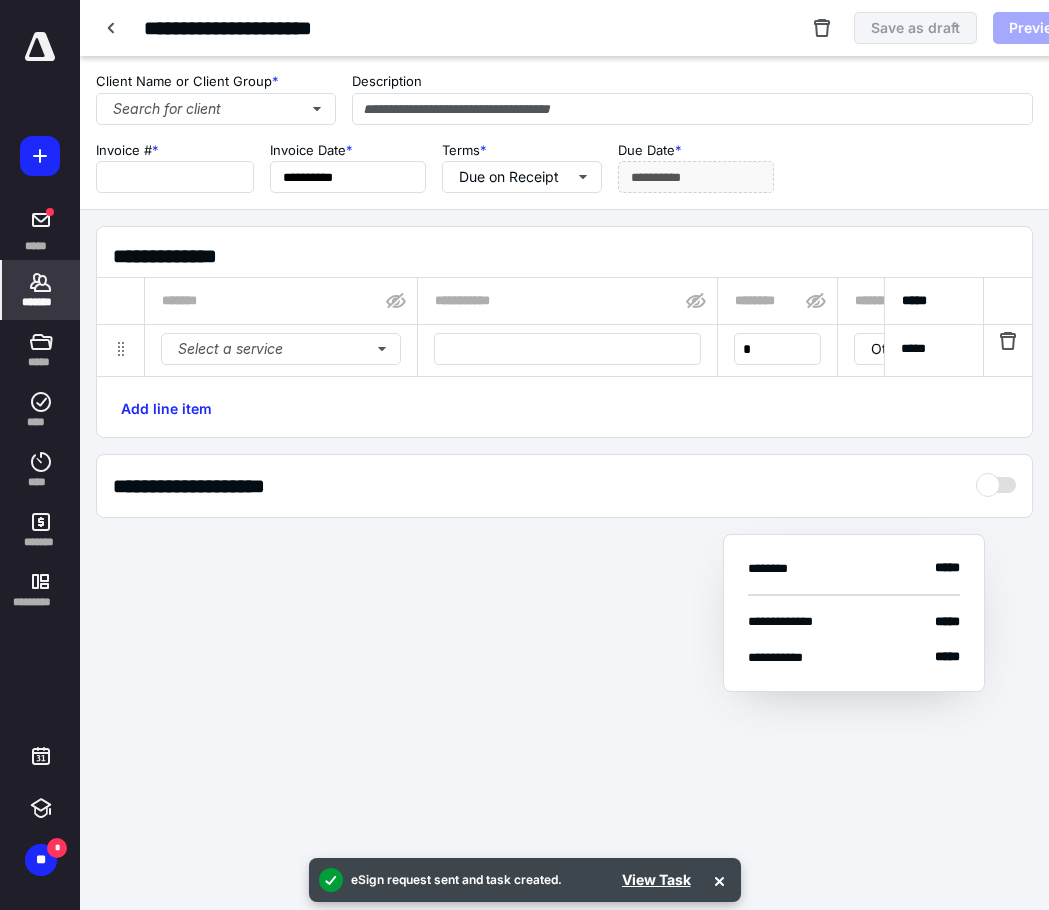 type on "****" 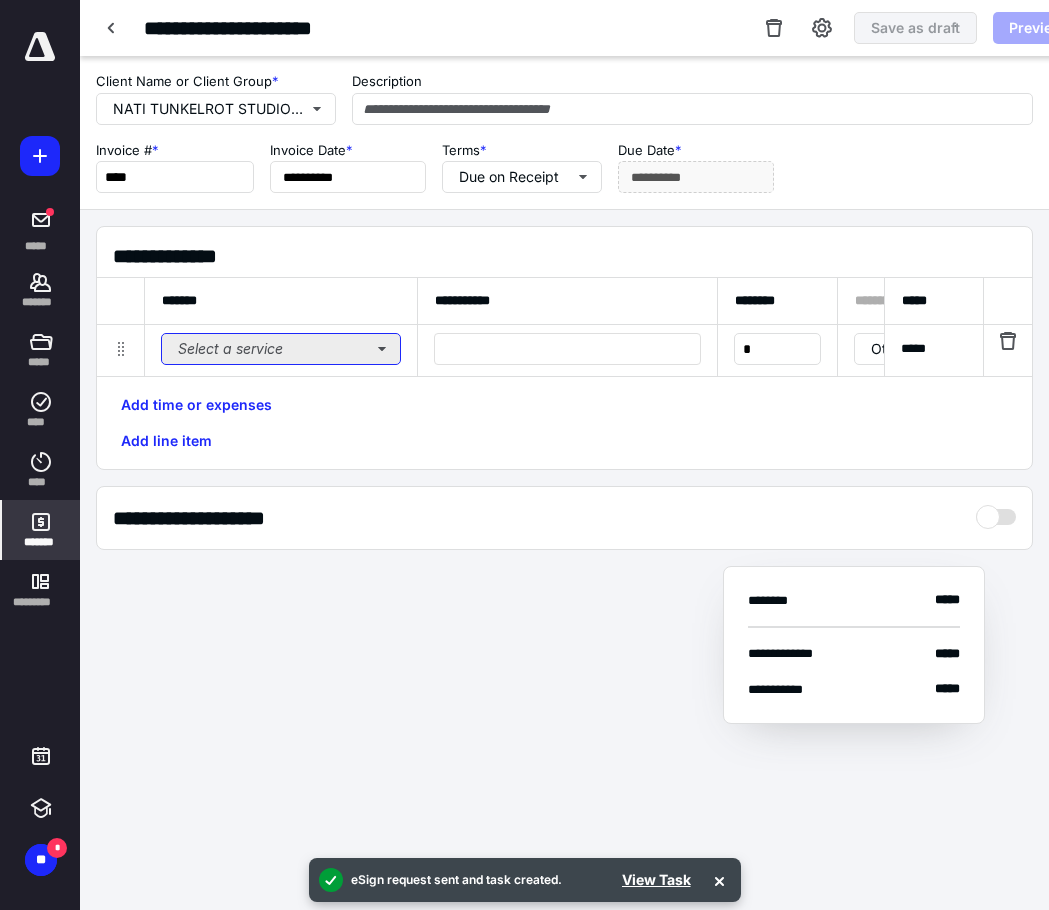 click on "Select a service" at bounding box center (281, 349) 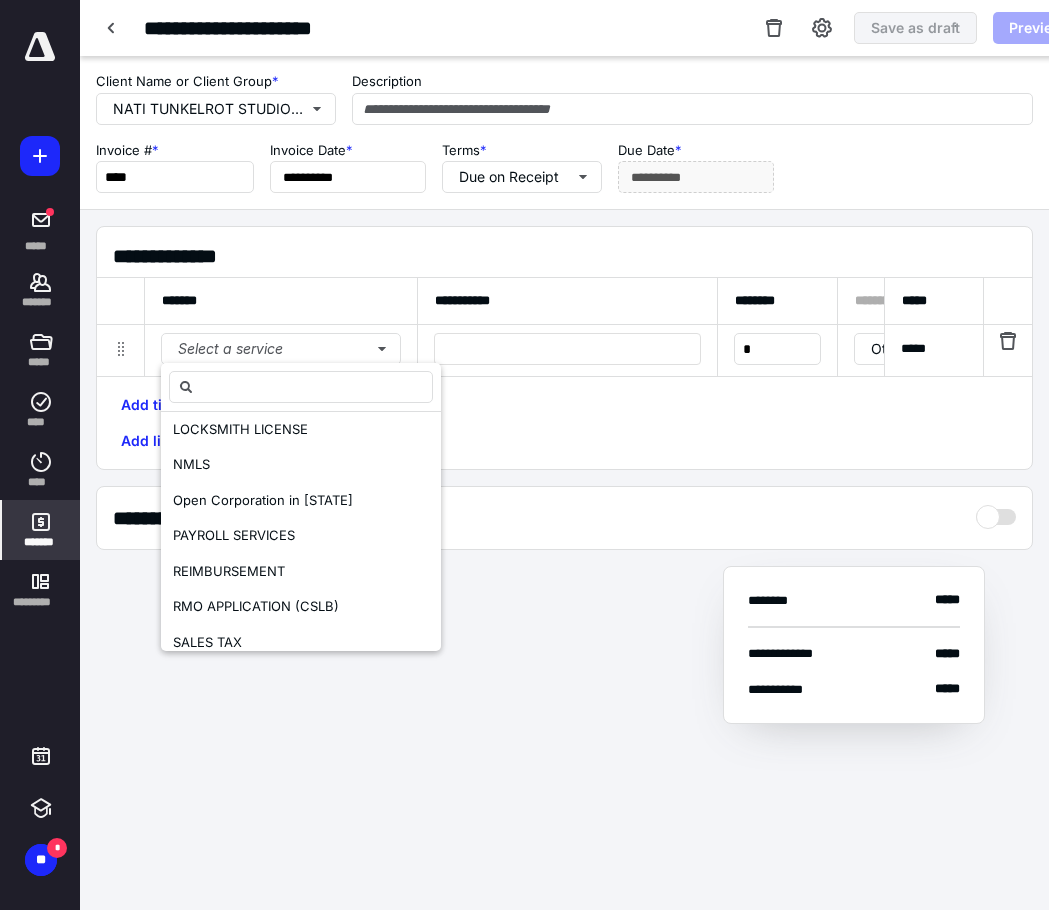 scroll, scrollTop: 203, scrollLeft: 0, axis: vertical 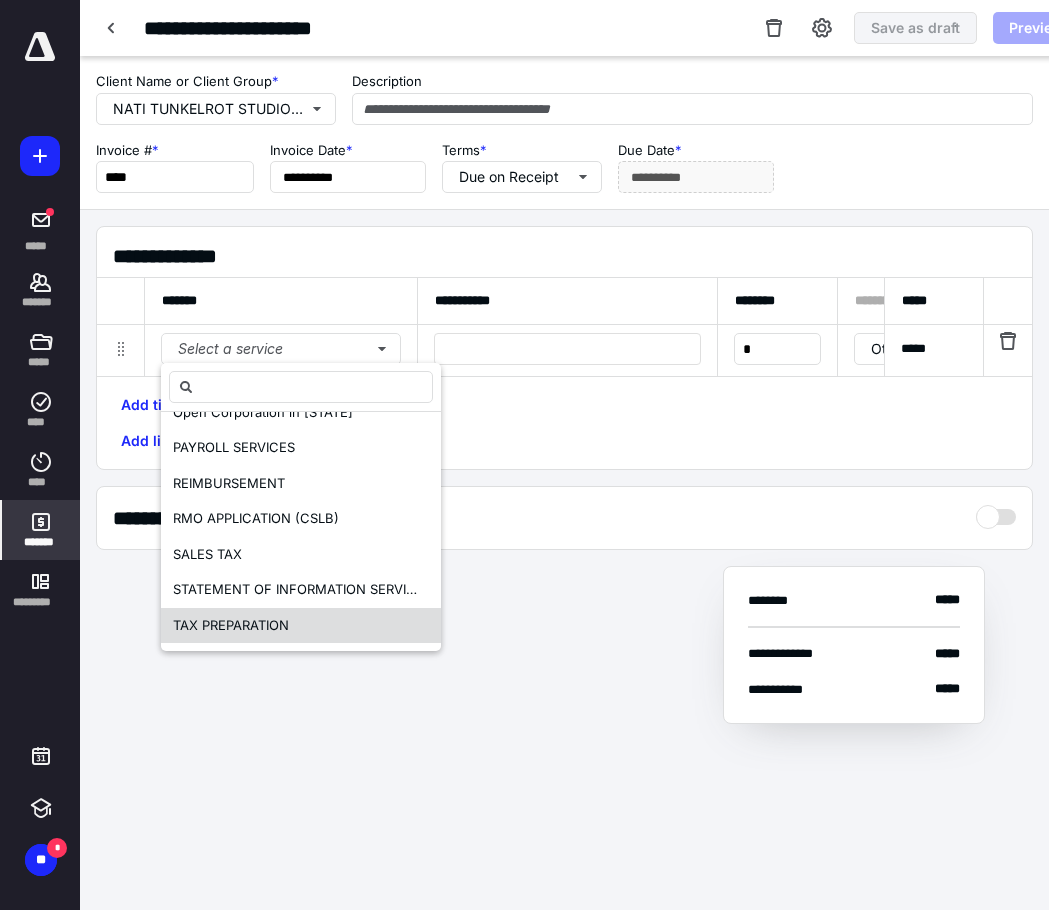 click on "TAX PREPARATION" at bounding box center (301, 626) 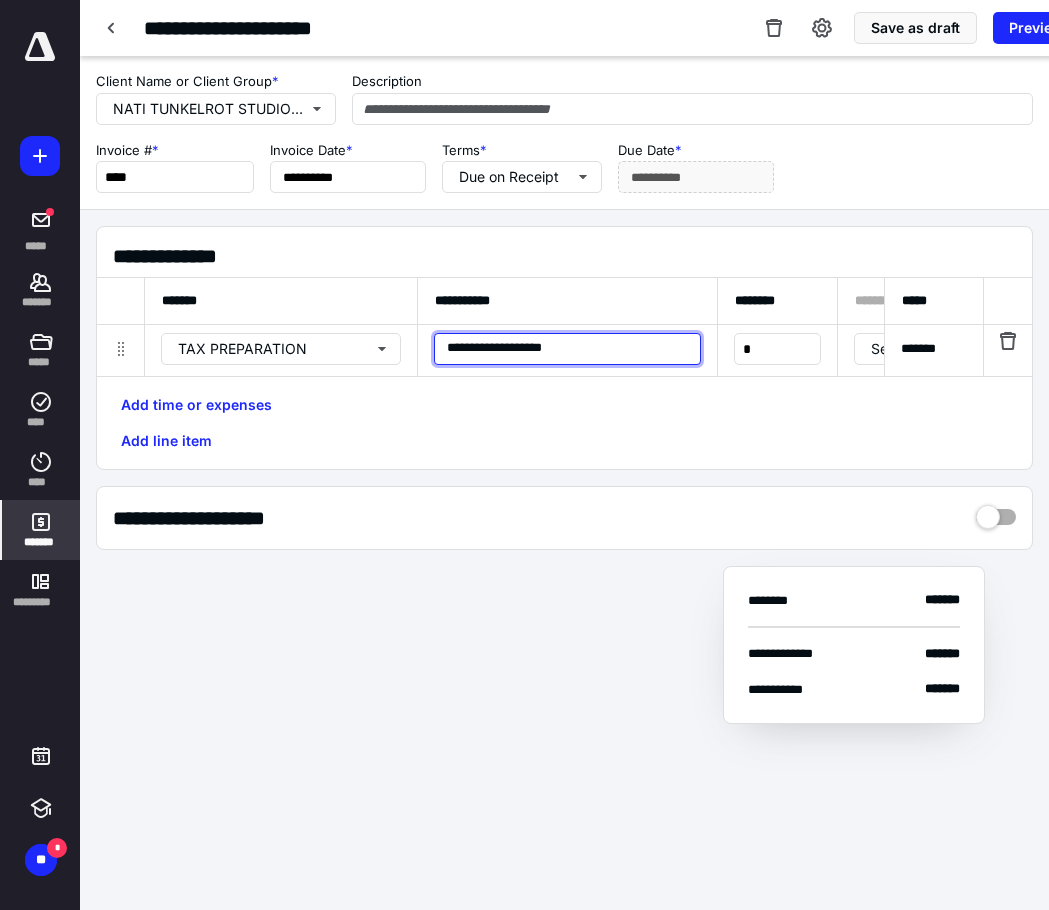 click on "**********" at bounding box center [567, 349] 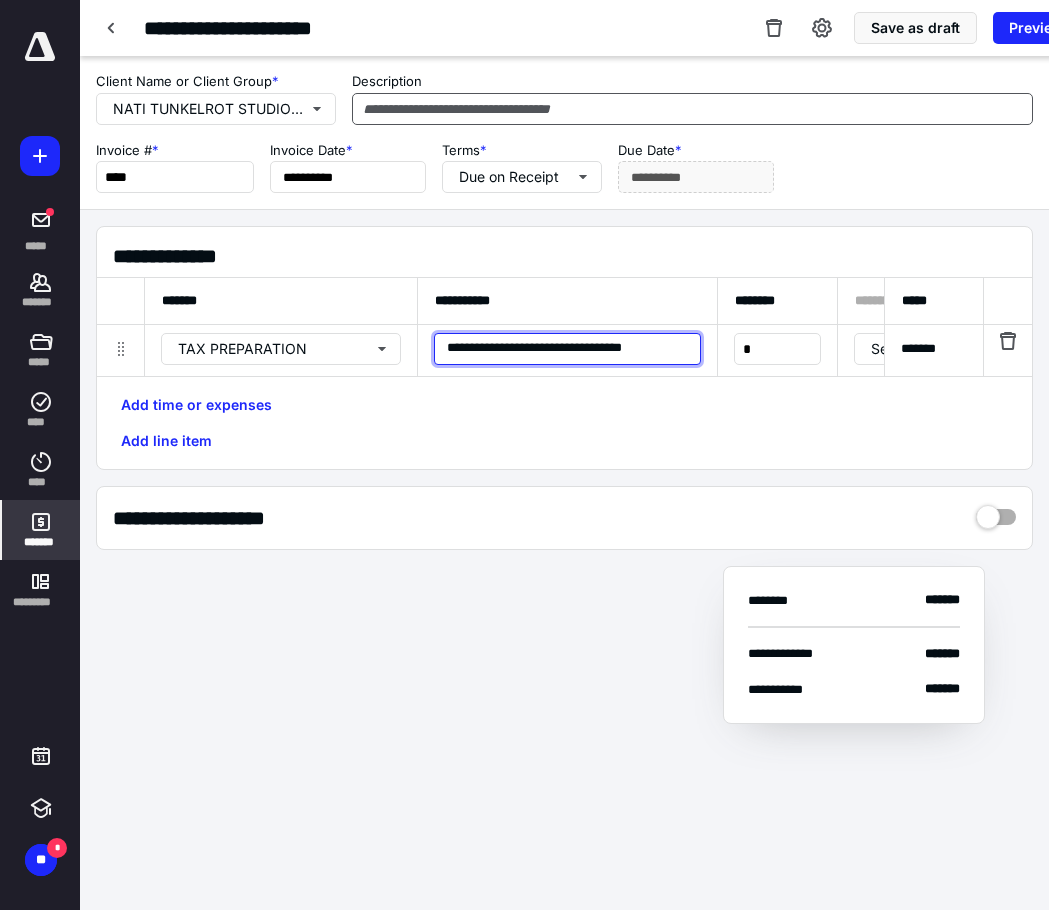 type on "**********" 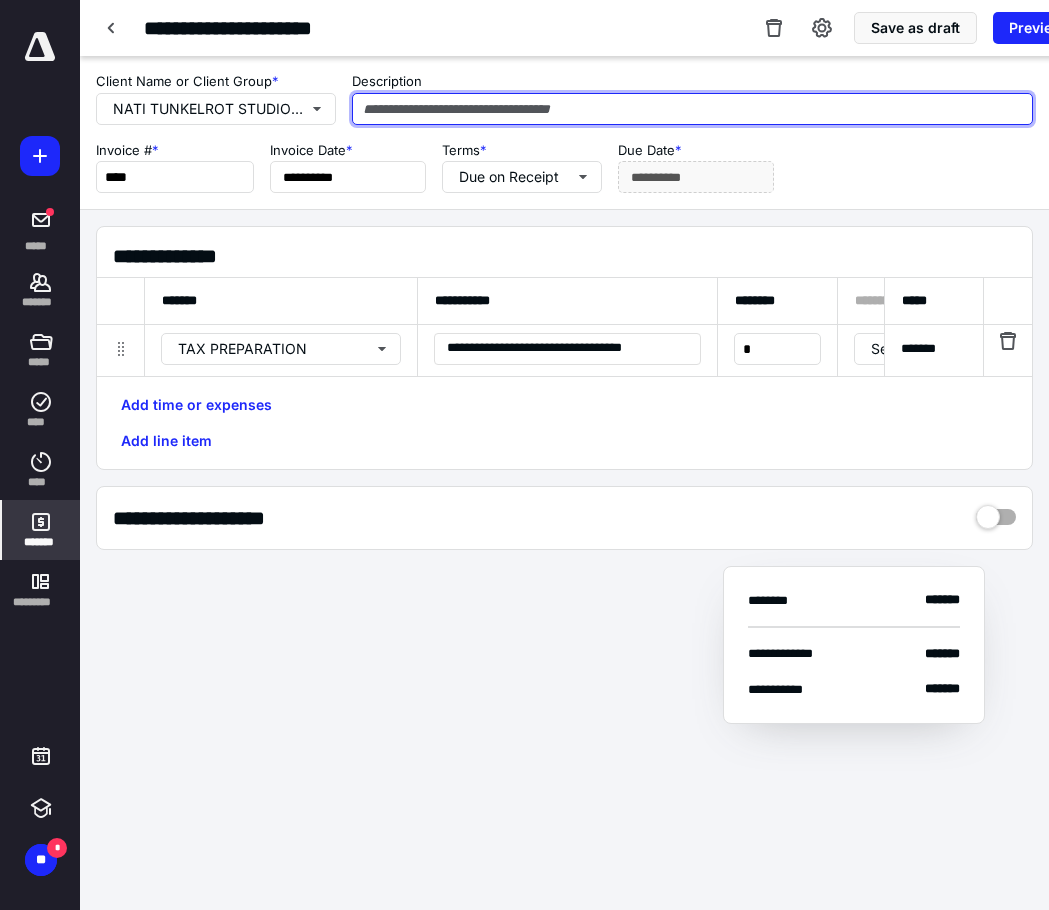 click at bounding box center (692, 109) 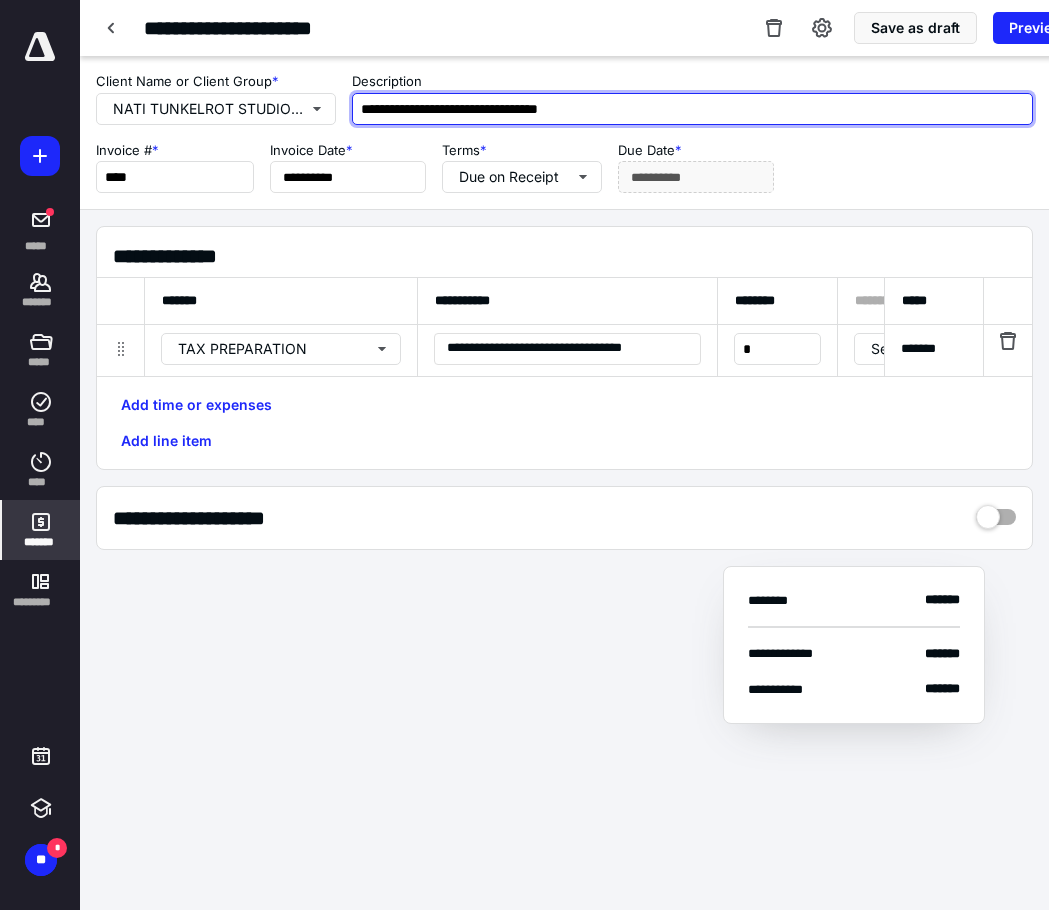 type on "**********" 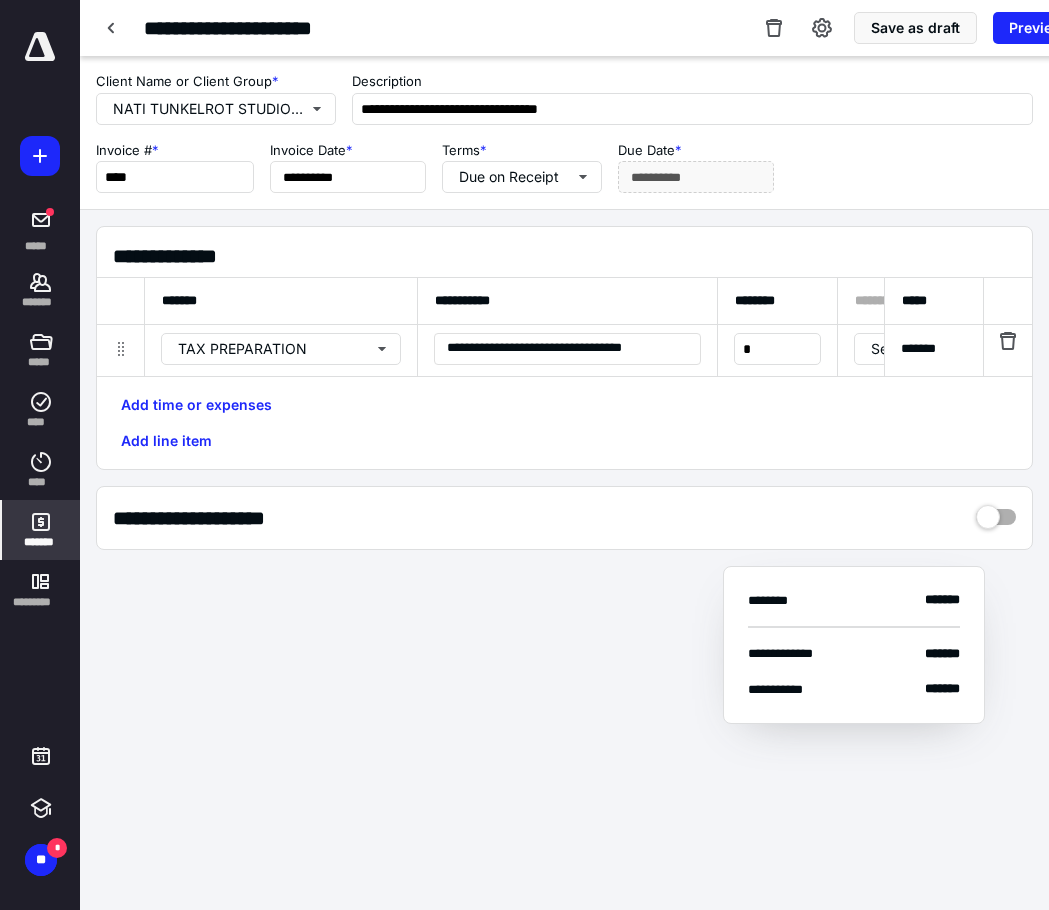 click on "Add time or expenses Add line item" at bounding box center [564, 423] 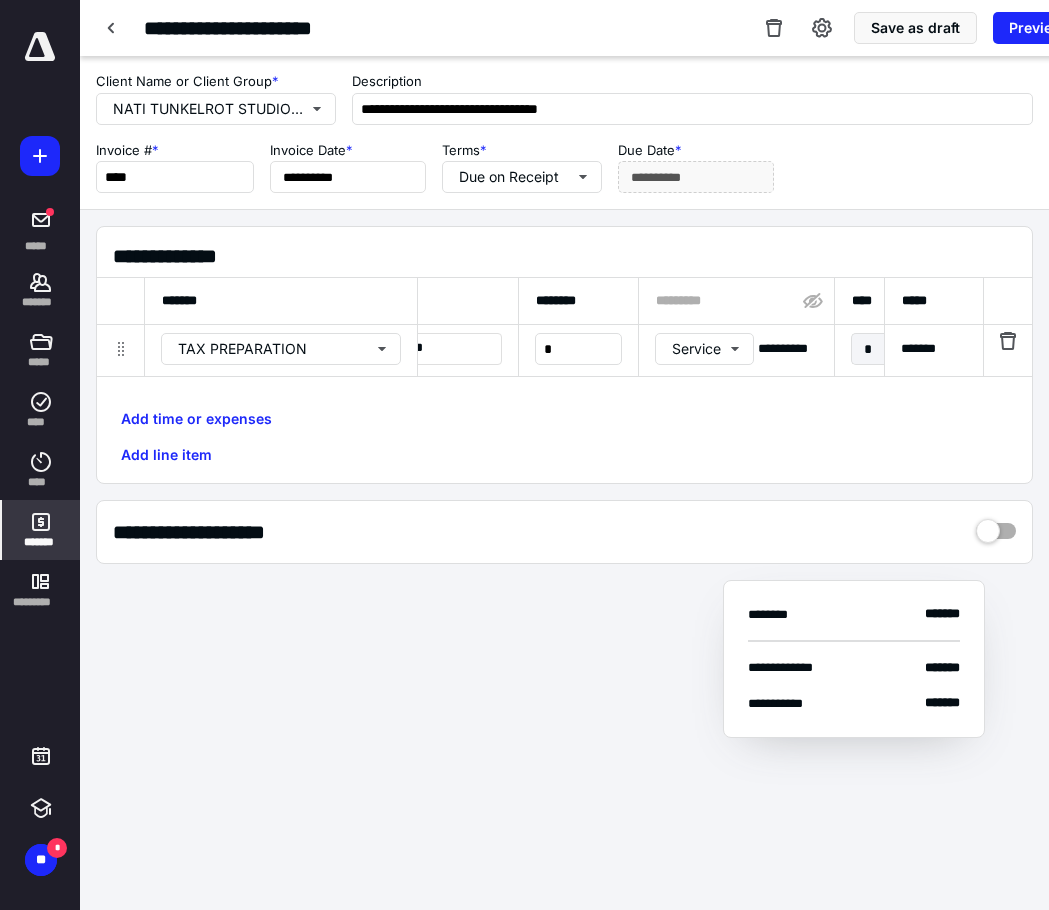 scroll, scrollTop: 0, scrollLeft: 341, axis: horizontal 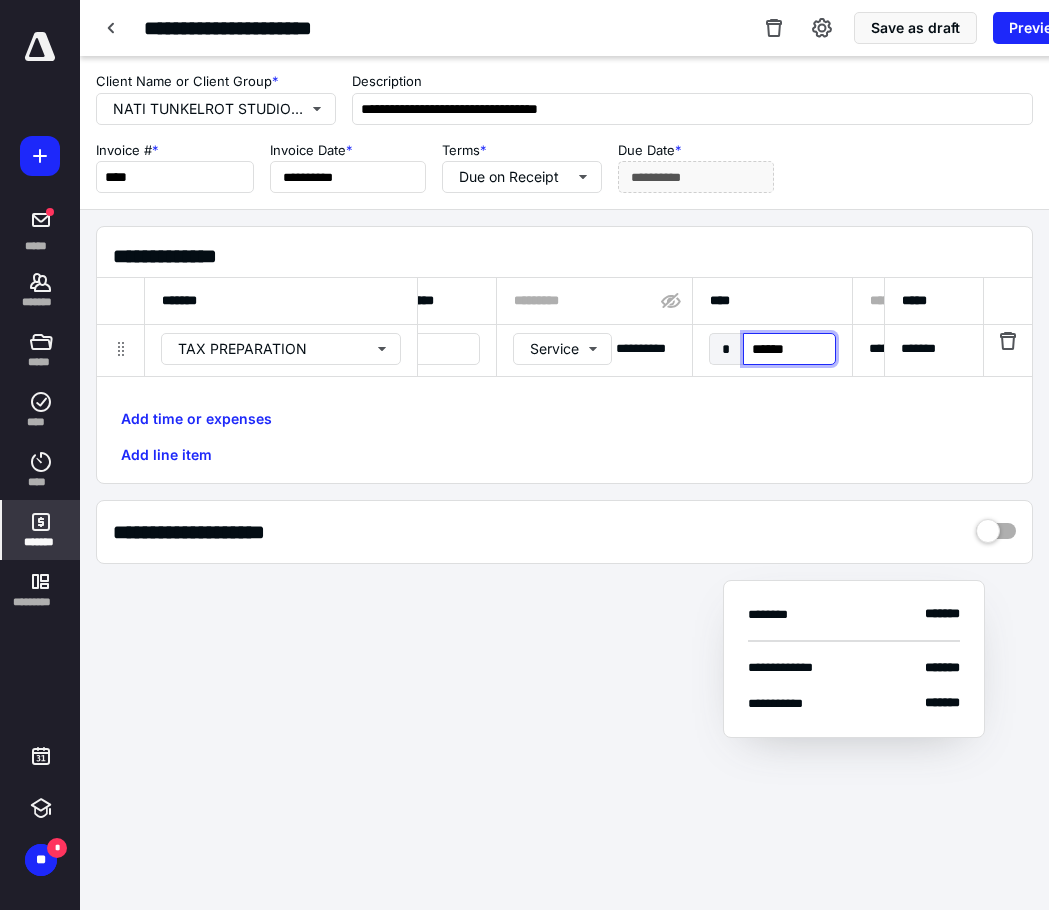click on "******" at bounding box center [789, 349] 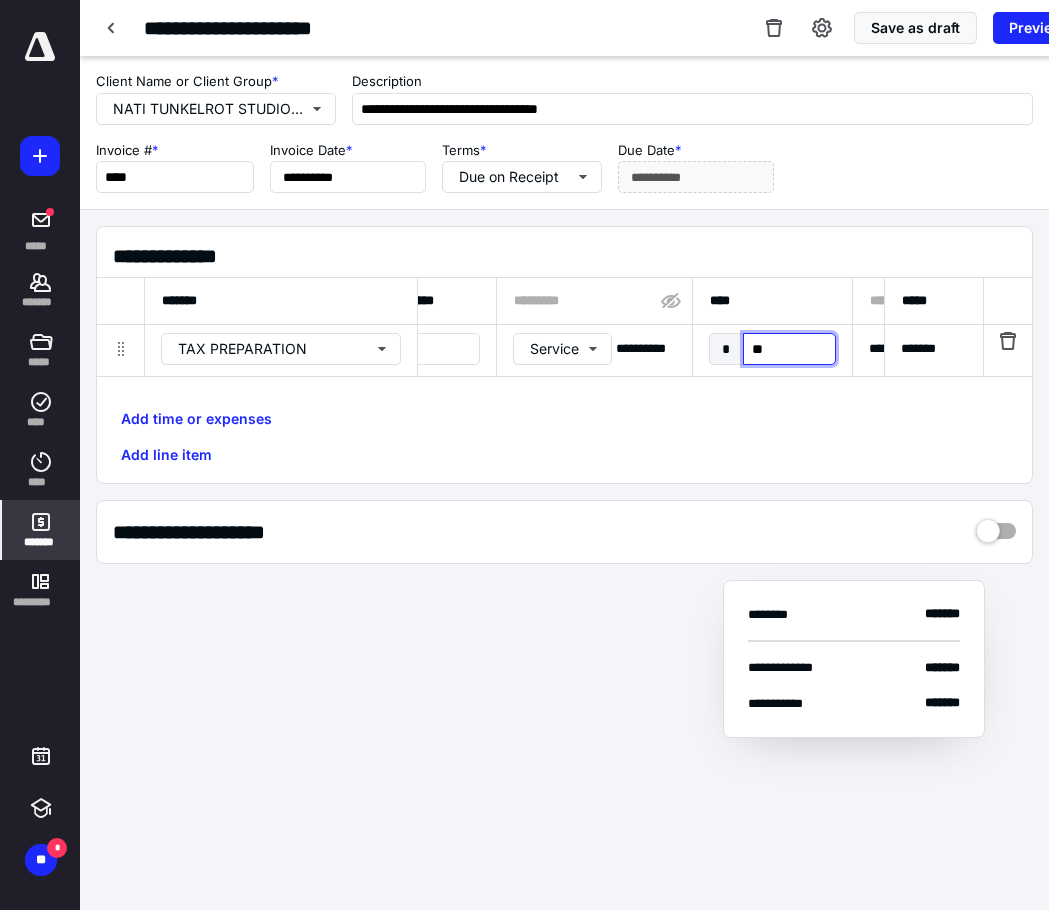 type on "***" 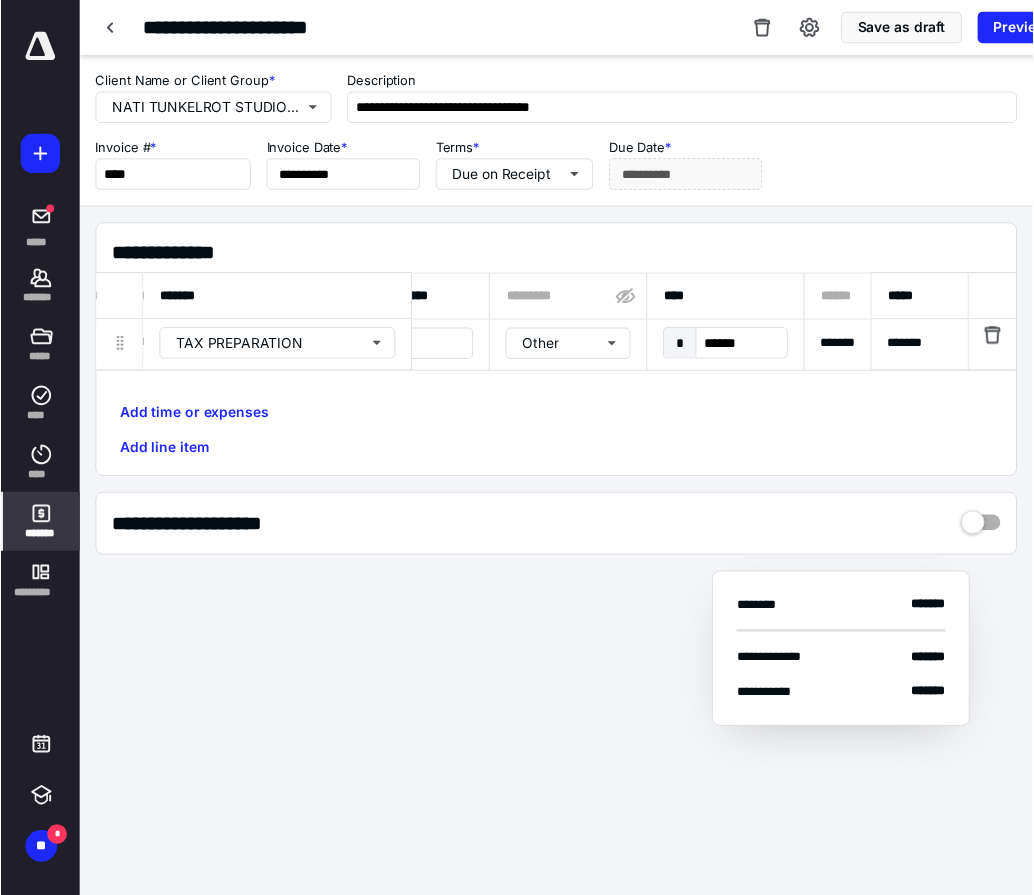 scroll, scrollTop: 0, scrollLeft: 1514, axis: horizontal 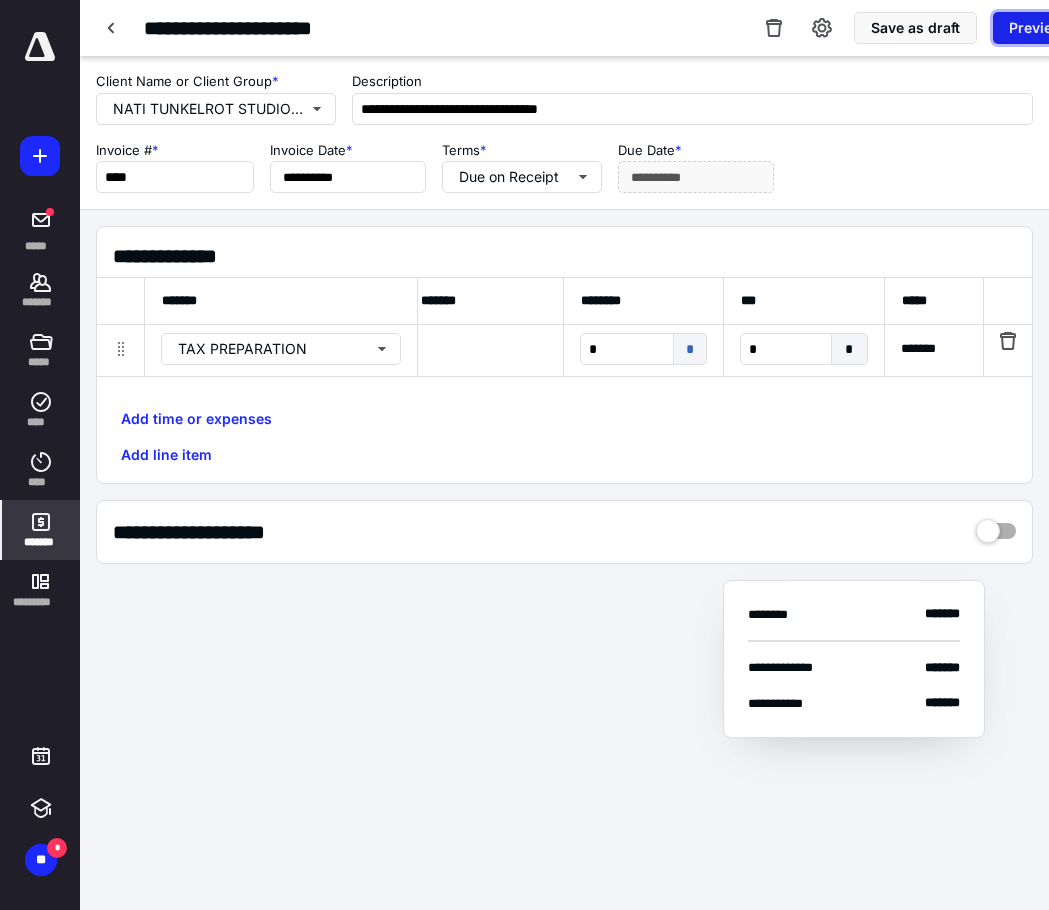 click on "Preview" at bounding box center [1036, 28] 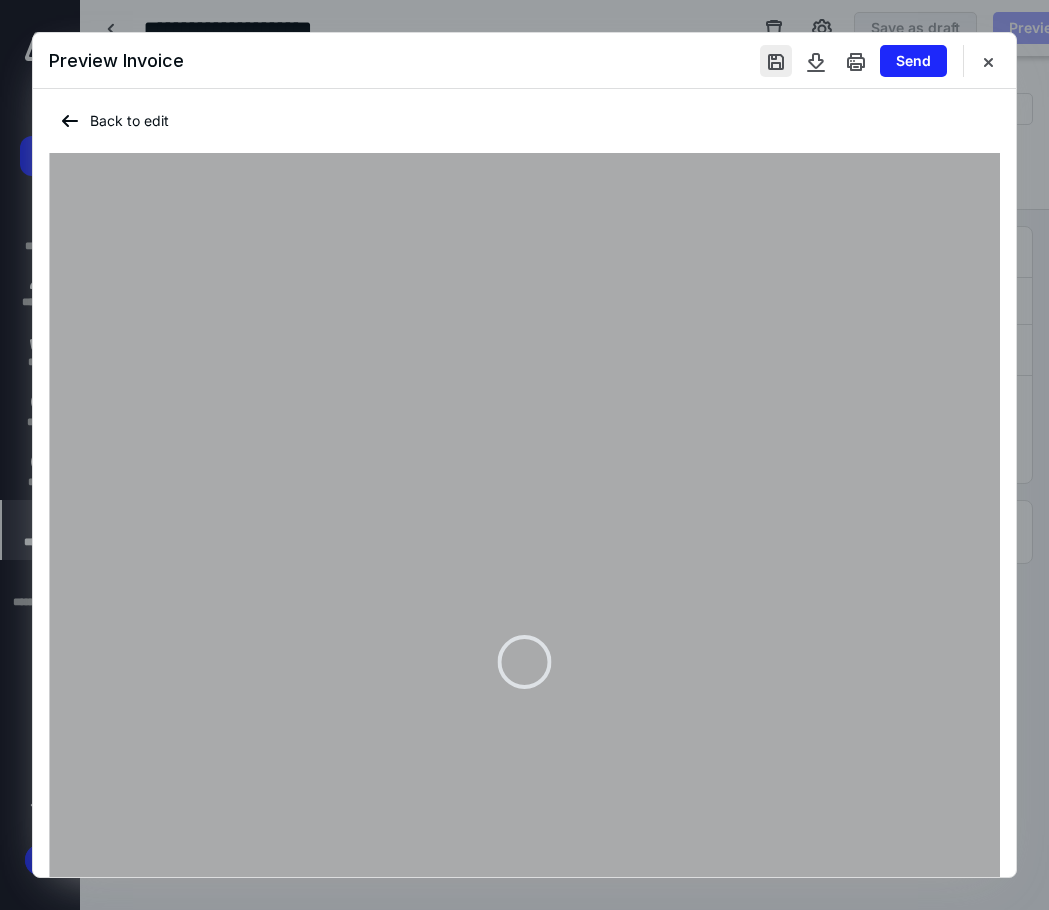 click at bounding box center (776, 61) 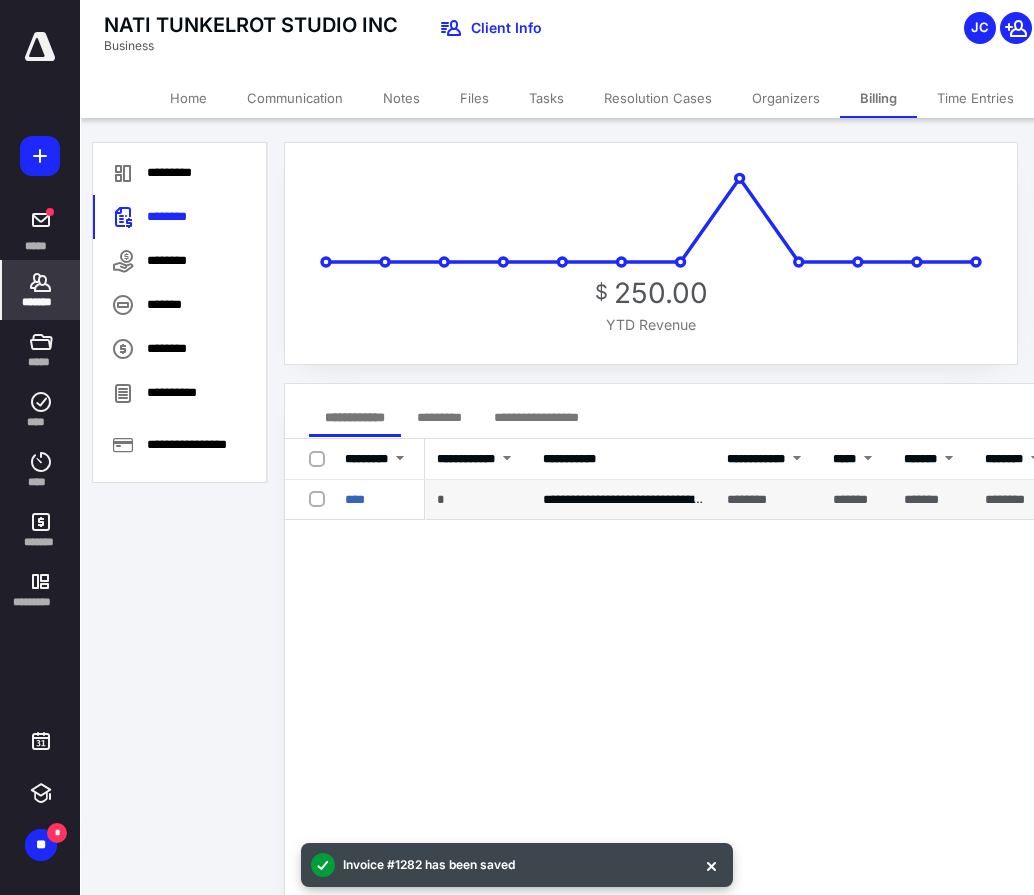 click on "****" at bounding box center (379, 500) 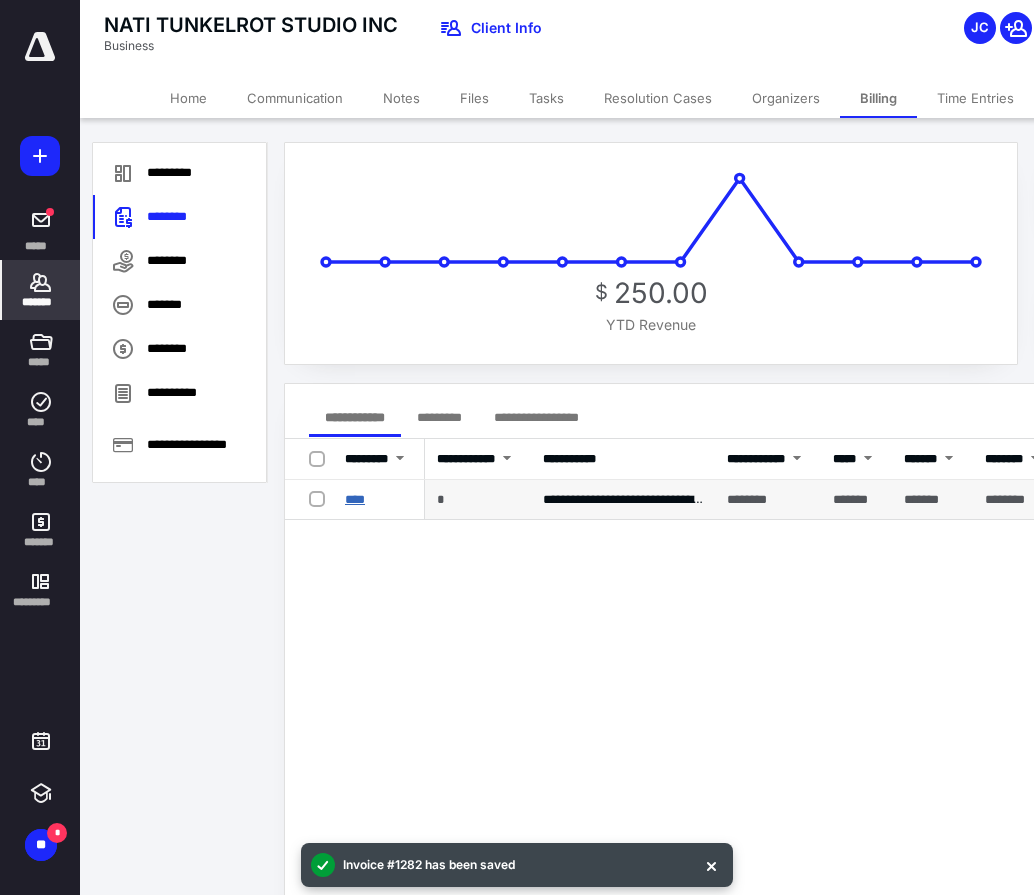 click on "****" at bounding box center (355, 499) 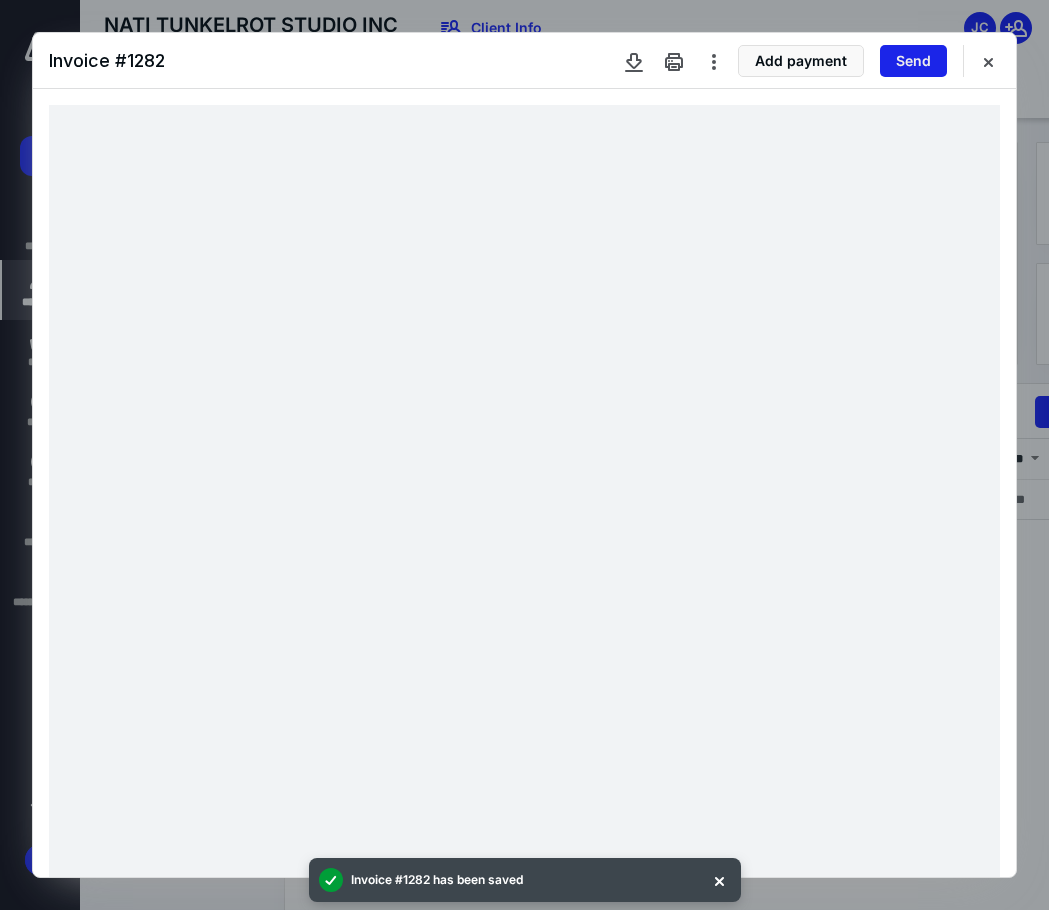 click on "Send" at bounding box center (913, 61) 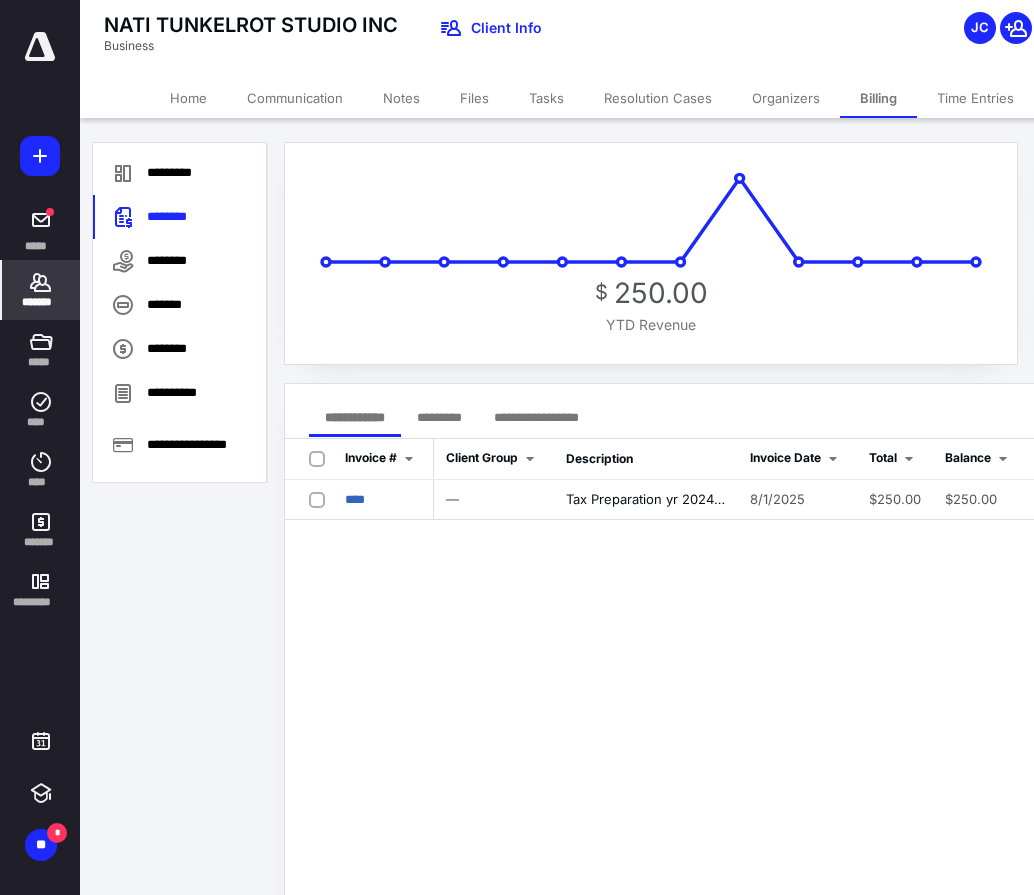 click on "Home" at bounding box center [188, 98] 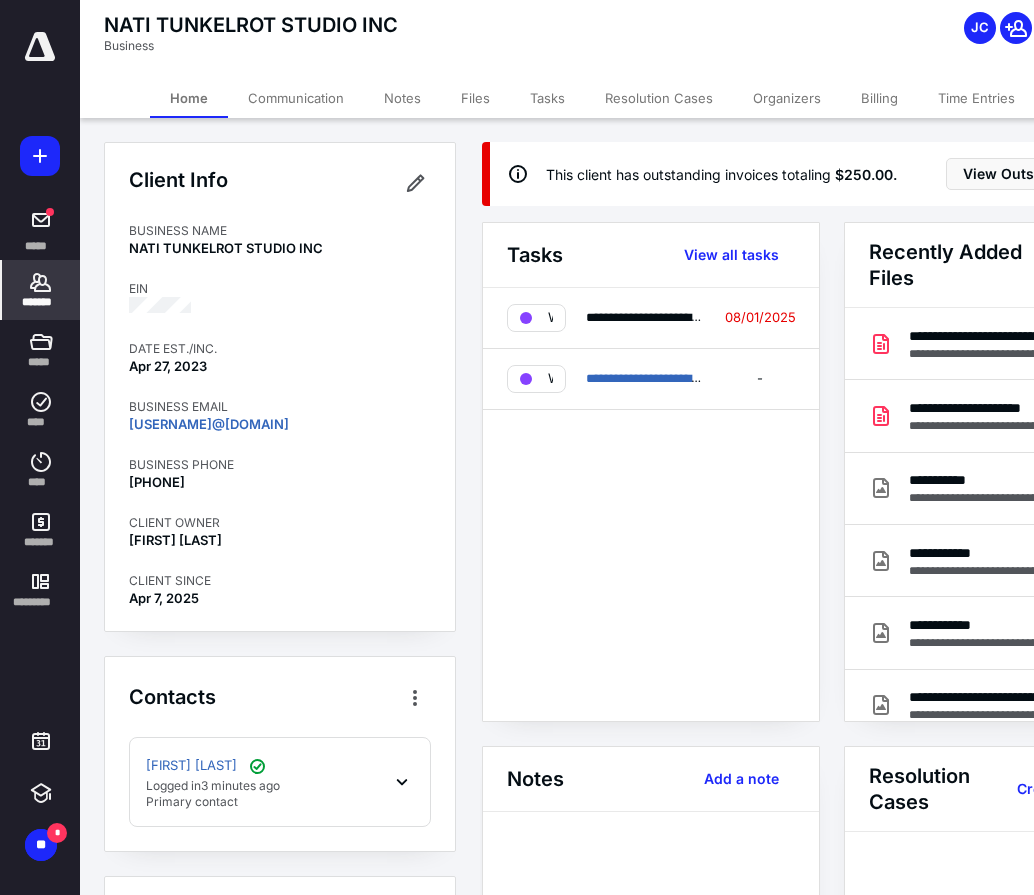 scroll, scrollTop: 85, scrollLeft: 0, axis: vertical 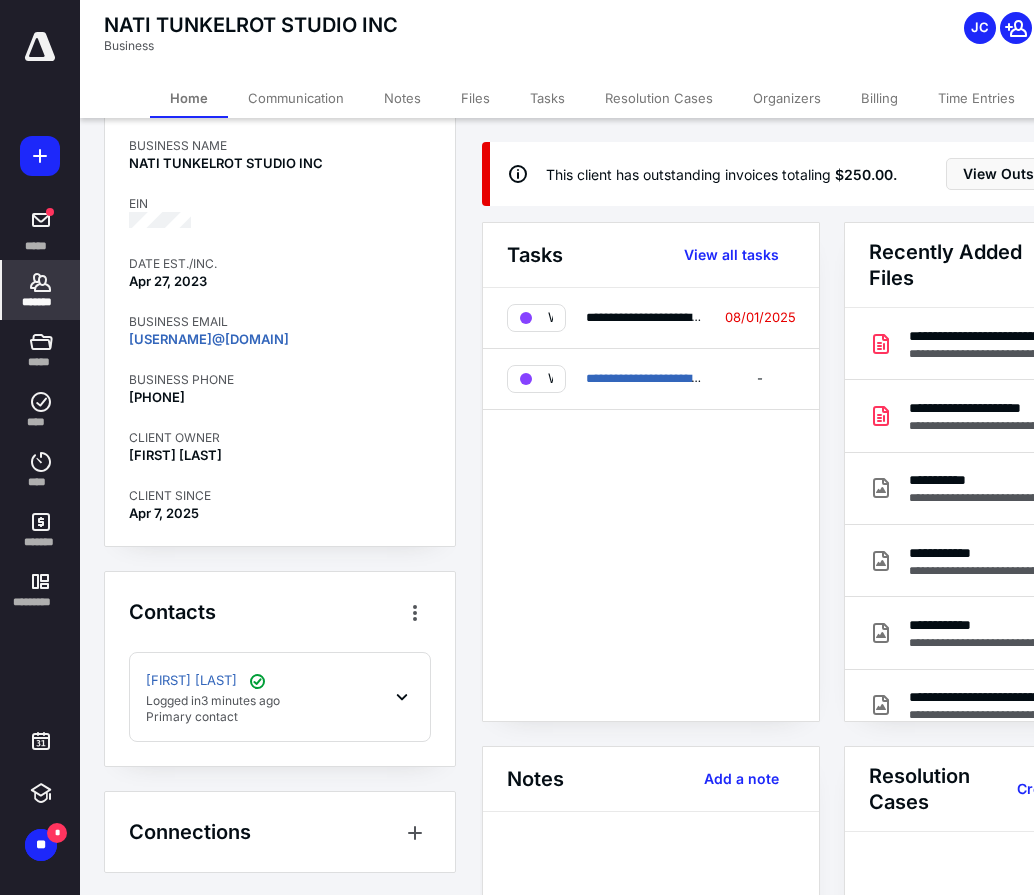 click on "NATHAN TUNKELROT Logged in  3 minutes ago Primary contact" at bounding box center [280, 697] 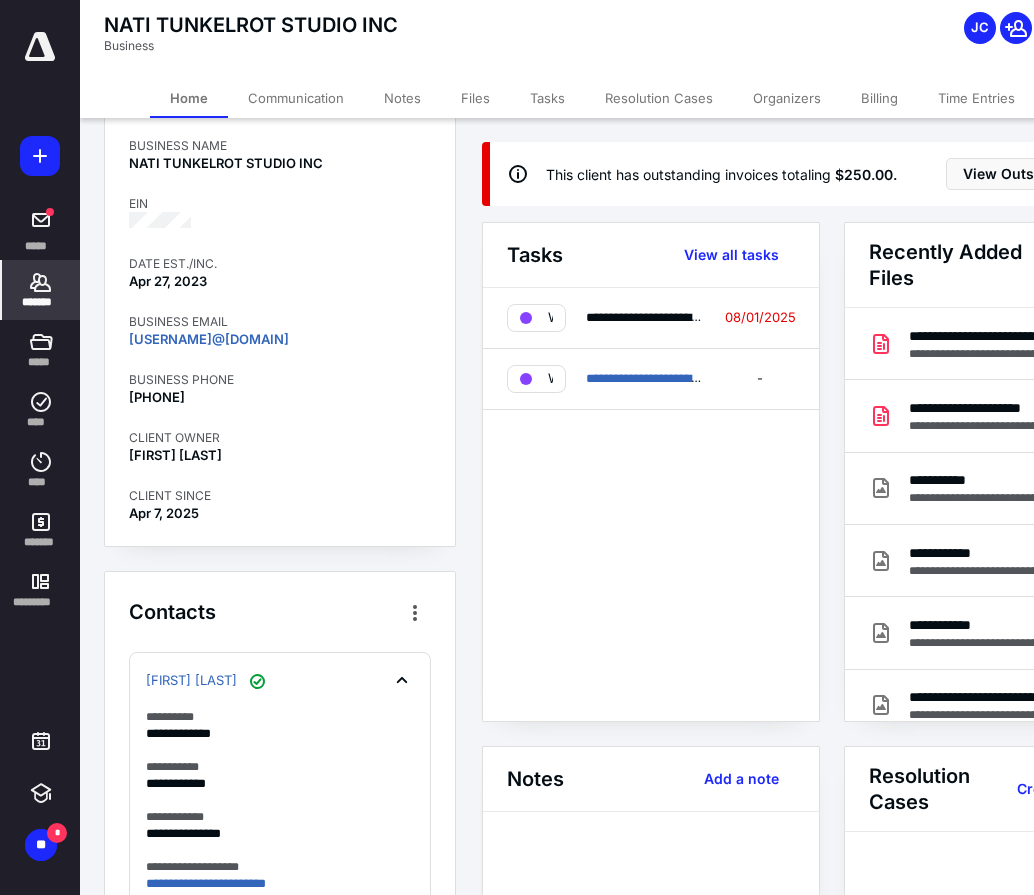 scroll, scrollTop: 488, scrollLeft: 0, axis: vertical 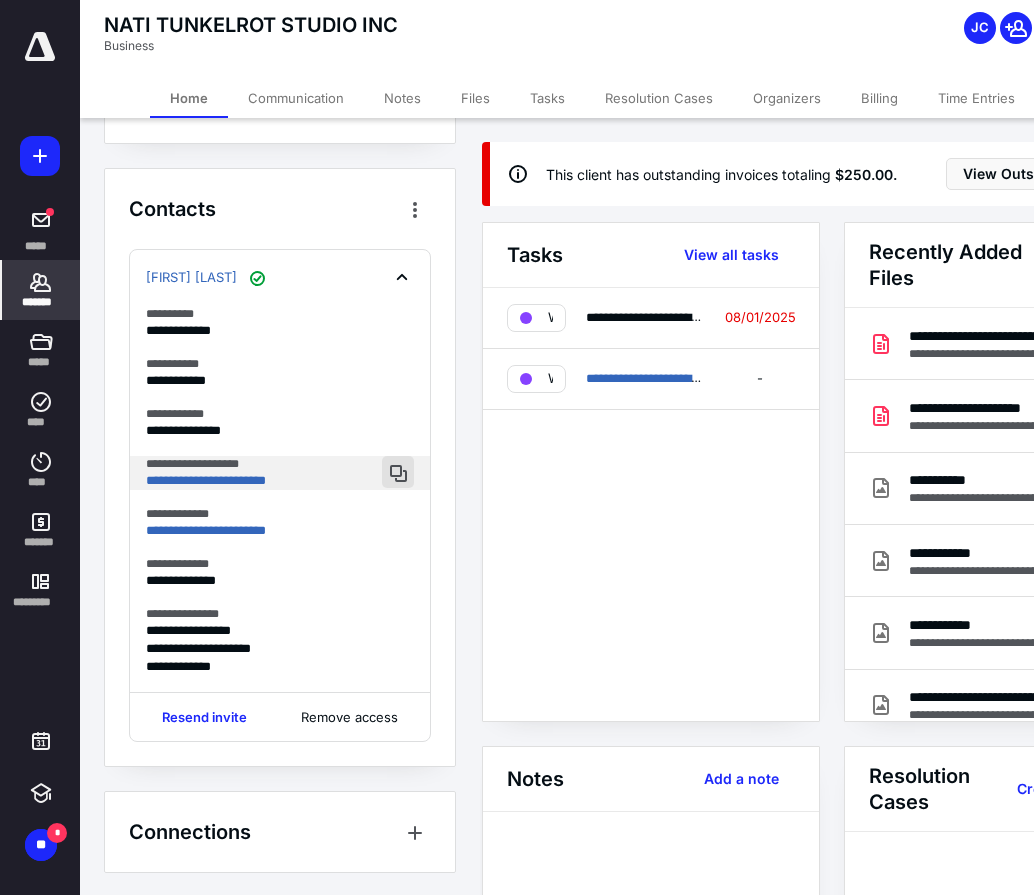 click at bounding box center [398, 472] 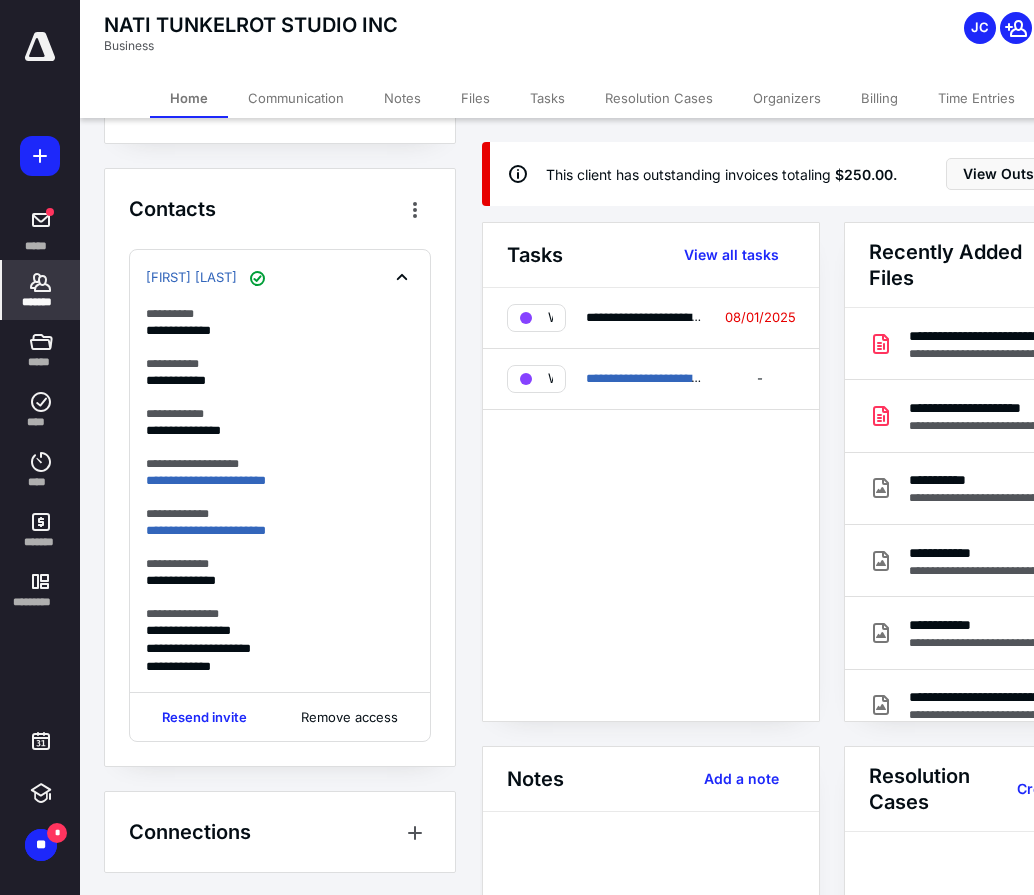 drag, startPoint x: 607, startPoint y: 494, endPoint x: 244, endPoint y: 289, distance: 416.88608 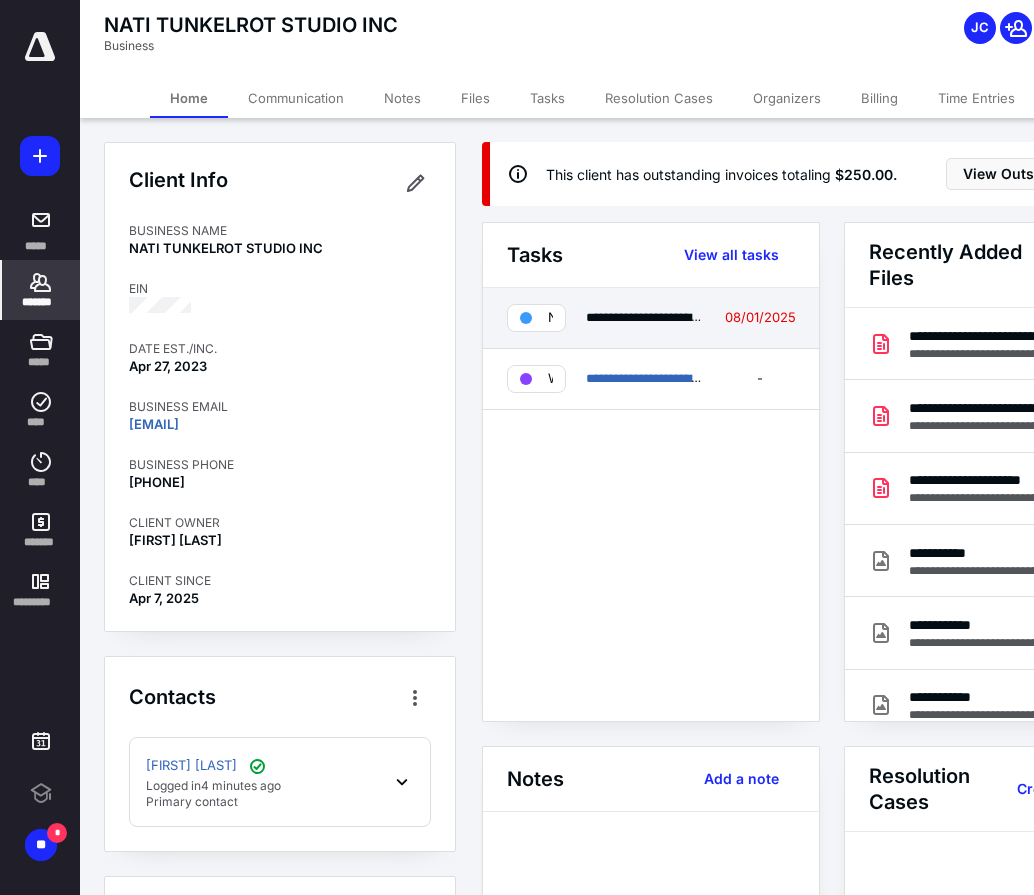 scroll, scrollTop: 0, scrollLeft: 0, axis: both 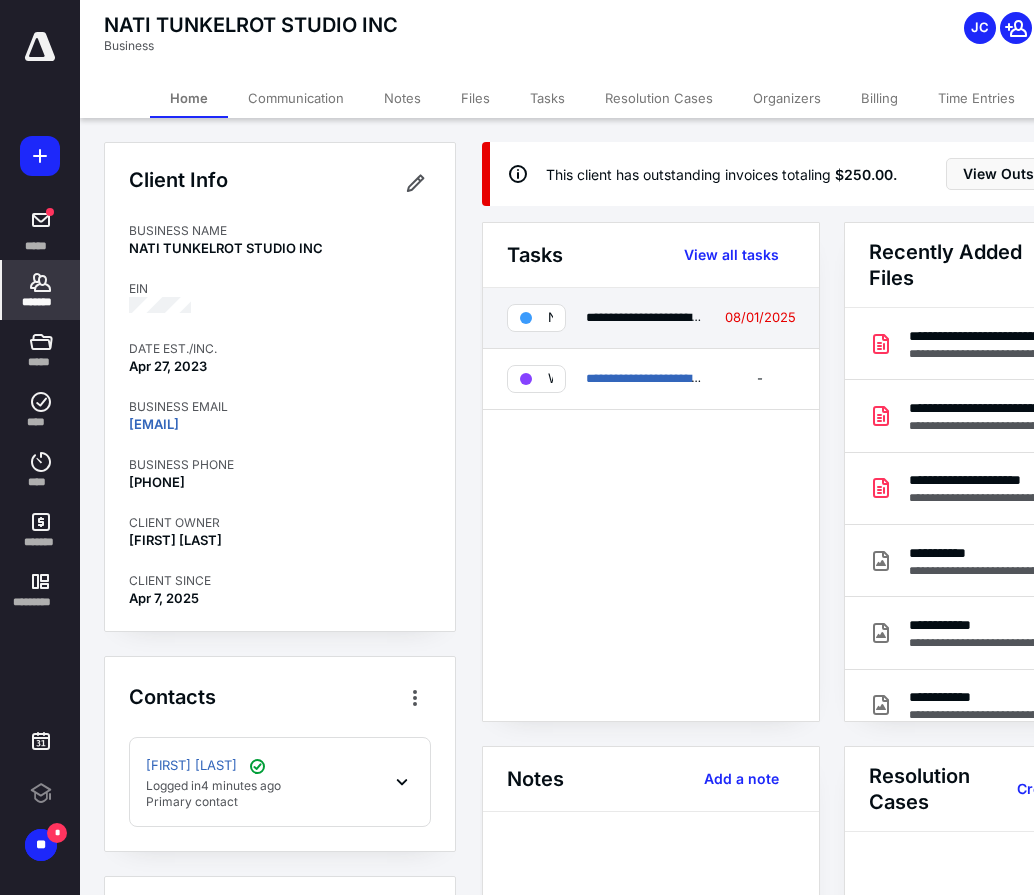 click on "Needs review" at bounding box center (550, 318) 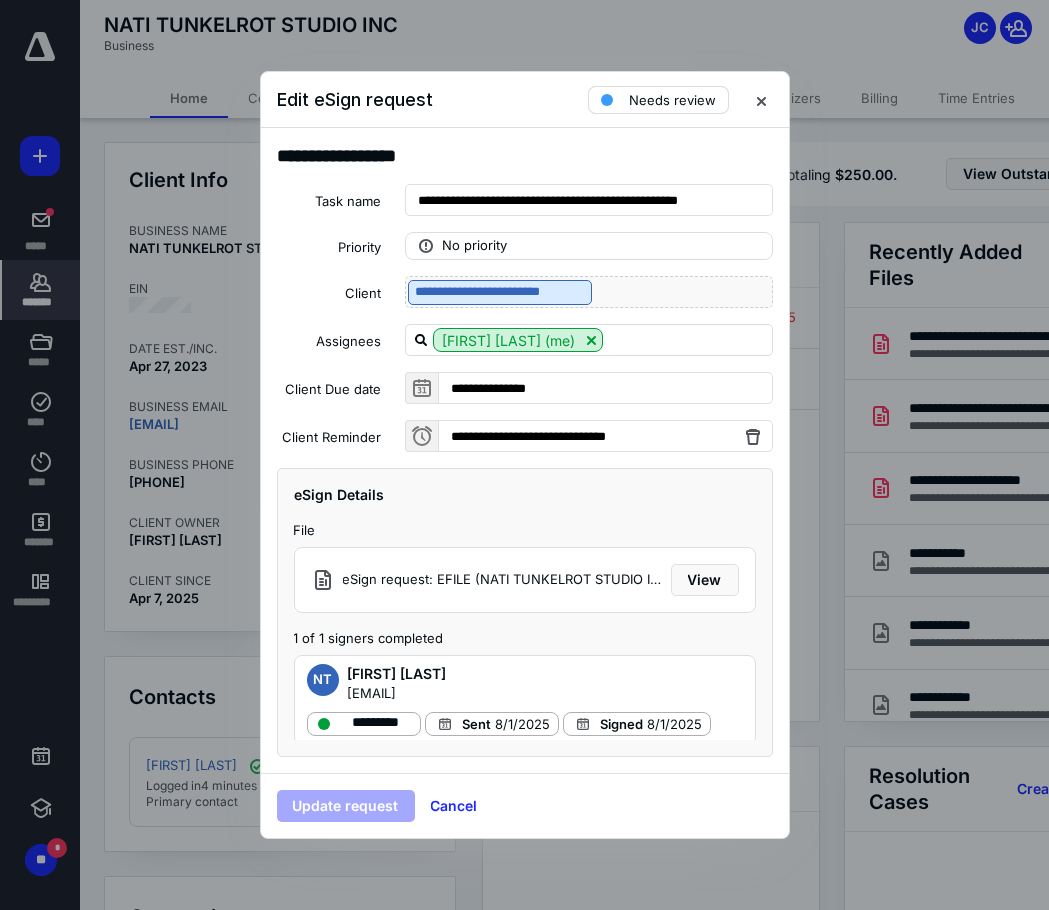 click on "Needs review" at bounding box center (658, 100) 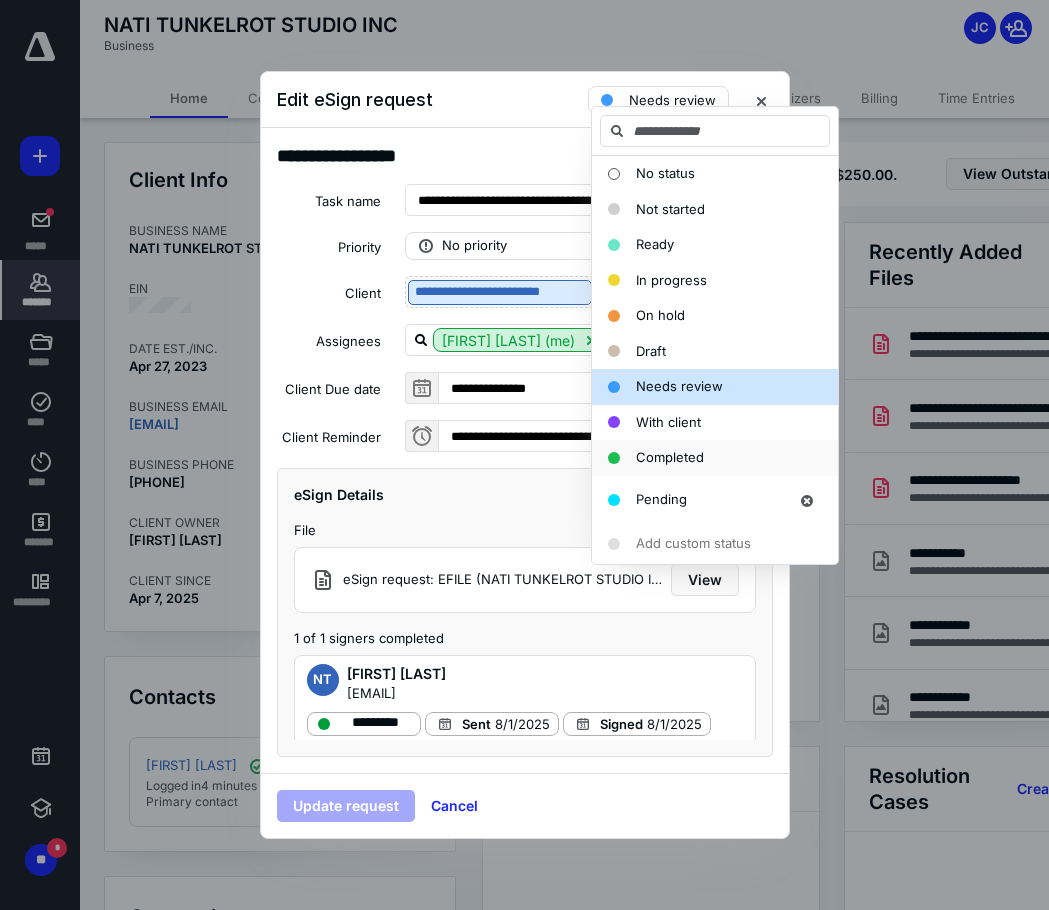click on "Completed" at bounding box center (670, 457) 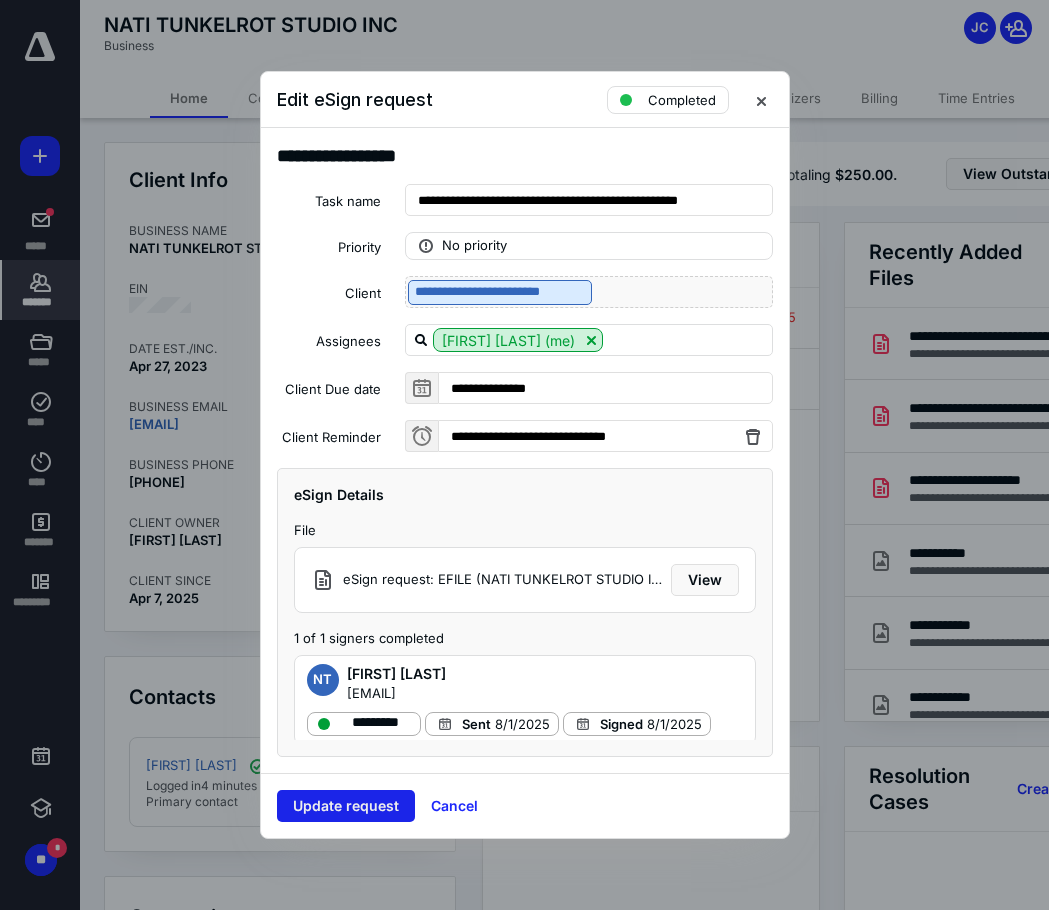 click on "Update request" at bounding box center [346, 806] 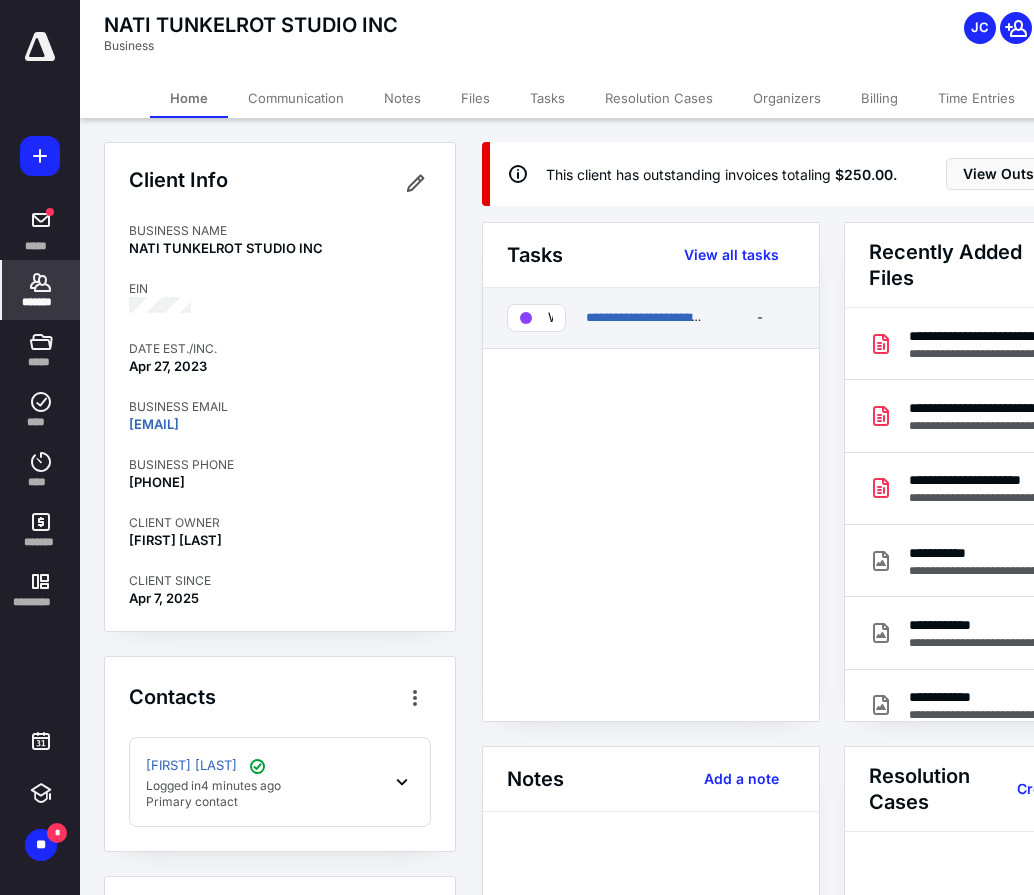 click on "**********" at bounding box center [645, 318] 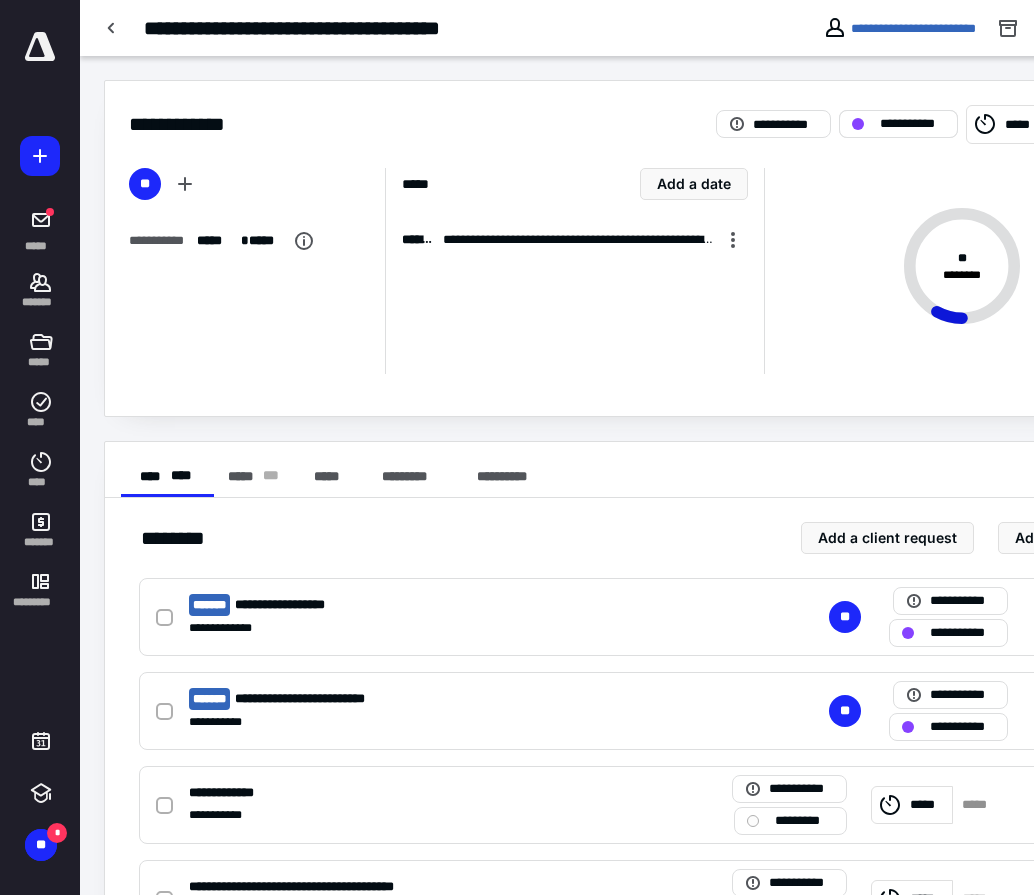 click on "**********" at bounding box center (912, 124) 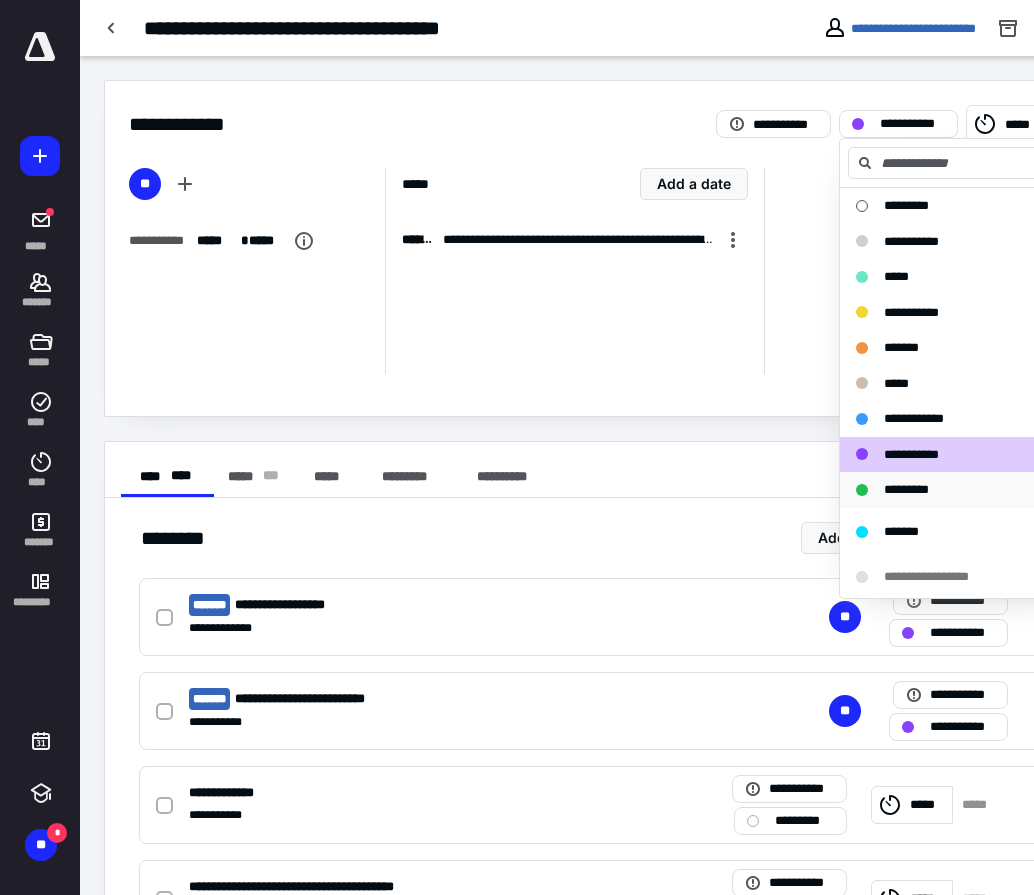 click on "*********" at bounding box center [906, 489] 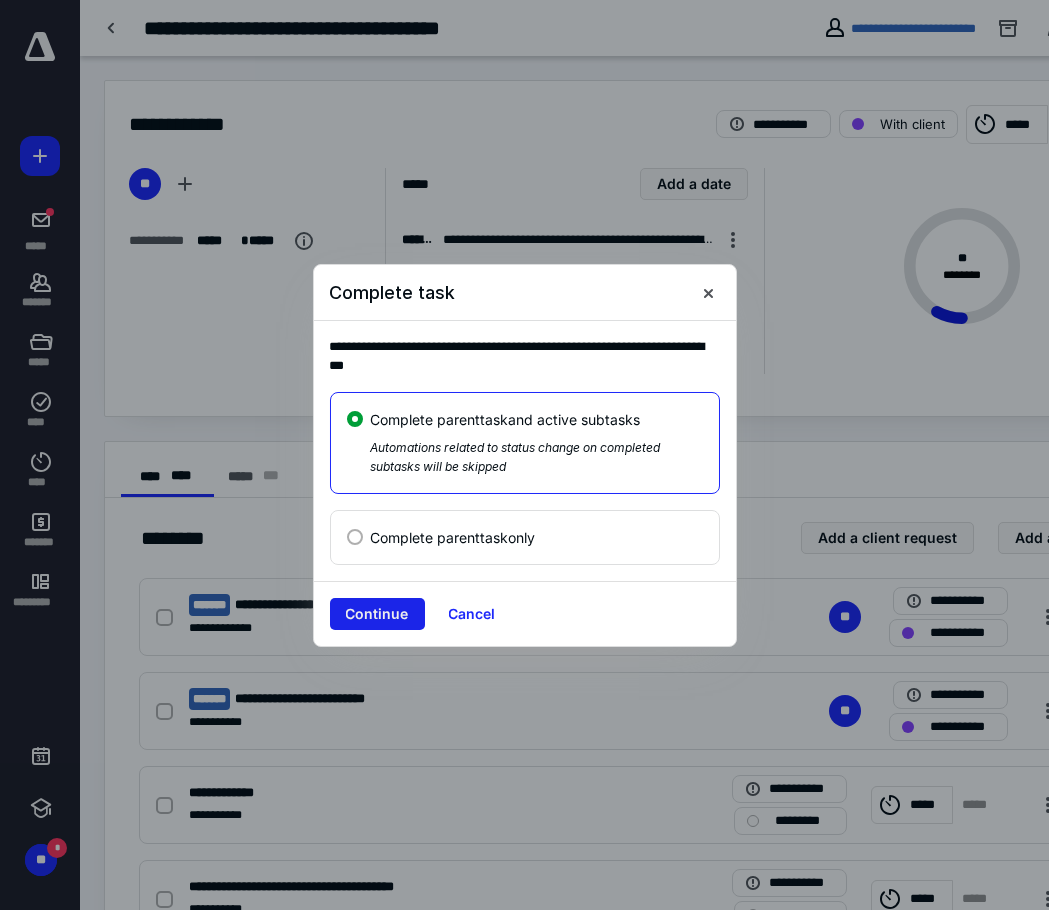 click on "Continue" at bounding box center [377, 614] 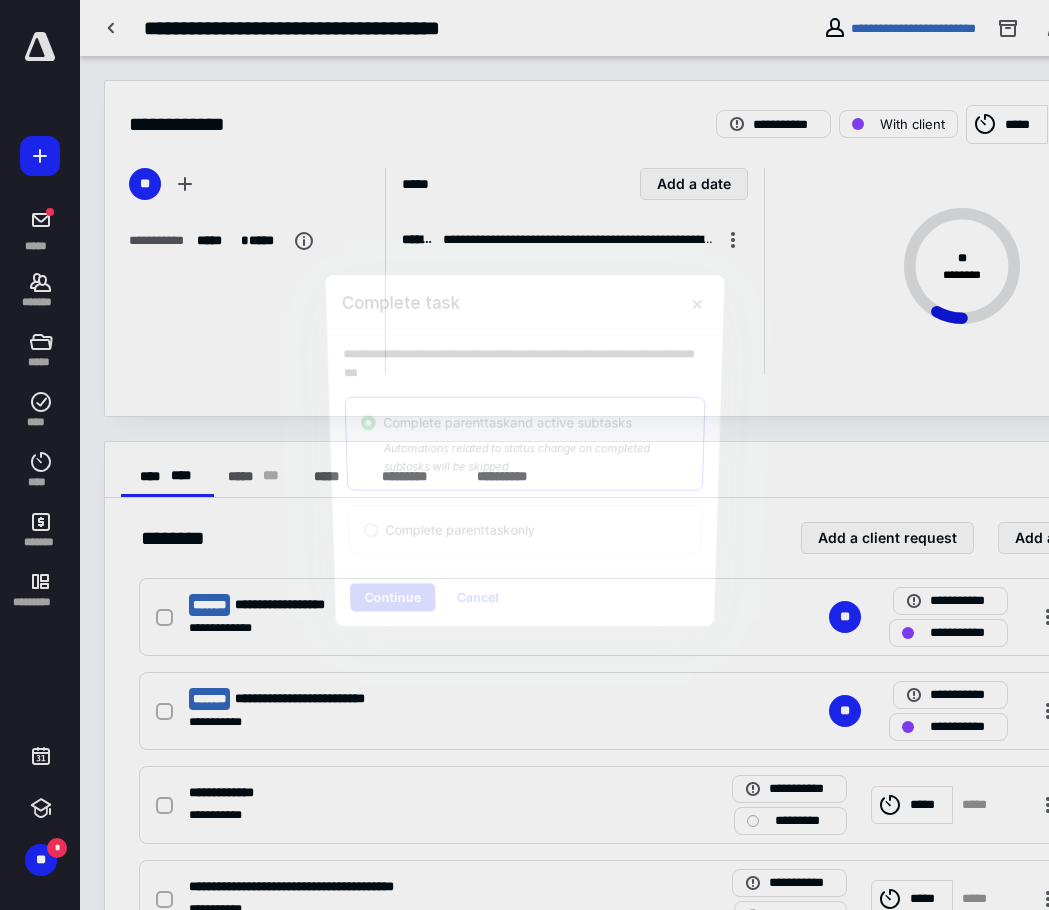 checkbox on "true" 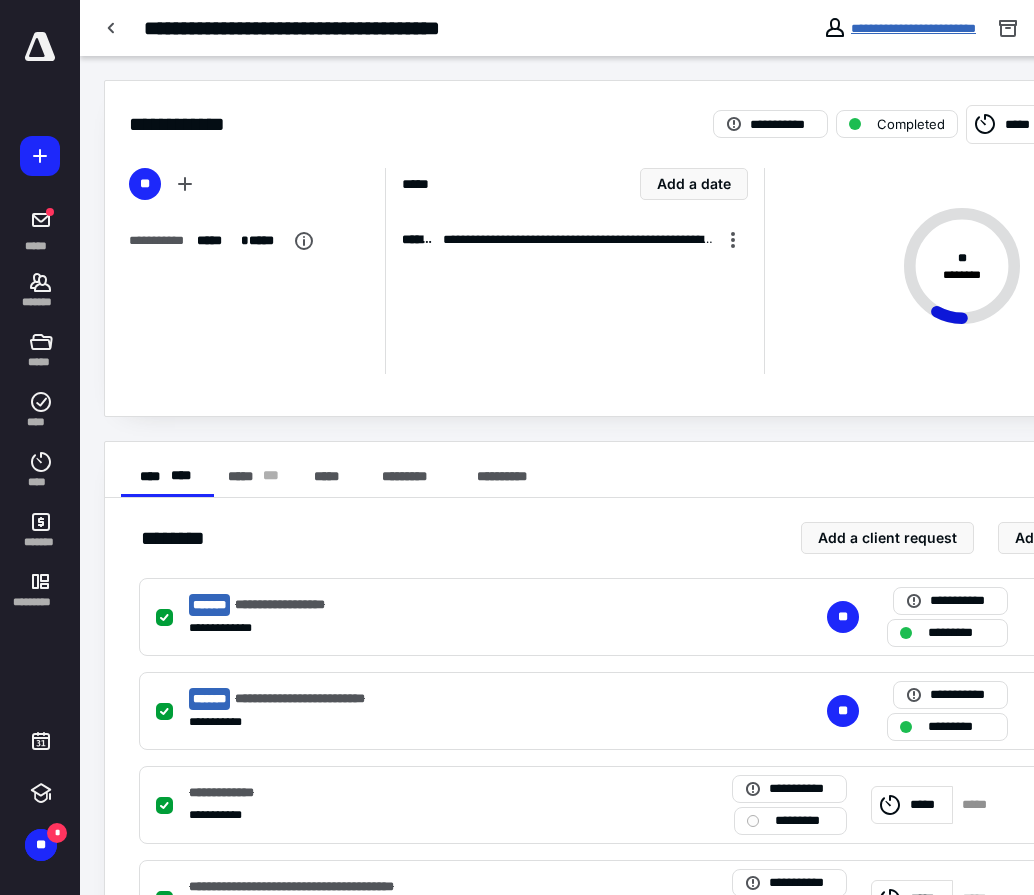 click on "**********" at bounding box center [913, 28] 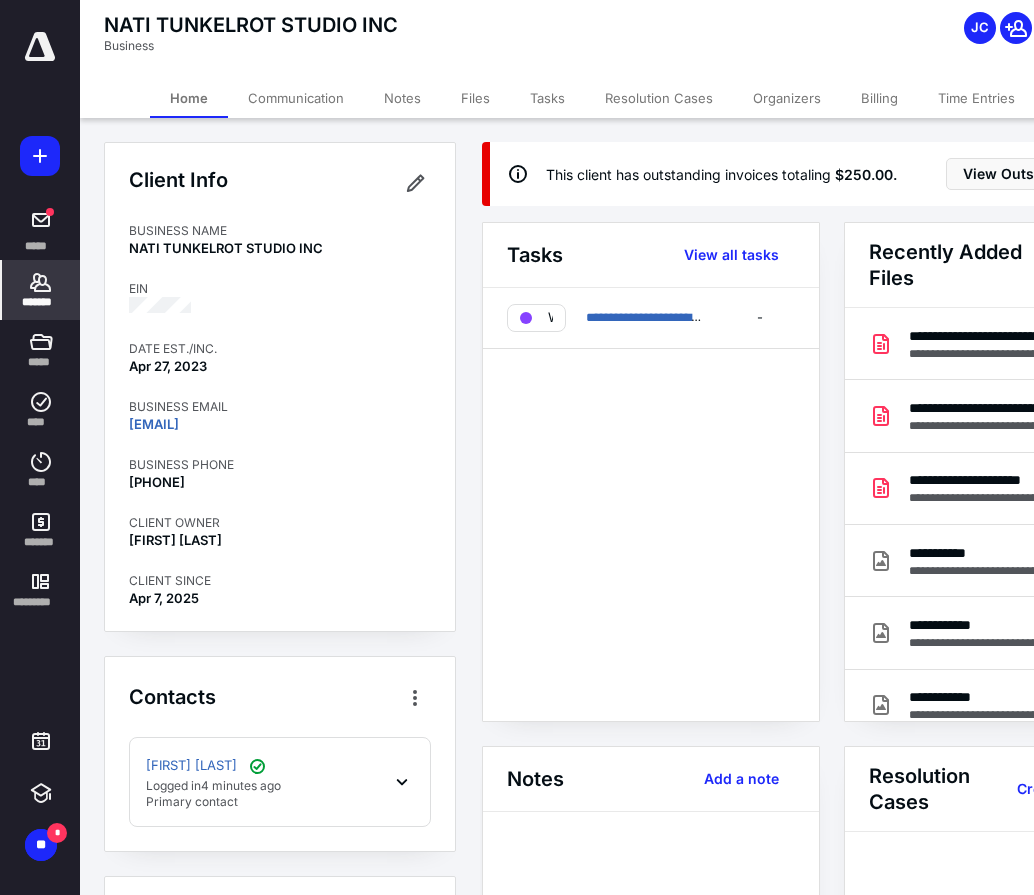scroll, scrollTop: 85, scrollLeft: 0, axis: vertical 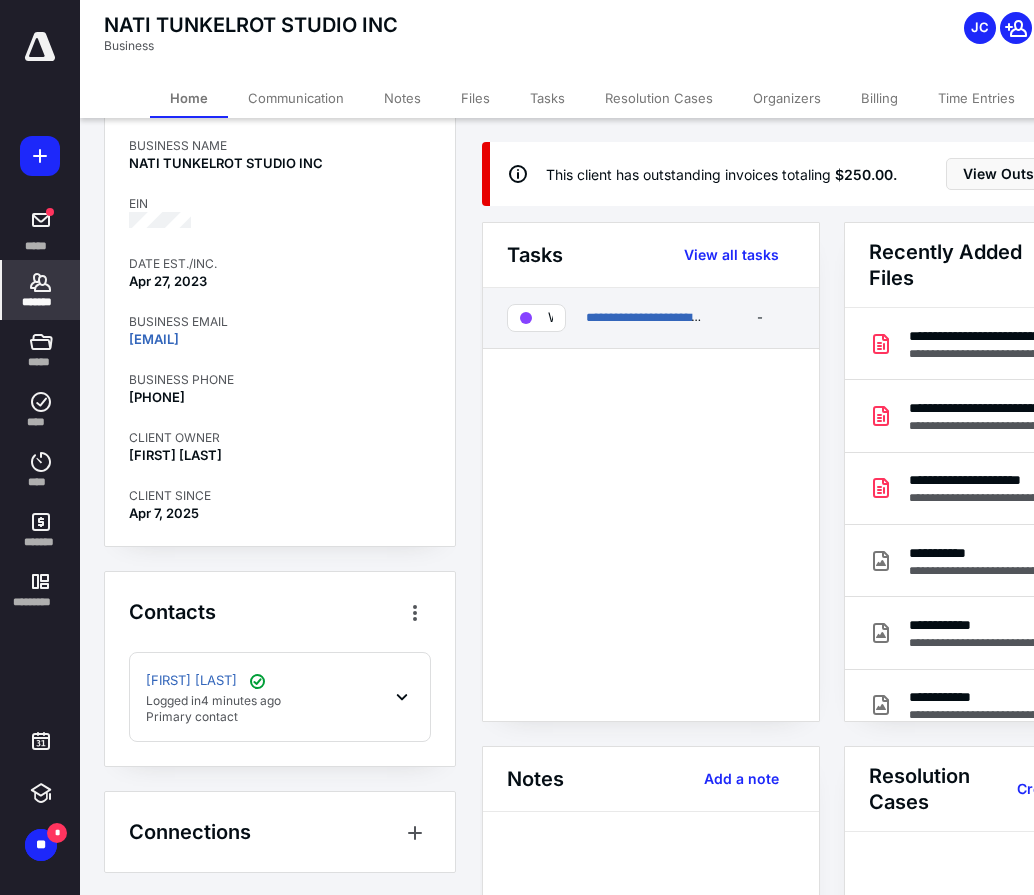 click on "With client" at bounding box center (550, 318) 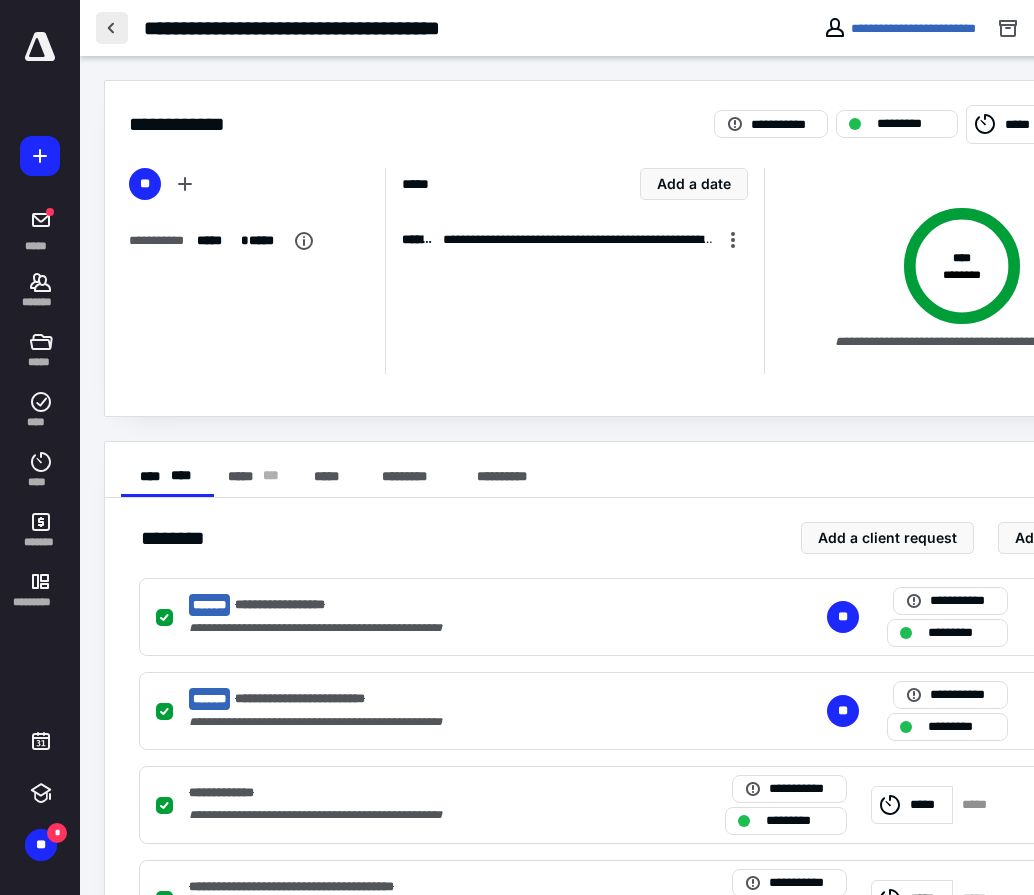 click at bounding box center (112, 28) 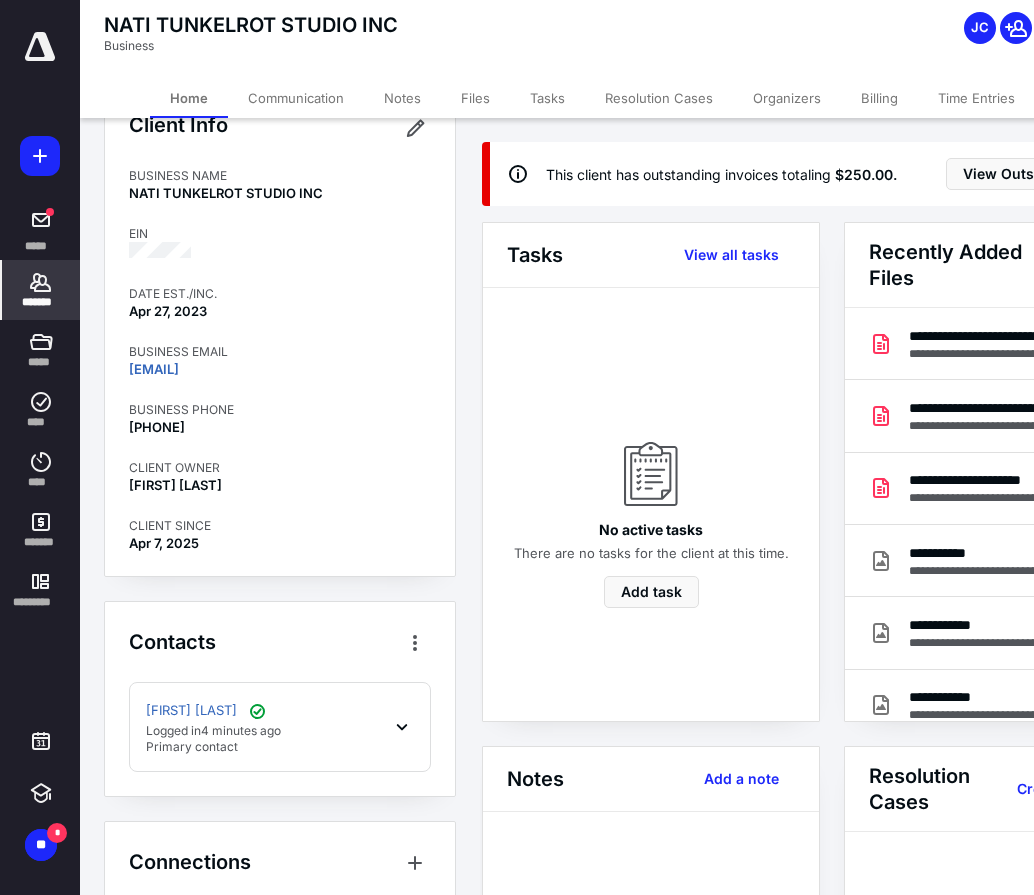 scroll, scrollTop: 85, scrollLeft: 0, axis: vertical 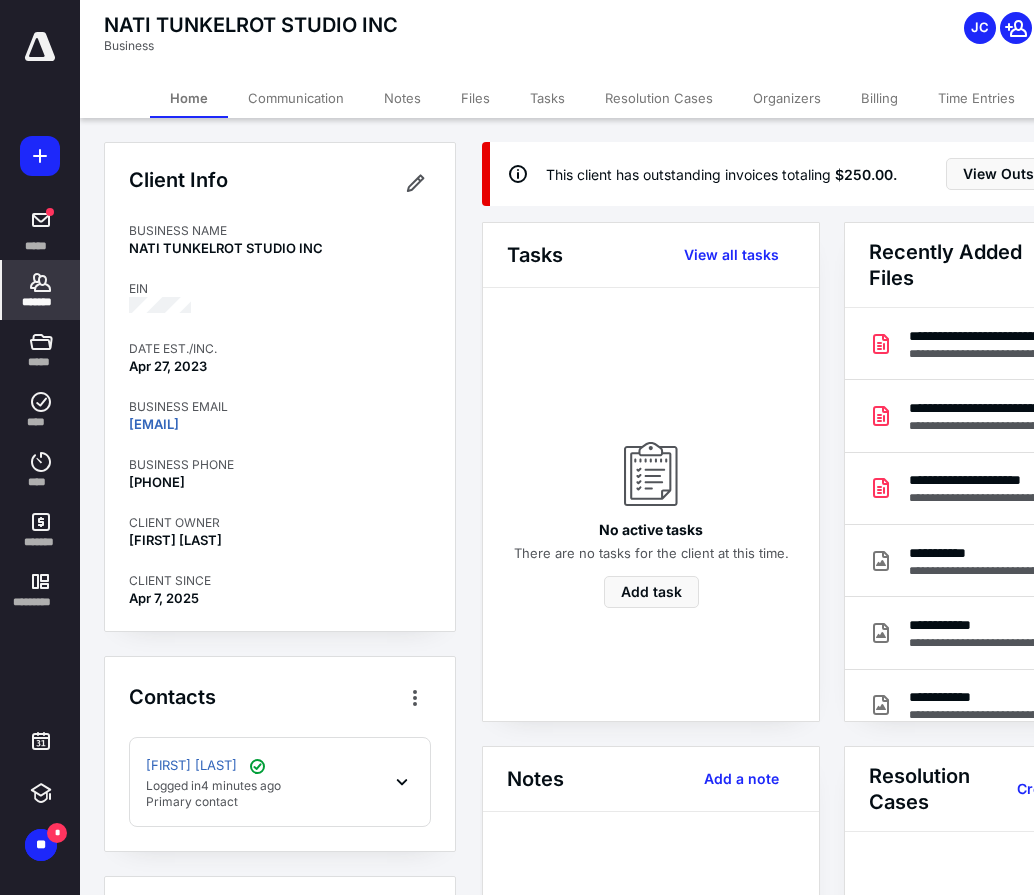 drag, startPoint x: 648, startPoint y: 63, endPoint x: 595, endPoint y: 63, distance: 53 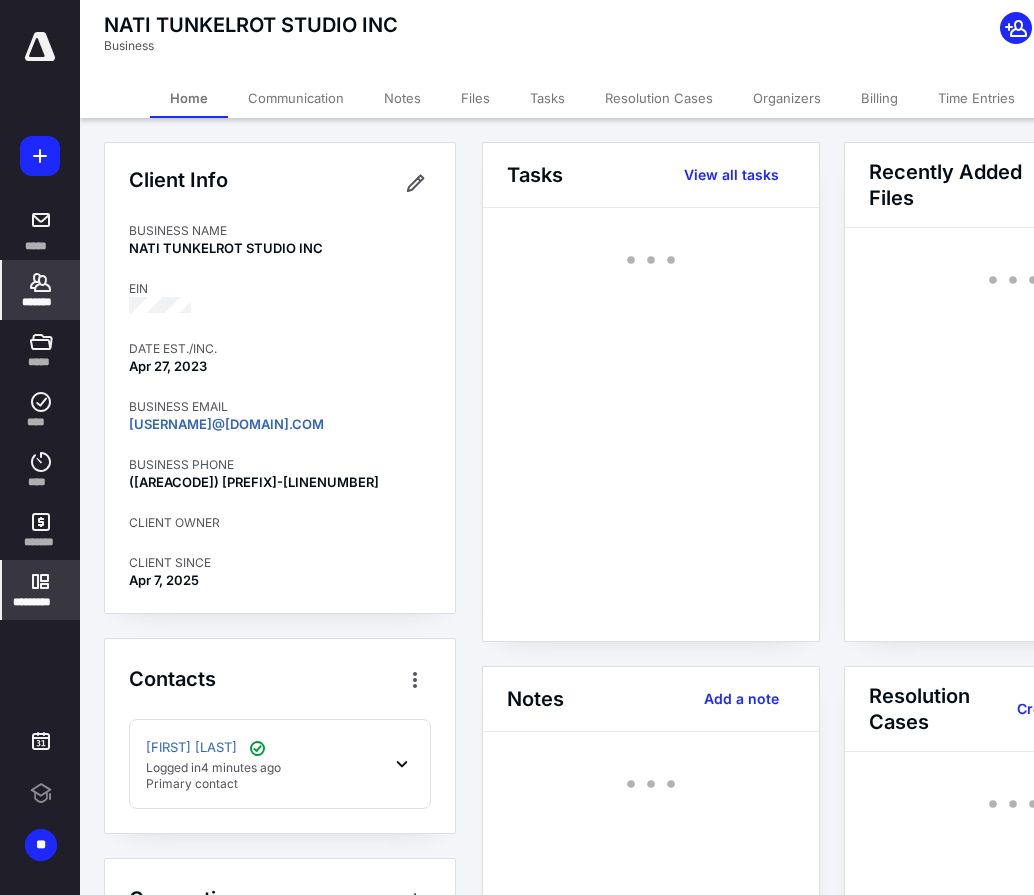 scroll, scrollTop: 0, scrollLeft: 0, axis: both 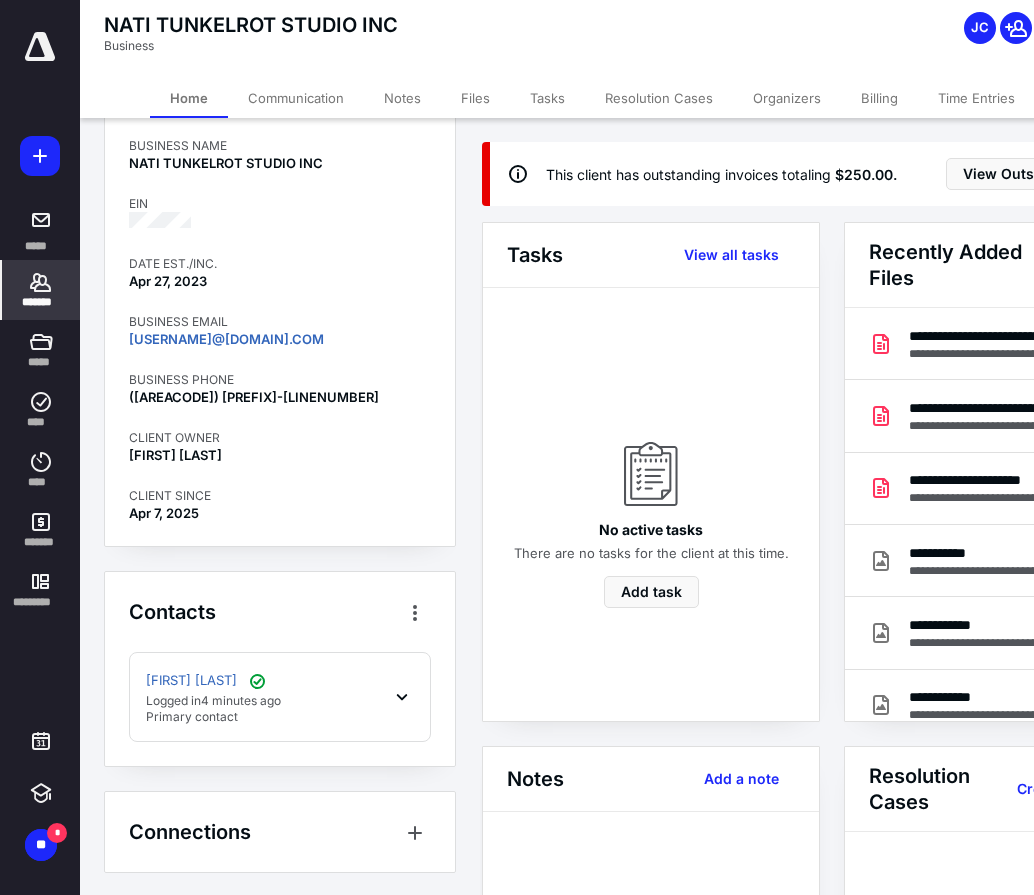 click on "No active tasks There are no tasks for the client at this time. Add task" at bounding box center [651, 505] 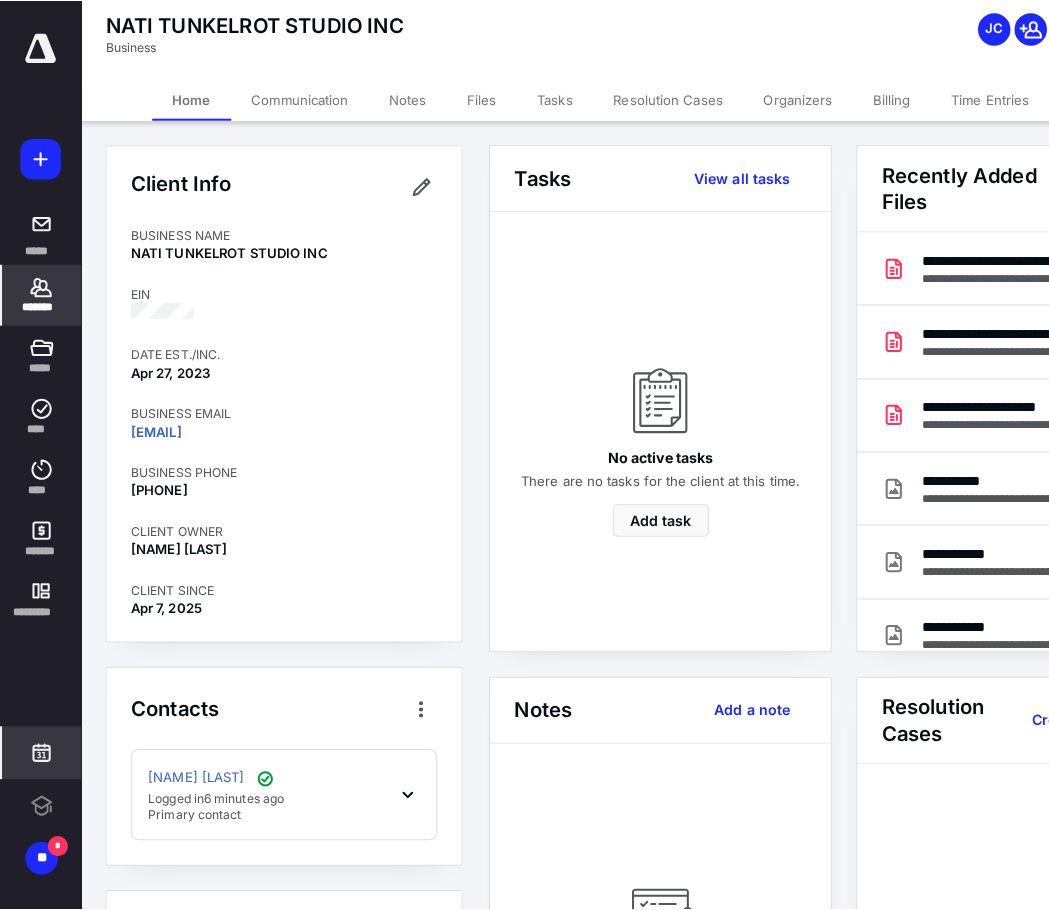 scroll, scrollTop: 0, scrollLeft: 0, axis: both 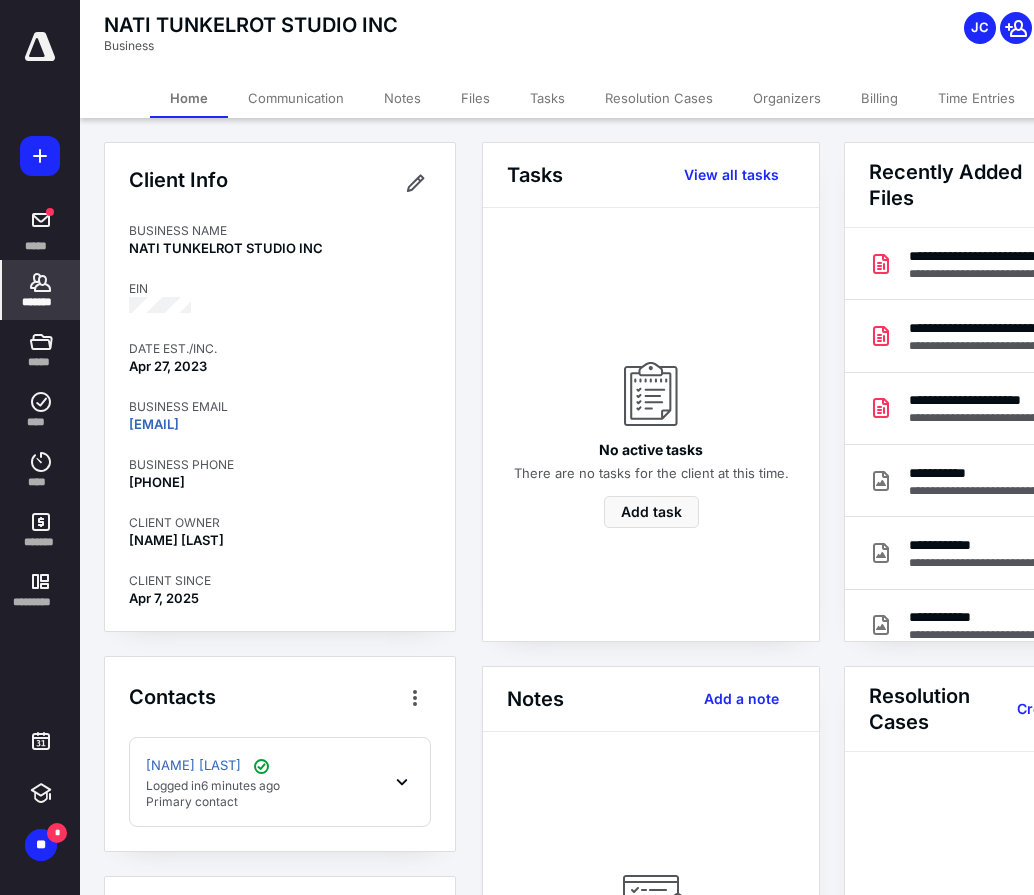 click on "Files" at bounding box center (475, 98) 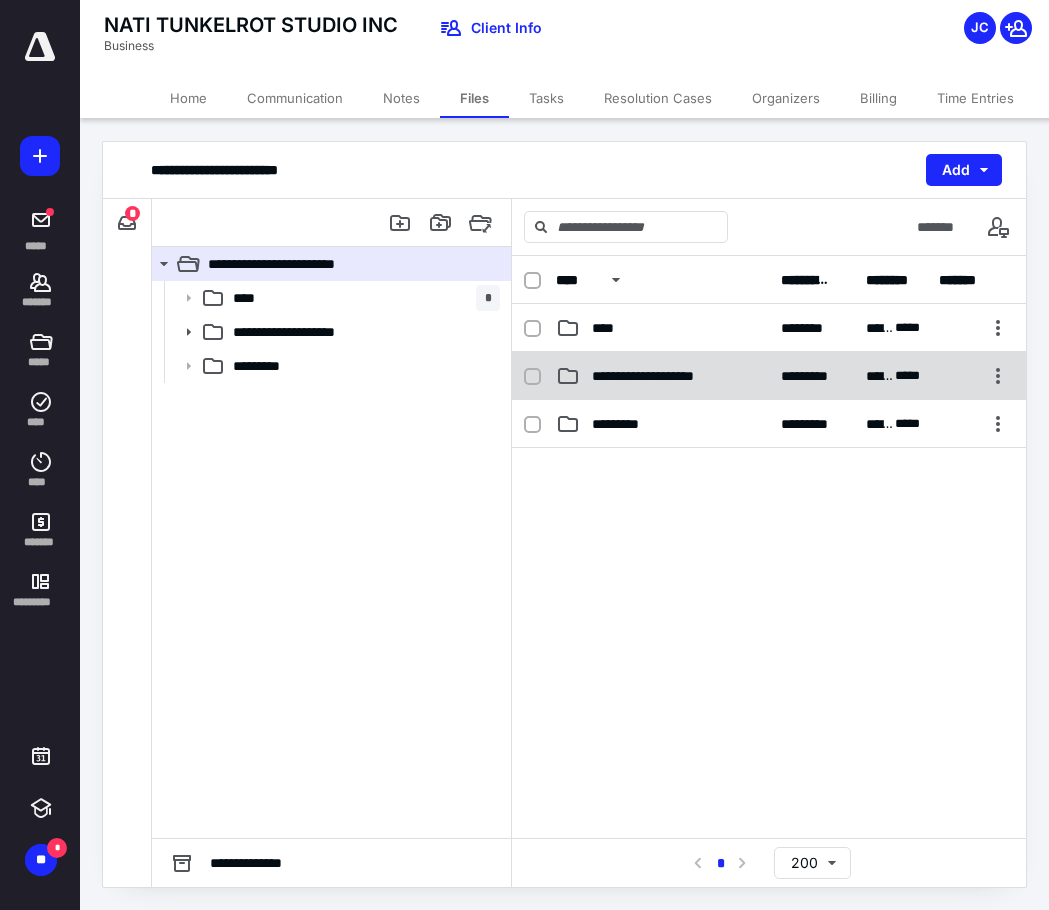 click on "**********" at bounding box center (674, 376) 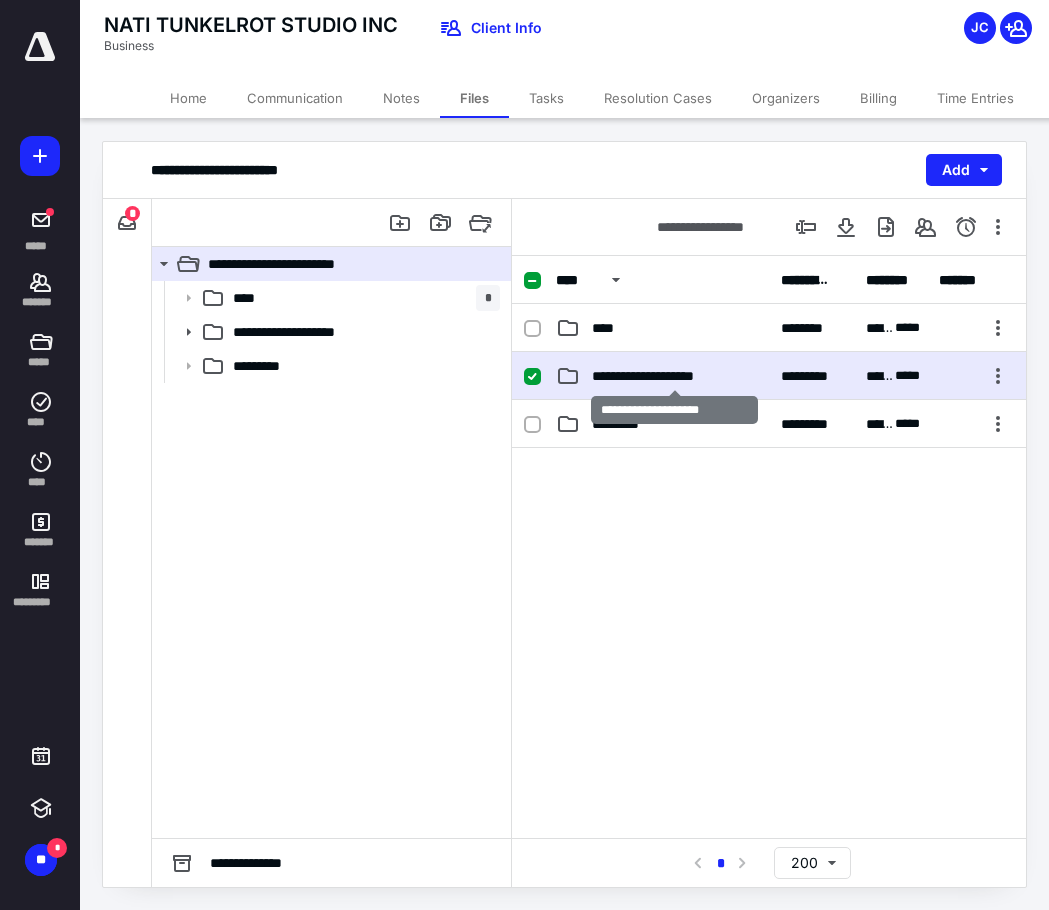 click on "**********" at bounding box center (674, 376) 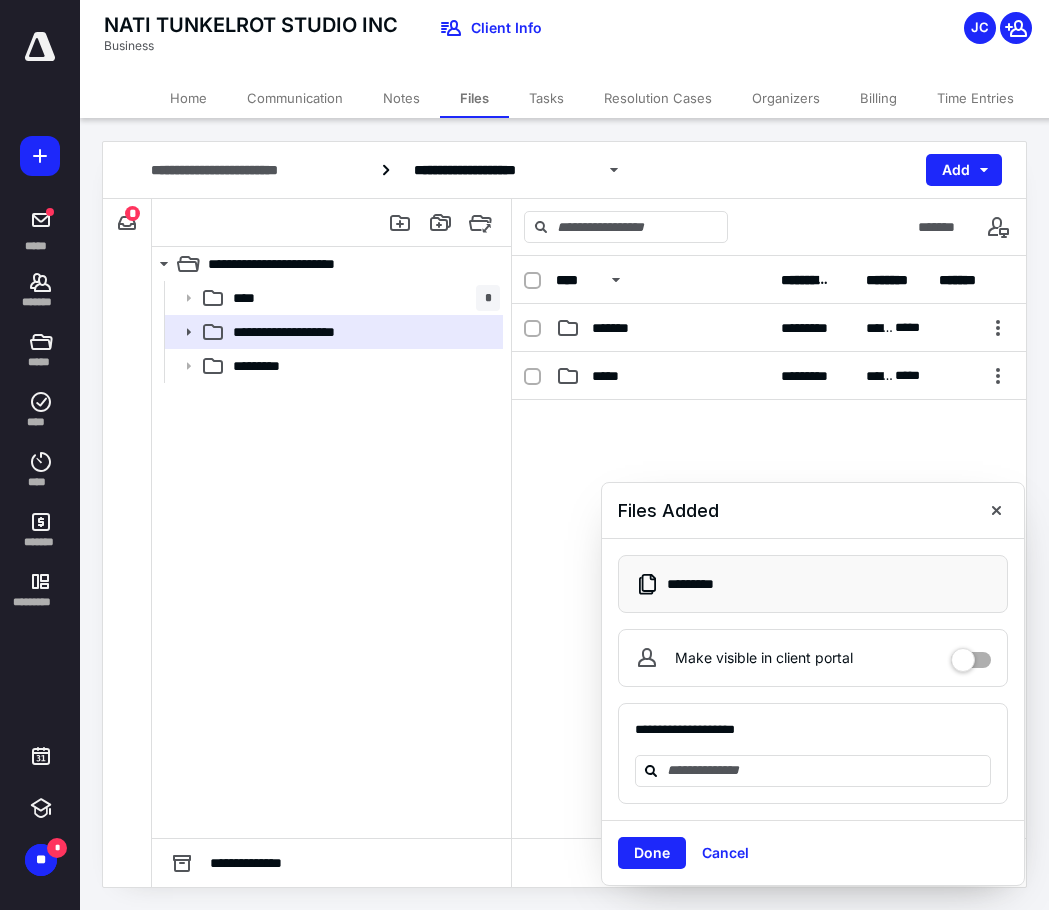 click on "**********" at bounding box center [331, 559] 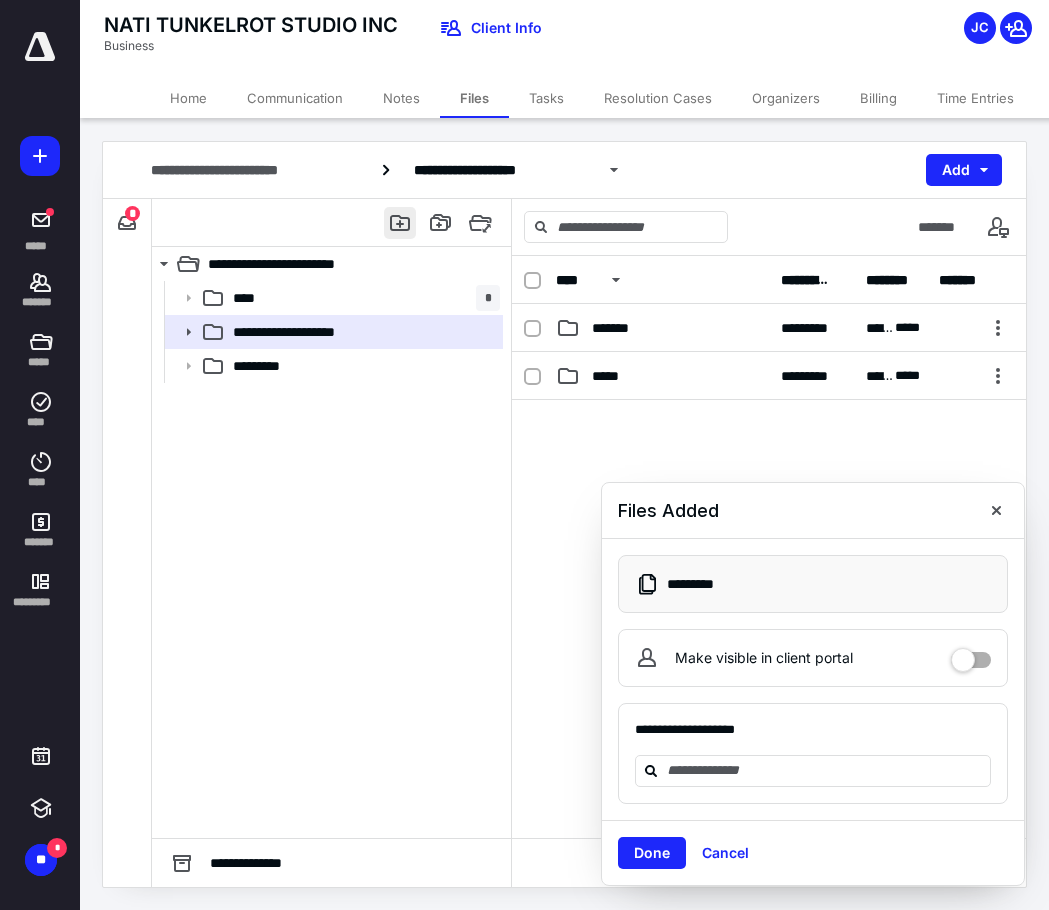 click at bounding box center [400, 223] 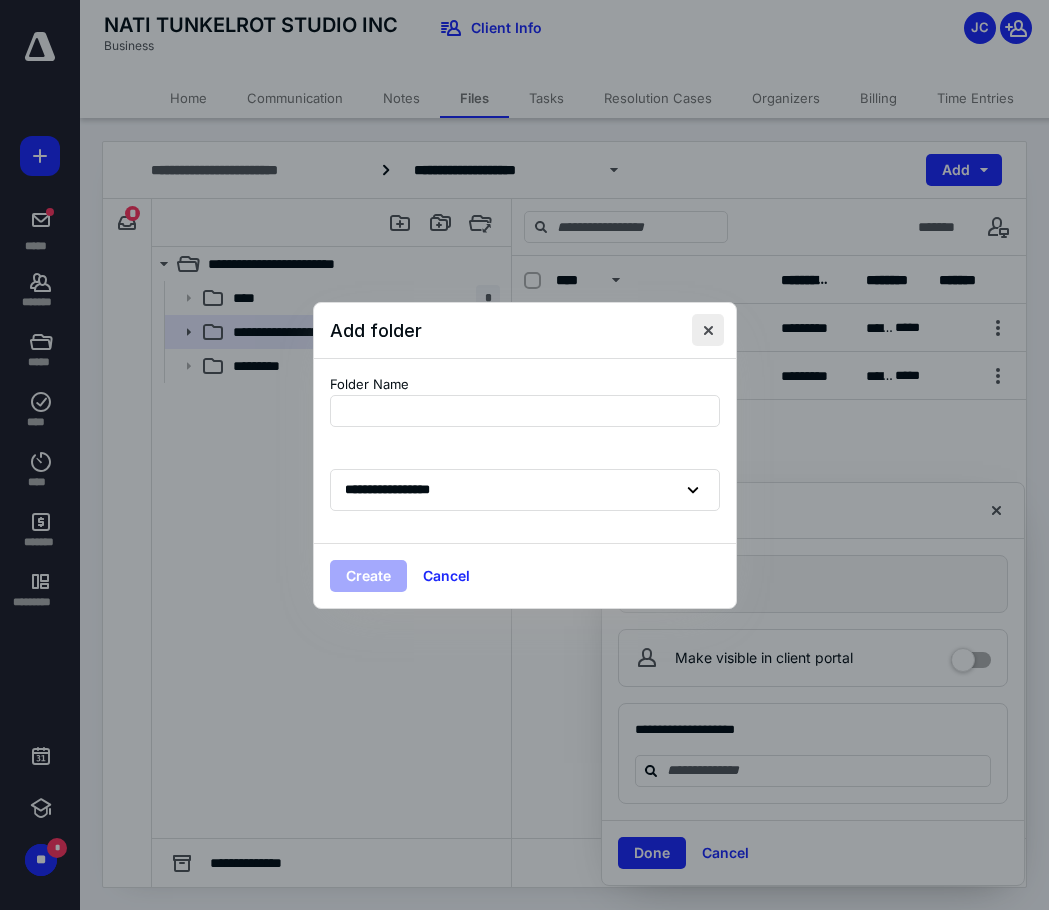 click at bounding box center [708, 330] 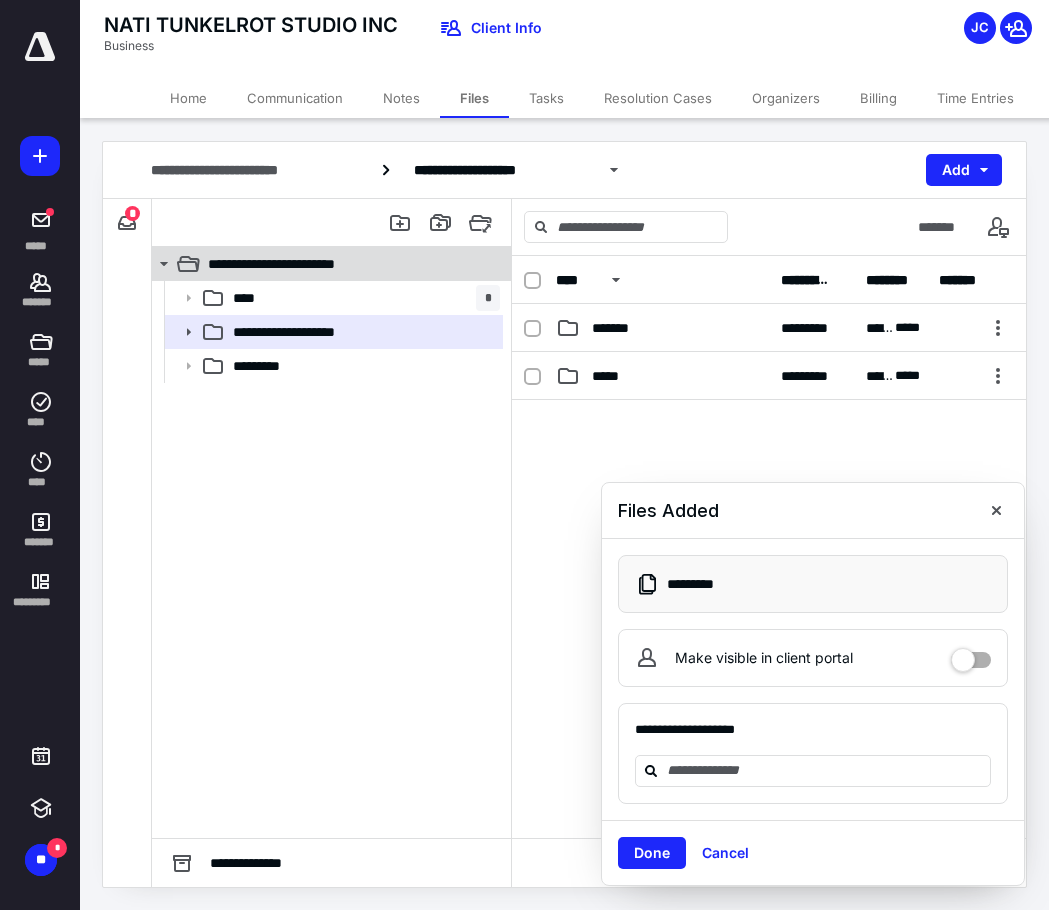 click on "**********" at bounding box center [320, 264] 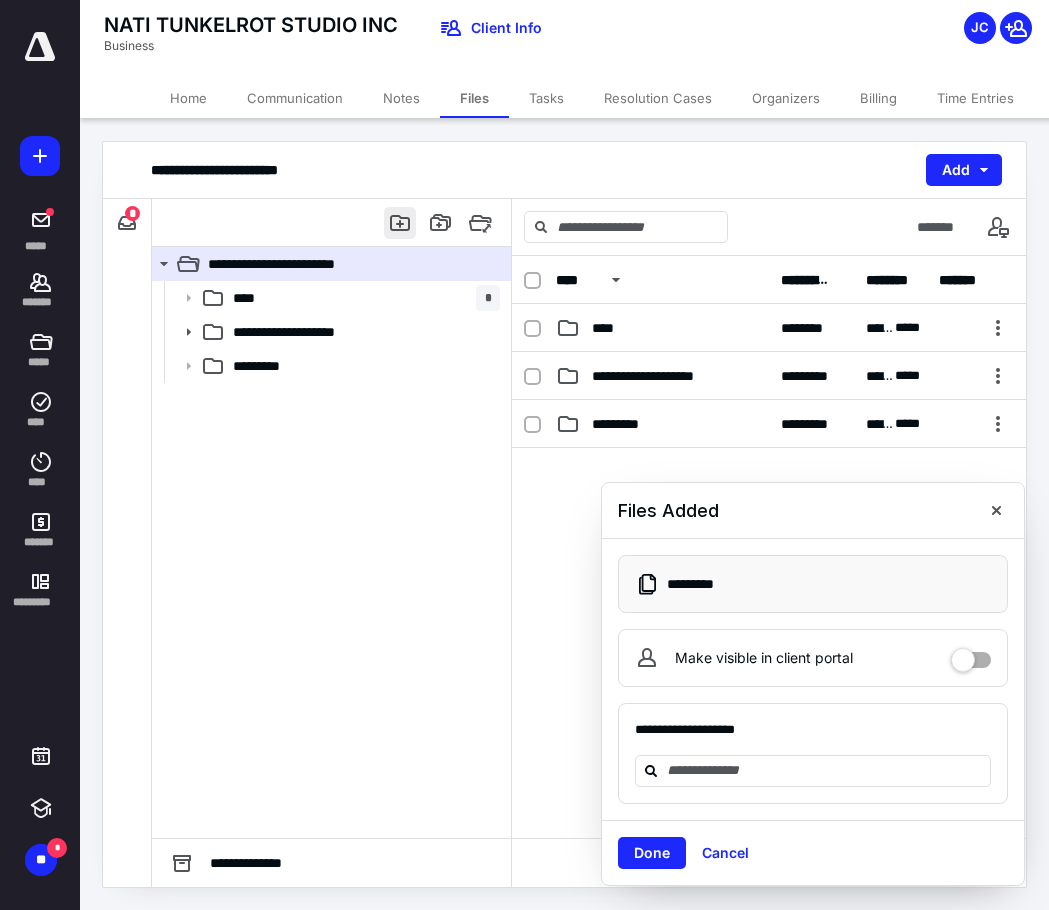 click at bounding box center (400, 223) 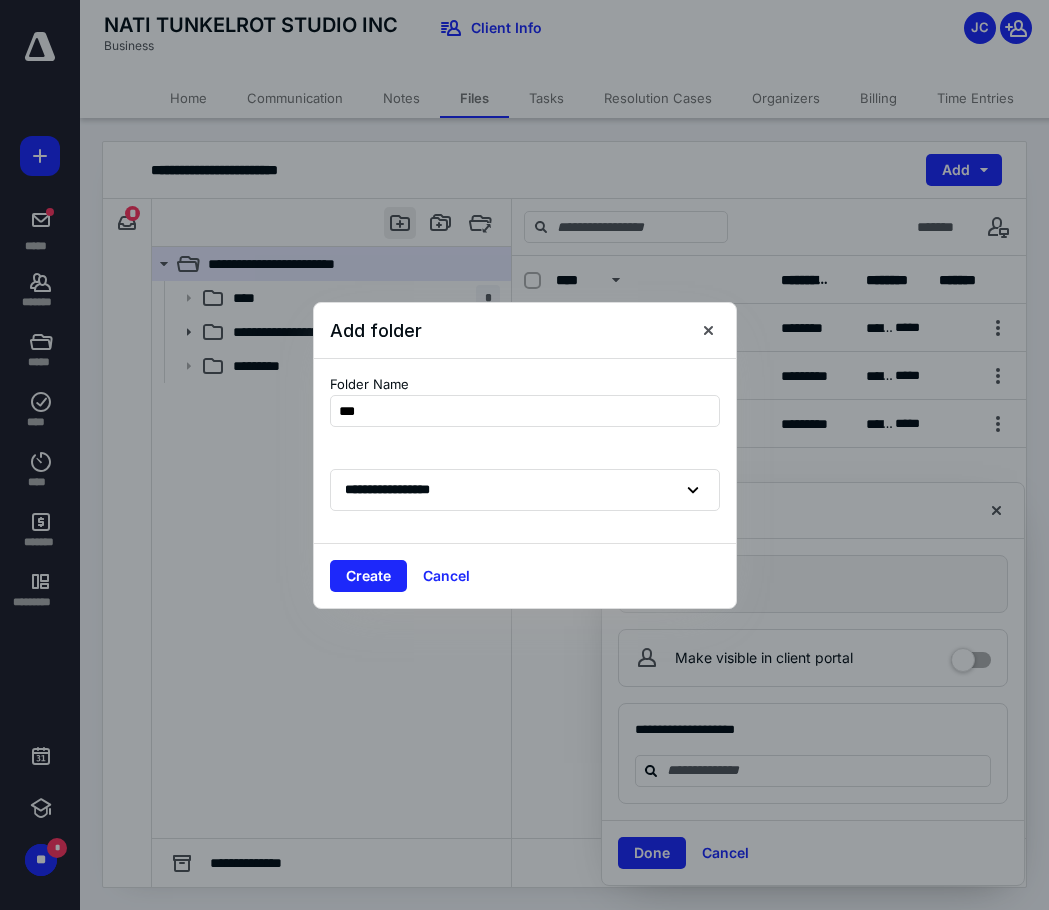 type on "****" 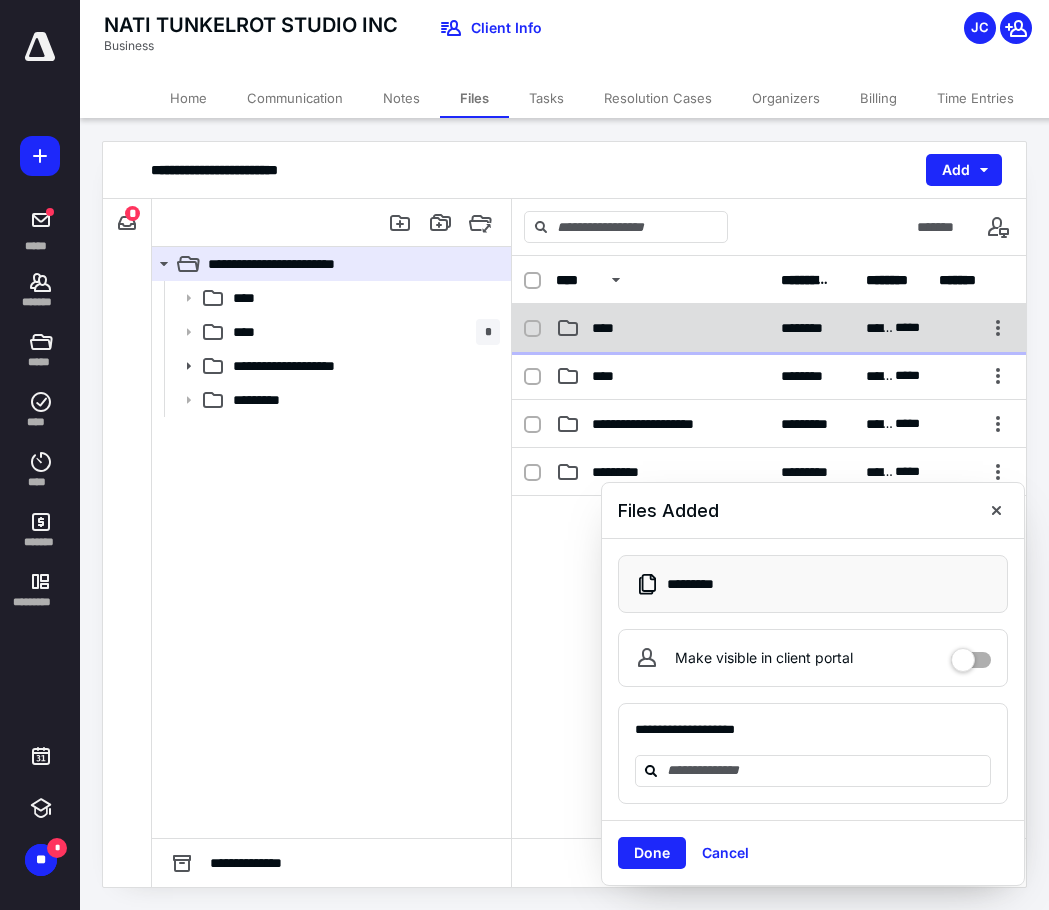 click on "****" at bounding box center [662, 328] 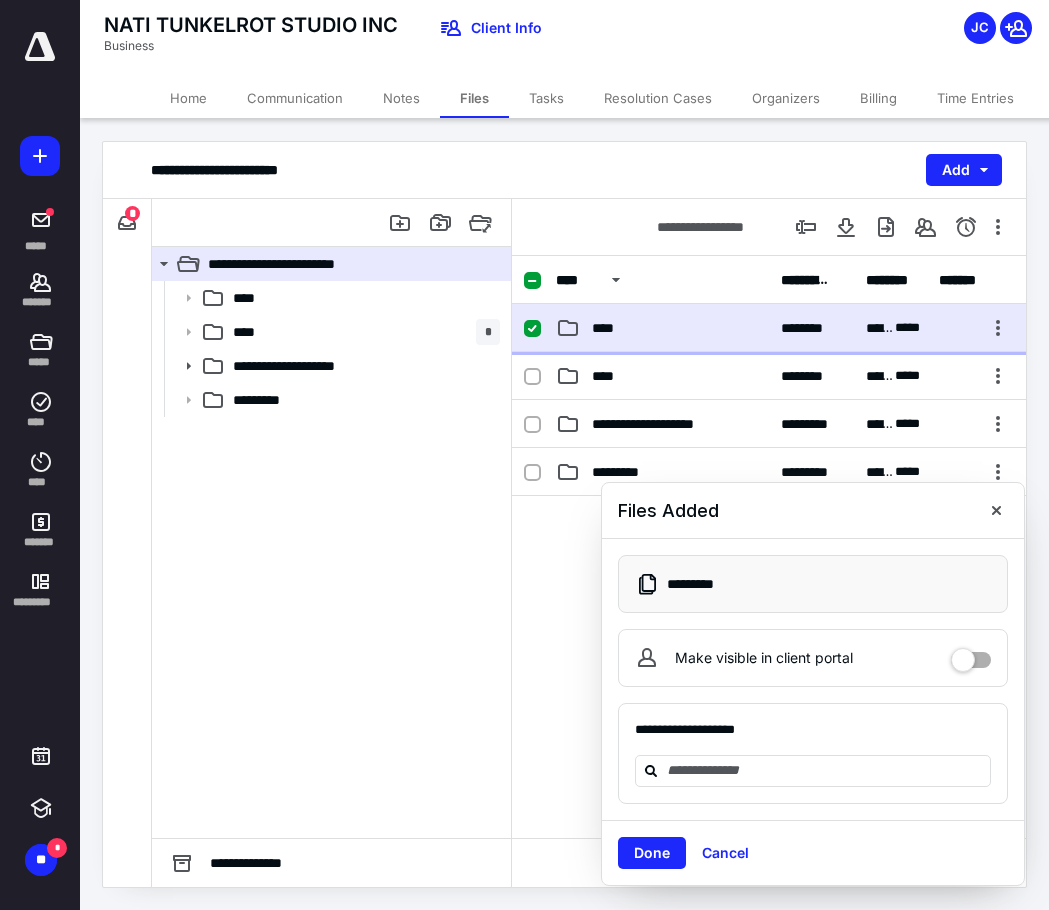 click on "****" at bounding box center (662, 328) 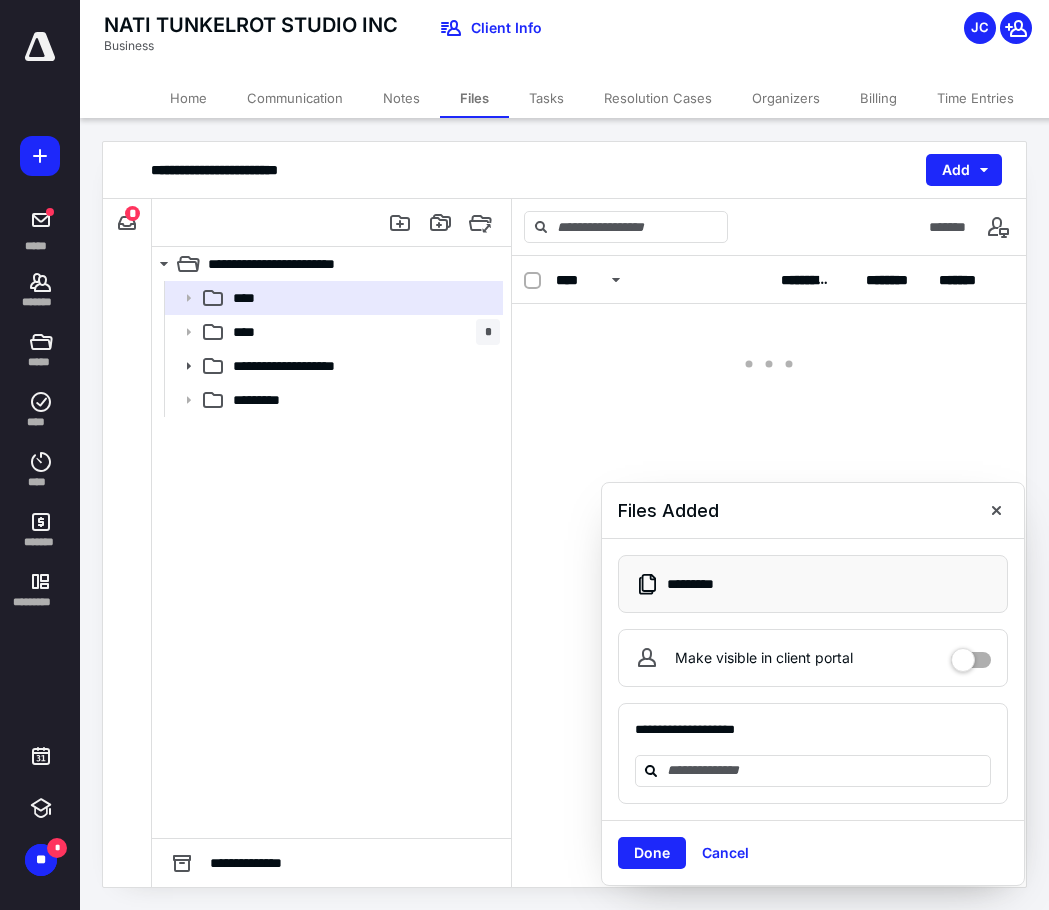 click at bounding box center (769, 344) 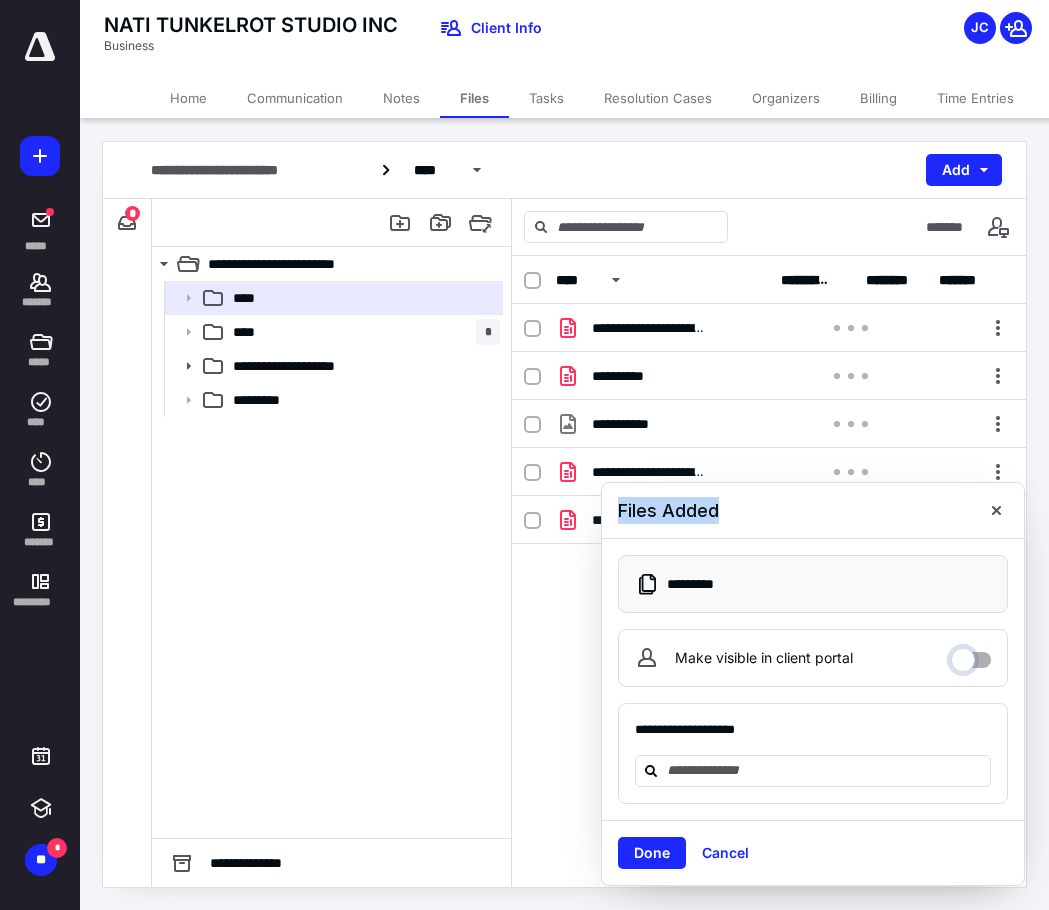 click on "Make visible in client portal" at bounding box center (971, 655) 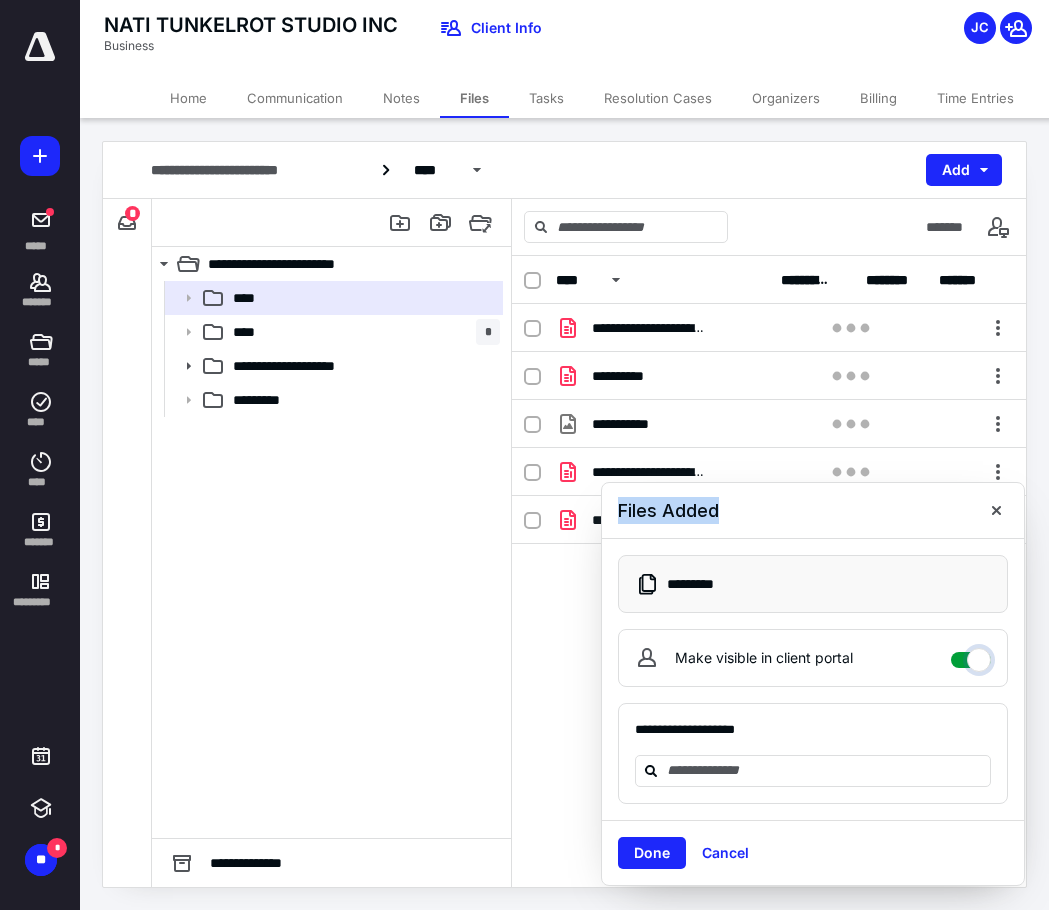 checkbox on "****" 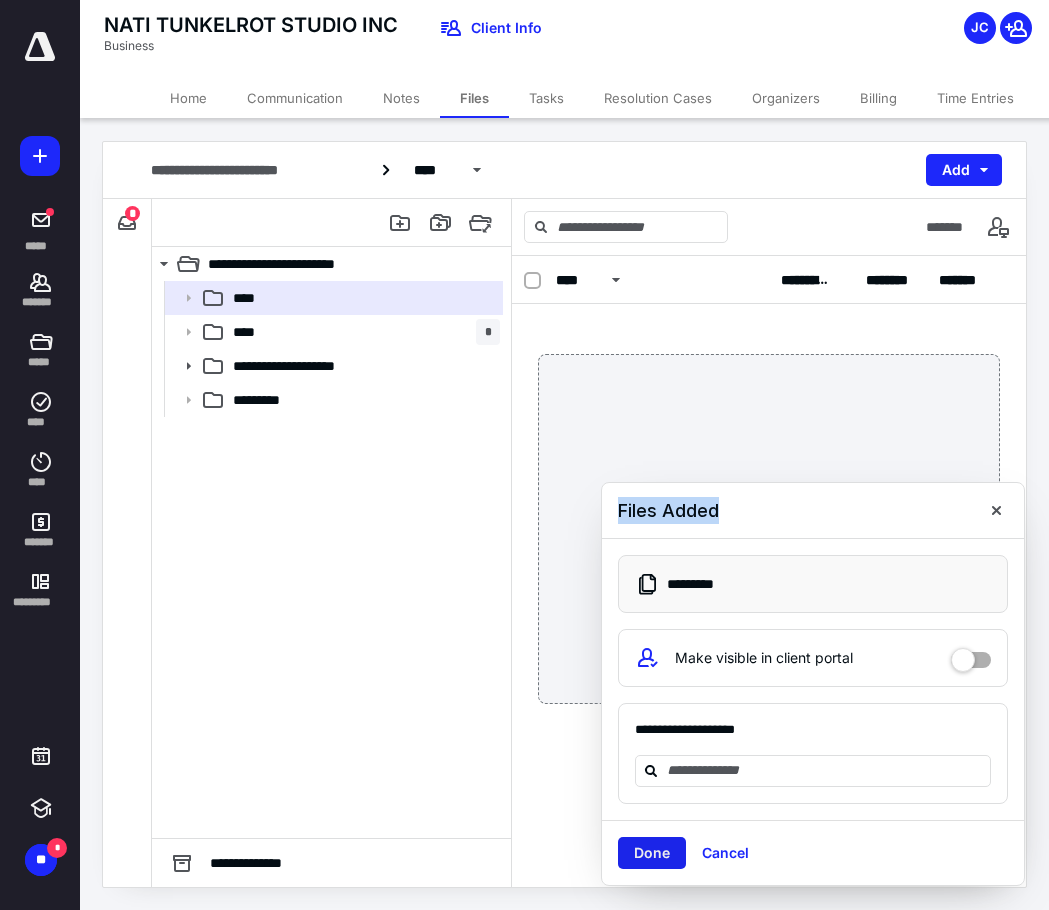 click on "Done" at bounding box center [652, 853] 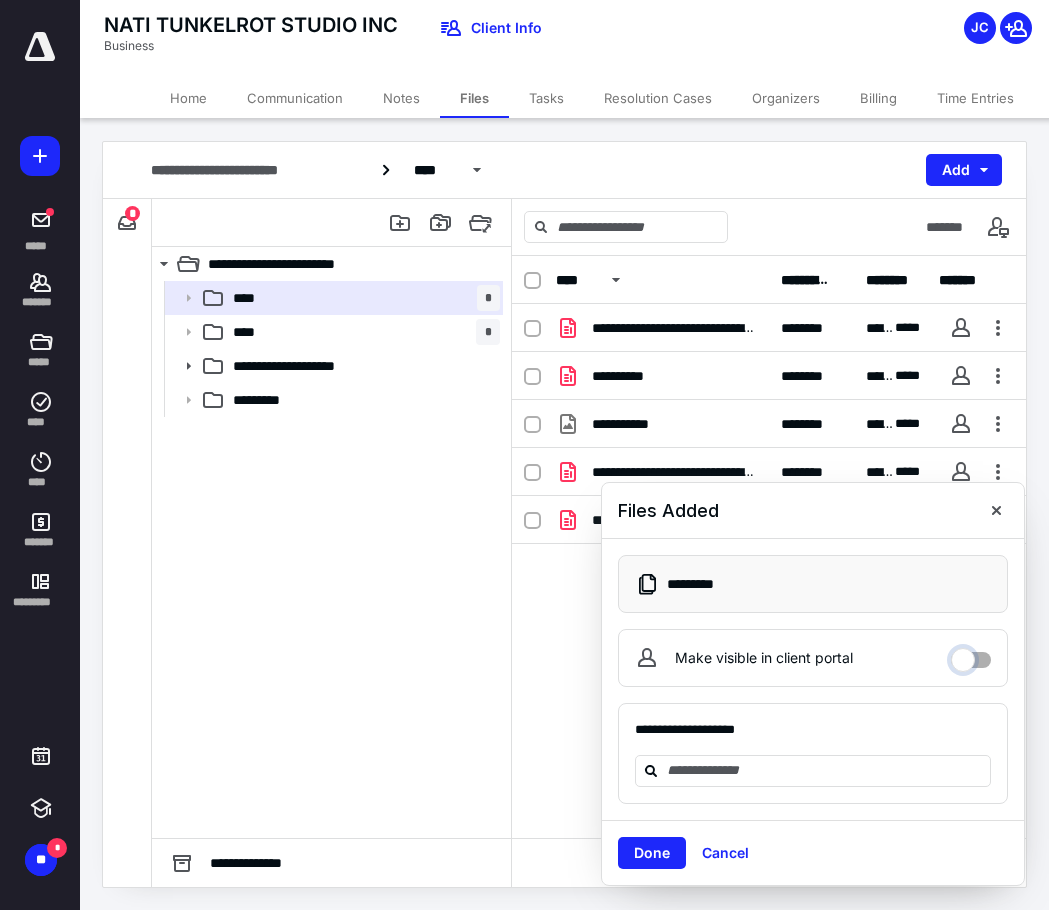 click on "Make visible in client portal" at bounding box center (971, 655) 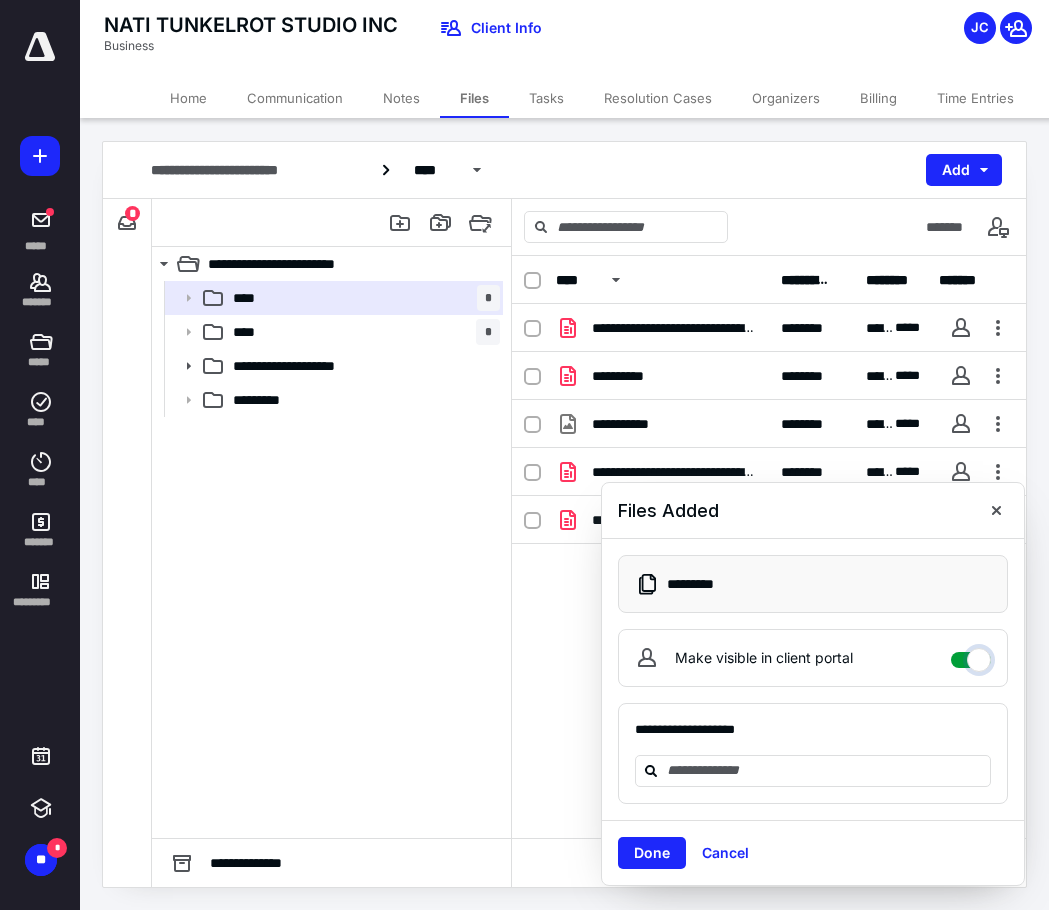 checkbox on "****" 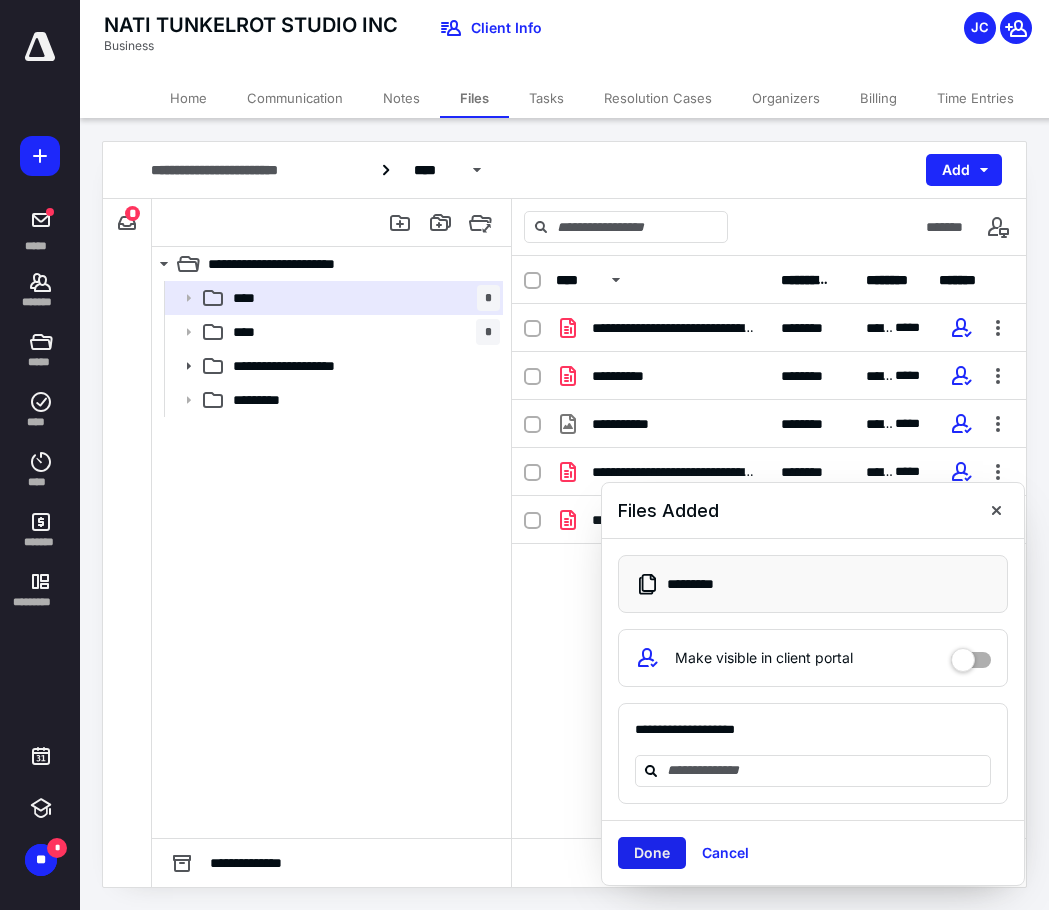 click on "Done" at bounding box center (652, 853) 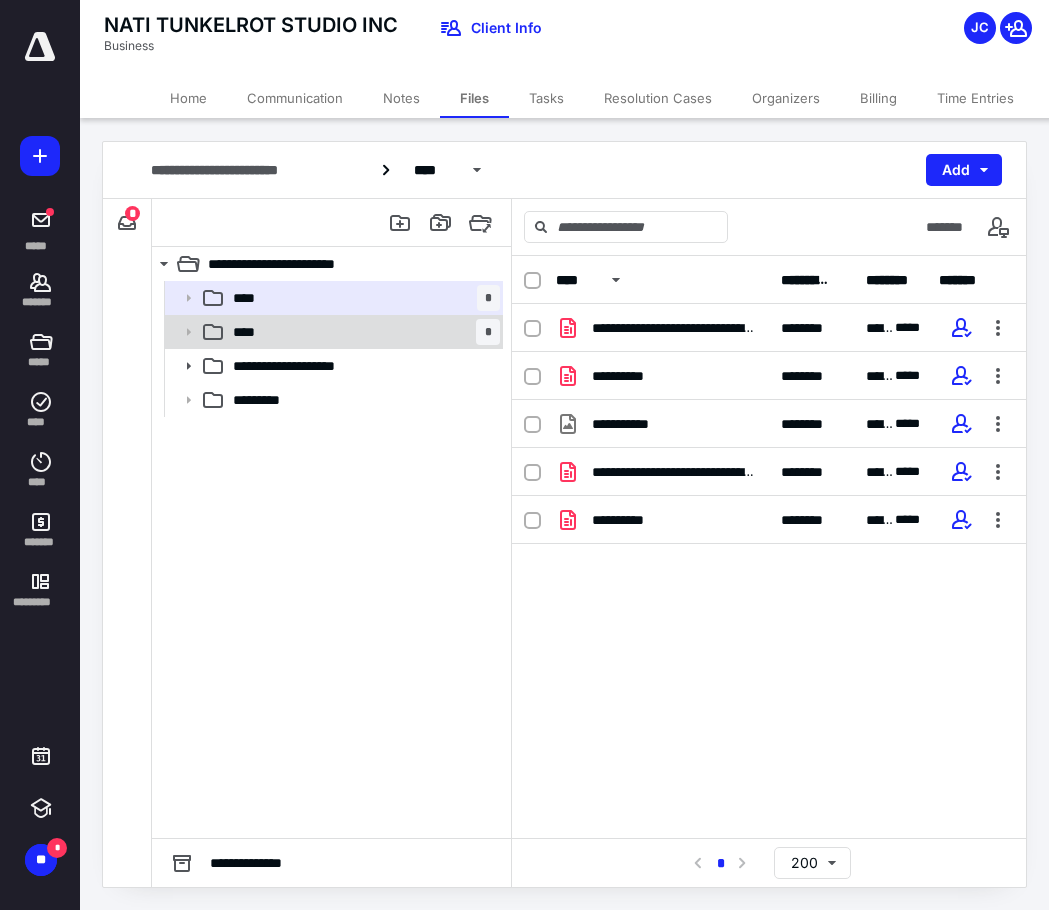 click on "**** *" at bounding box center [332, 332] 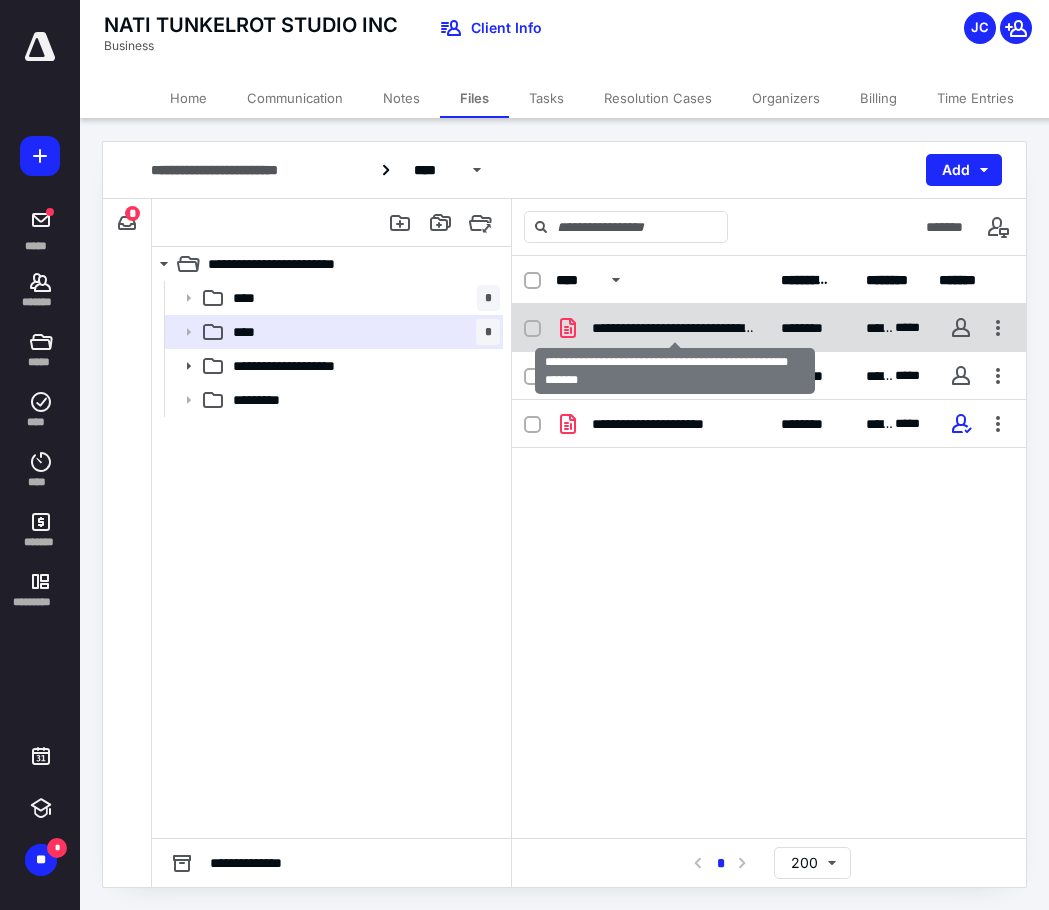 click on "**********" at bounding box center (674, 328) 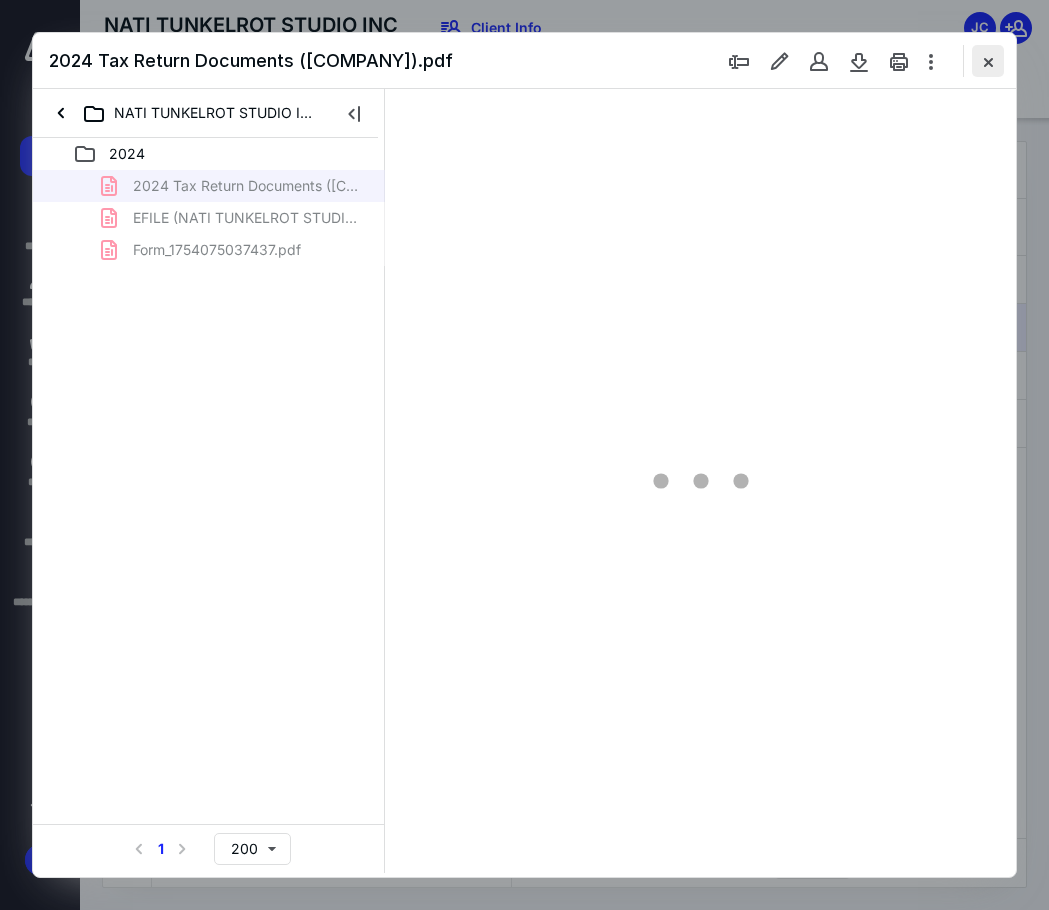 scroll, scrollTop: 0, scrollLeft: 0, axis: both 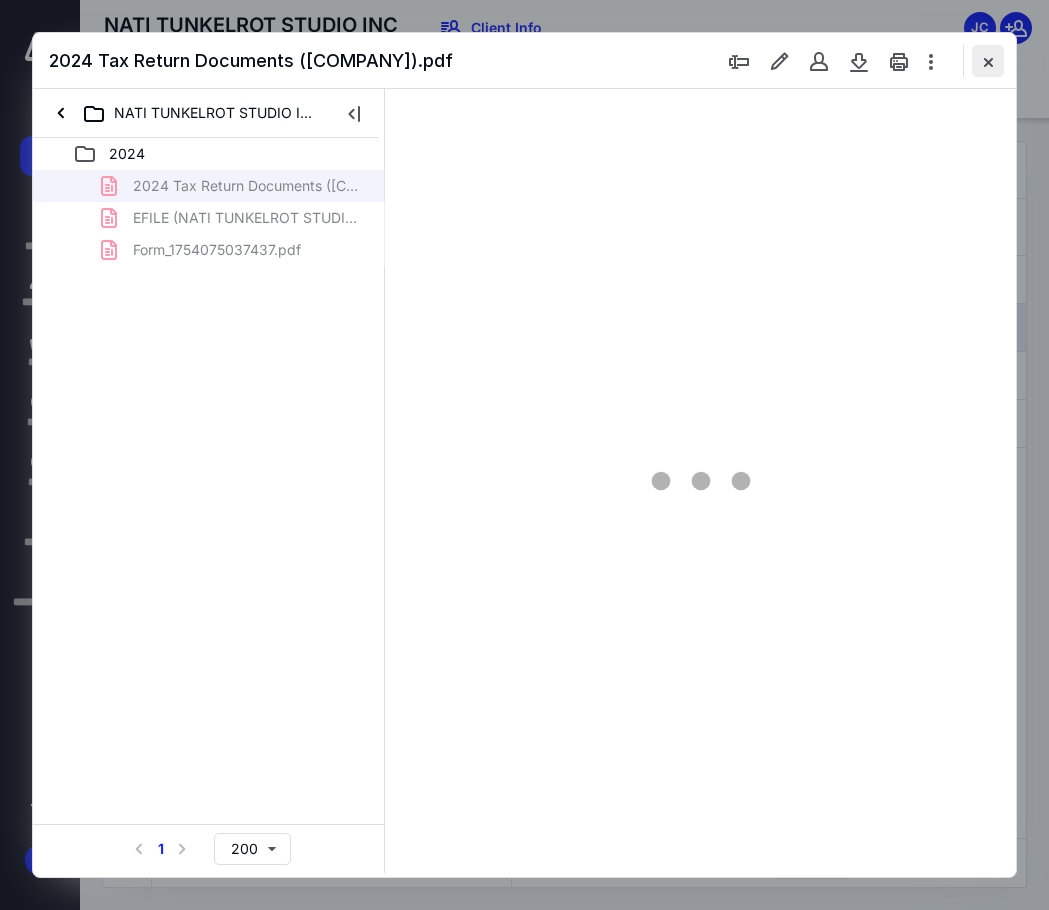 click at bounding box center [988, 61] 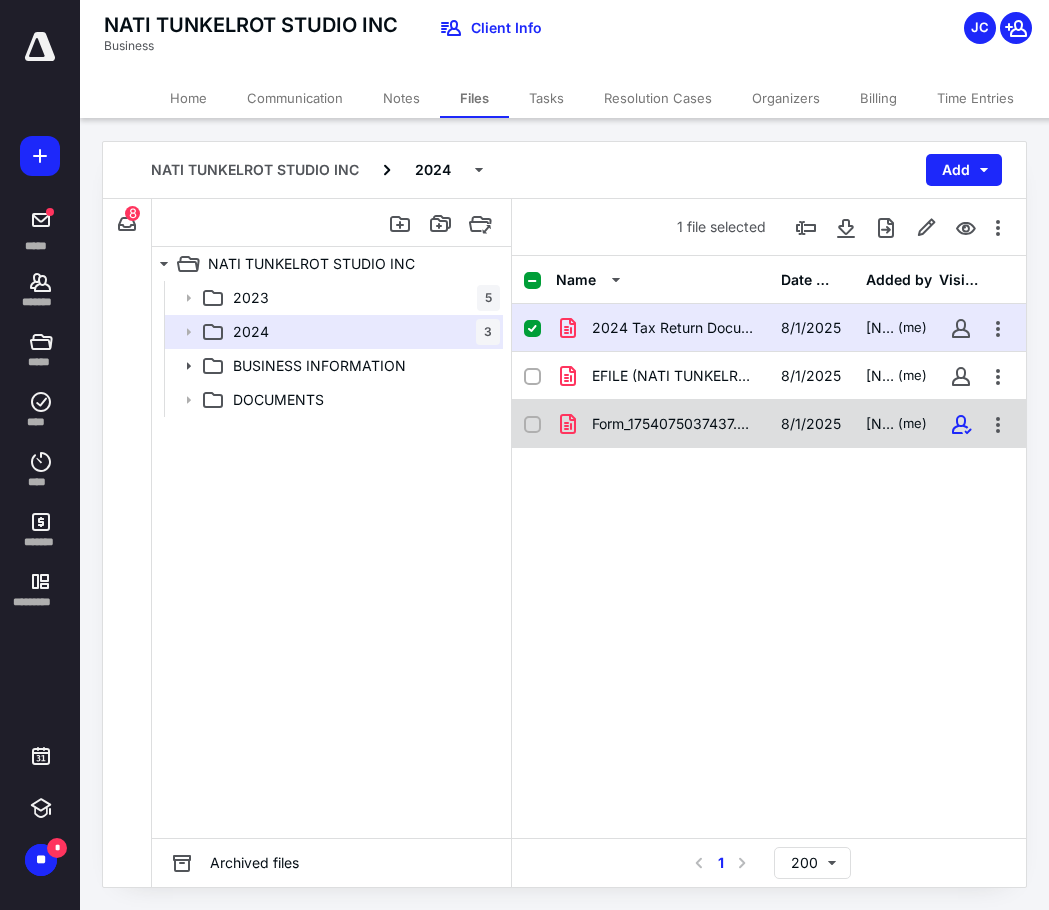 click on "Form_1754075037437.pdf 8/1/2025 Jane Canlas  (me)" at bounding box center (769, 424) 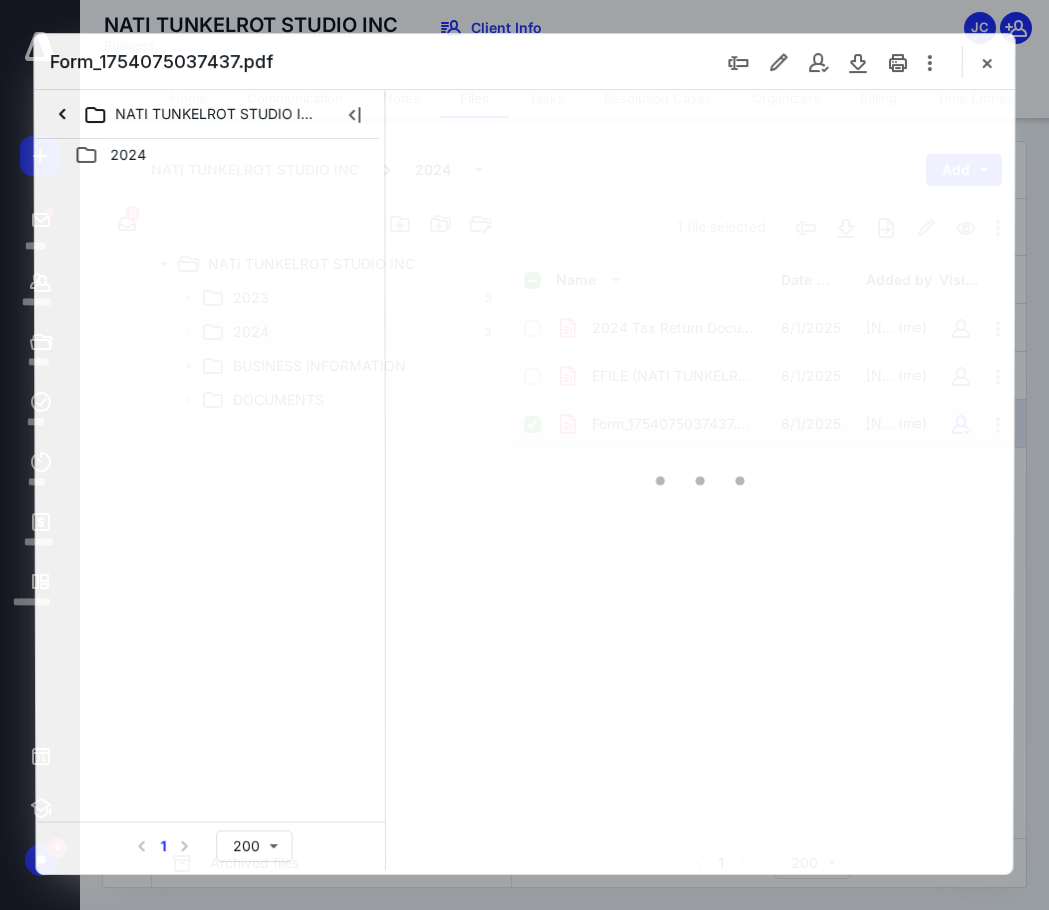 scroll, scrollTop: 0, scrollLeft: 0, axis: both 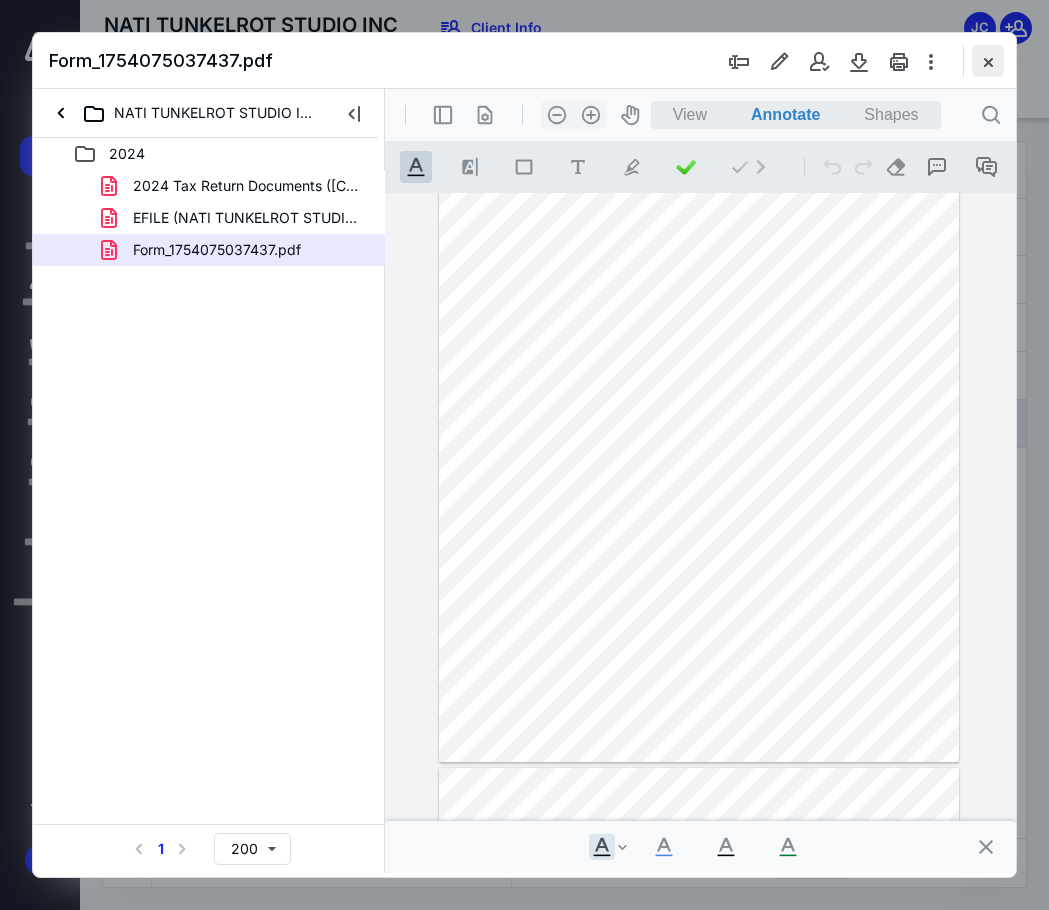 click at bounding box center [988, 61] 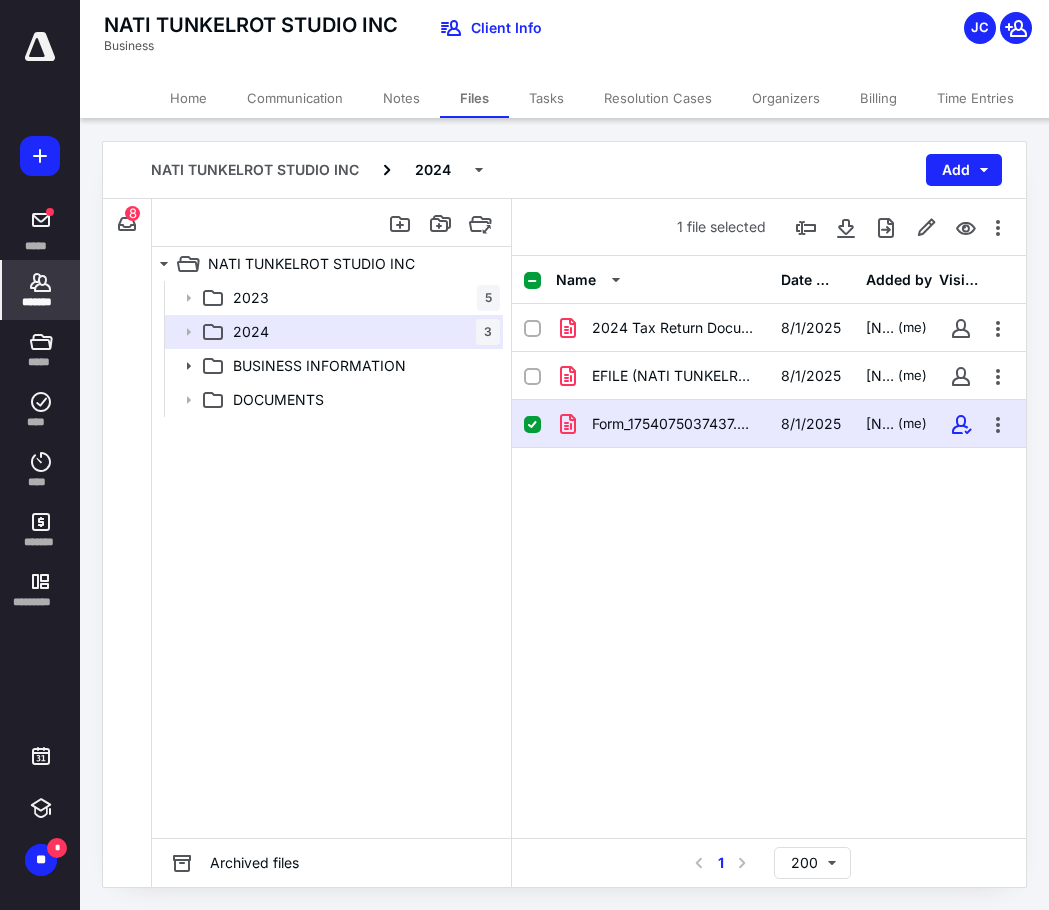 click on "*******" at bounding box center (41, 290) 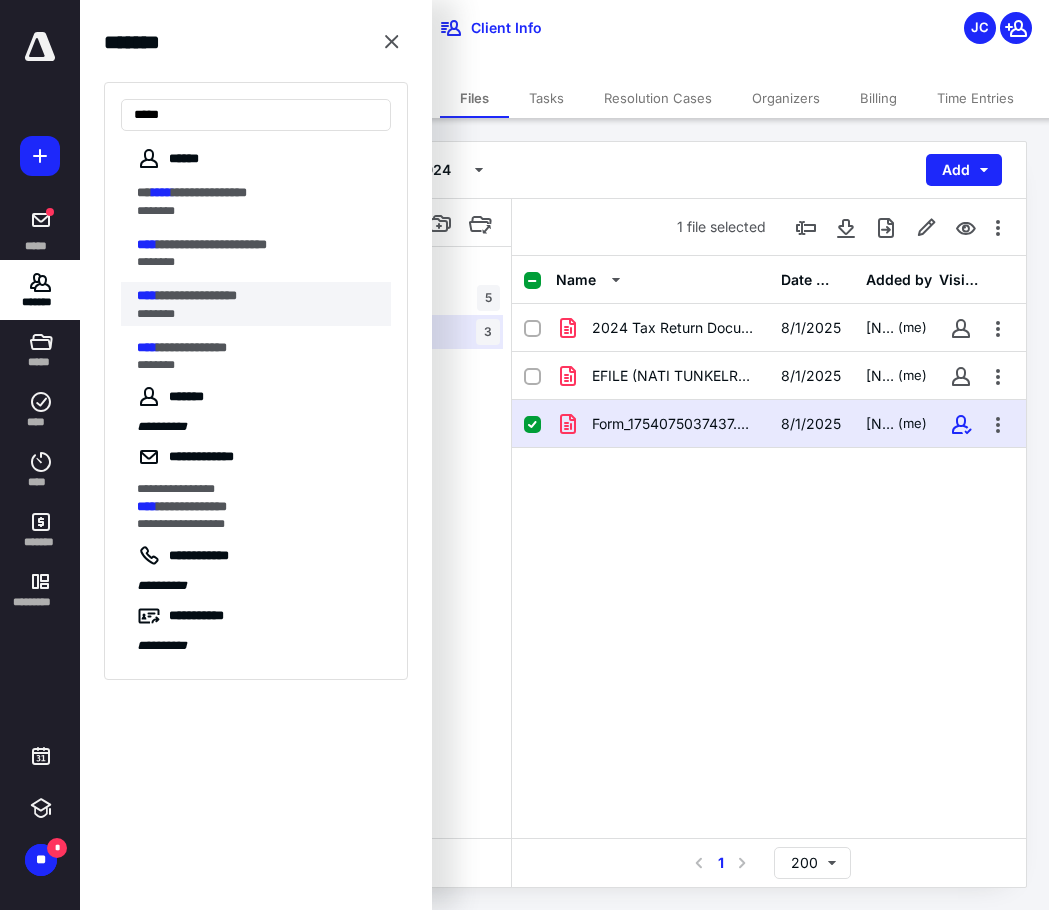 type on "****" 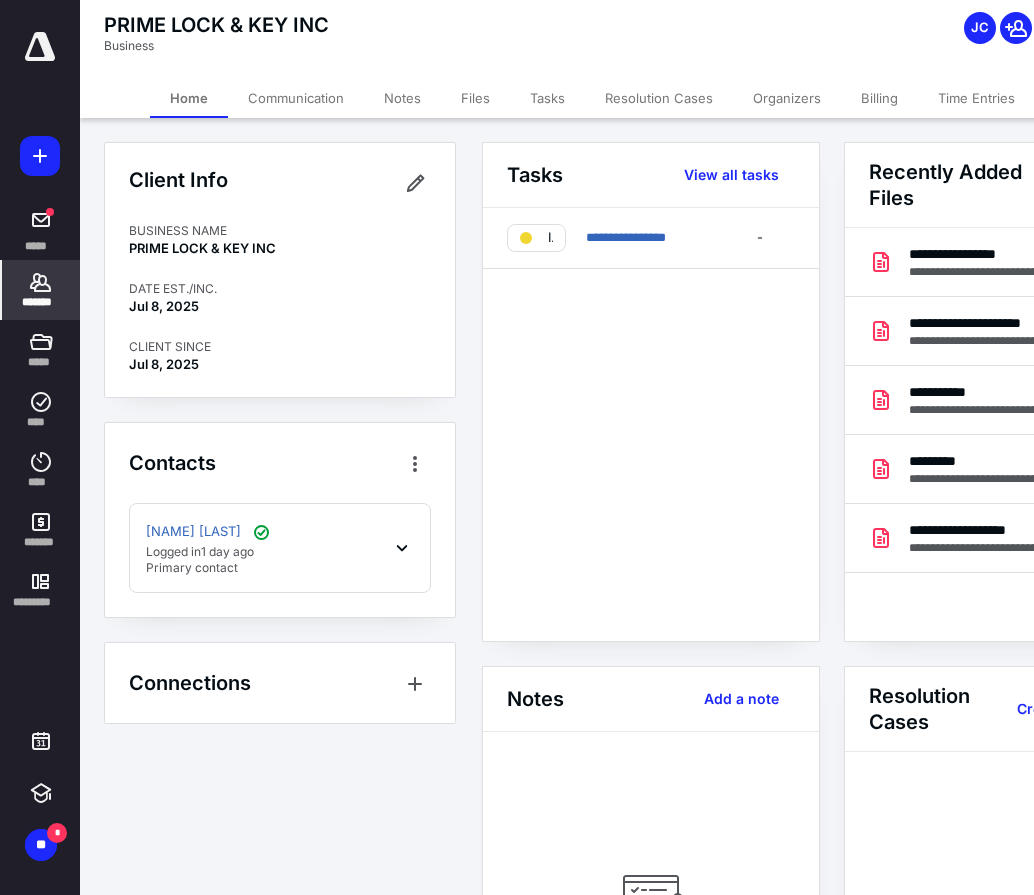 click on "Files" at bounding box center [475, 98] 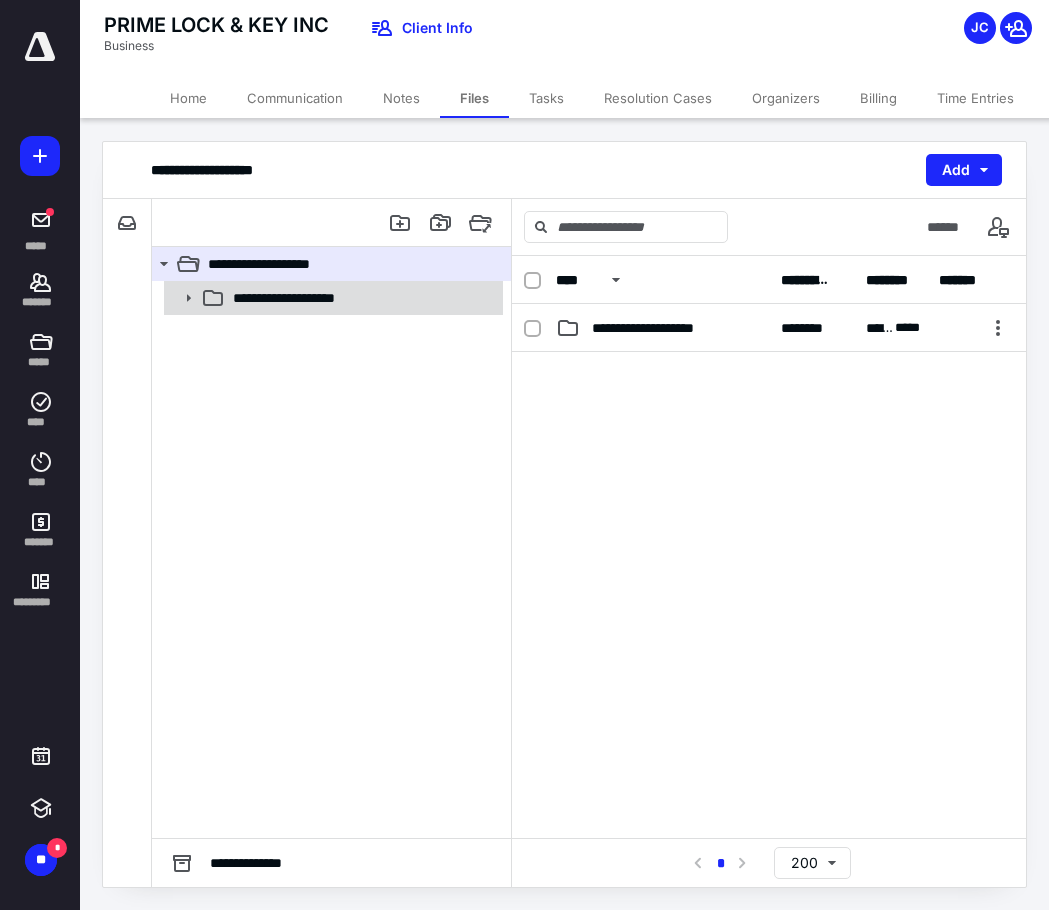 click on "**********" at bounding box center [318, 298] 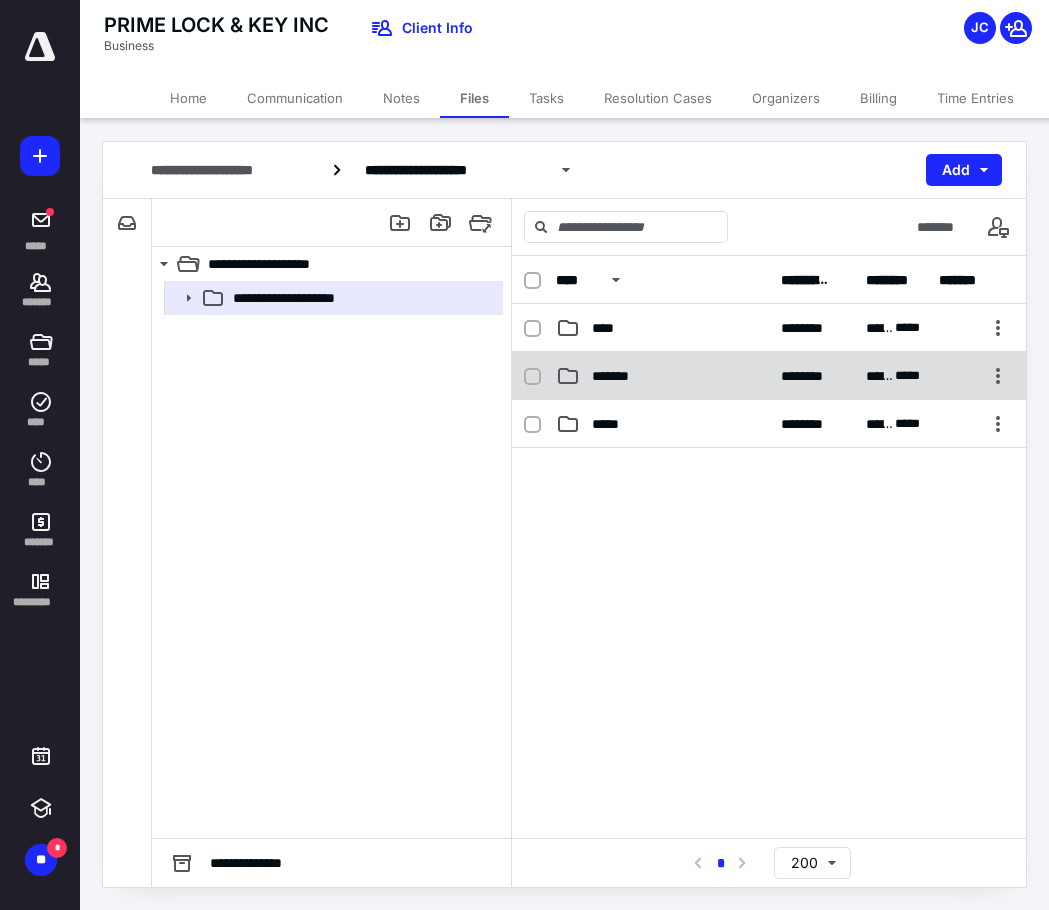click on "********" at bounding box center [811, 376] 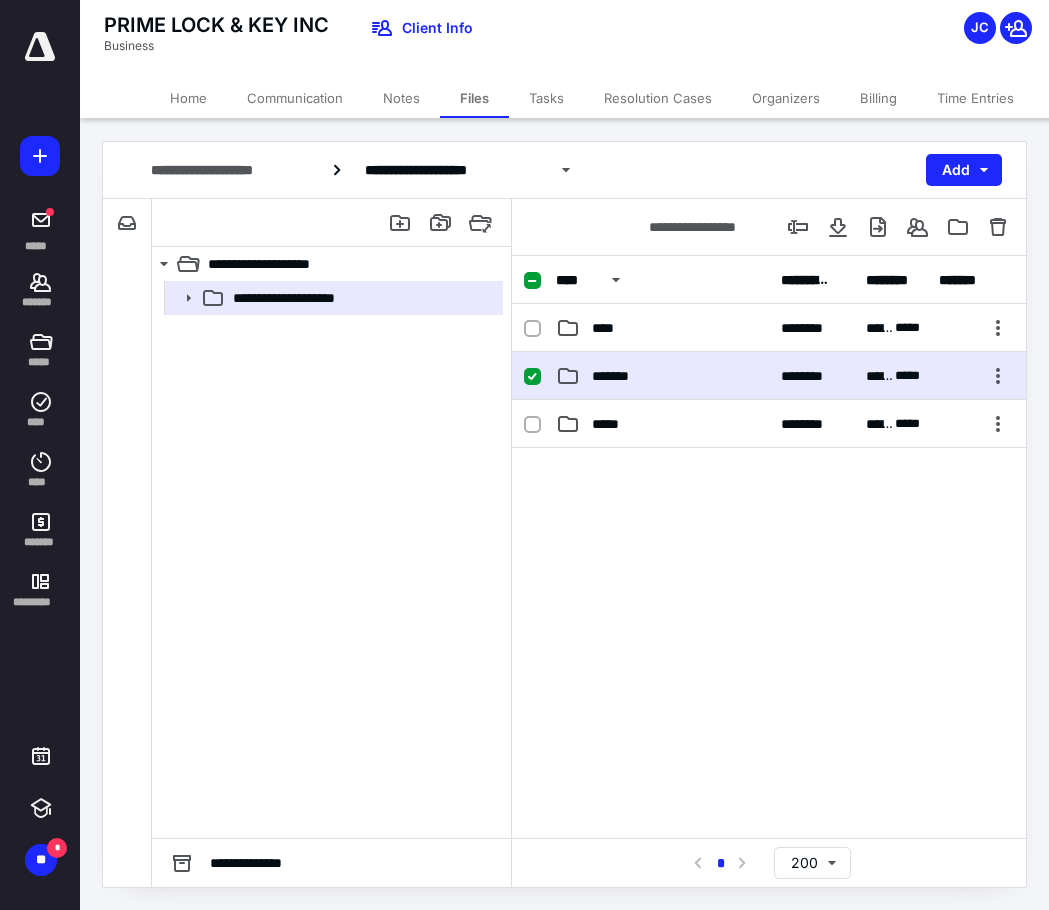 click on "********" at bounding box center [811, 376] 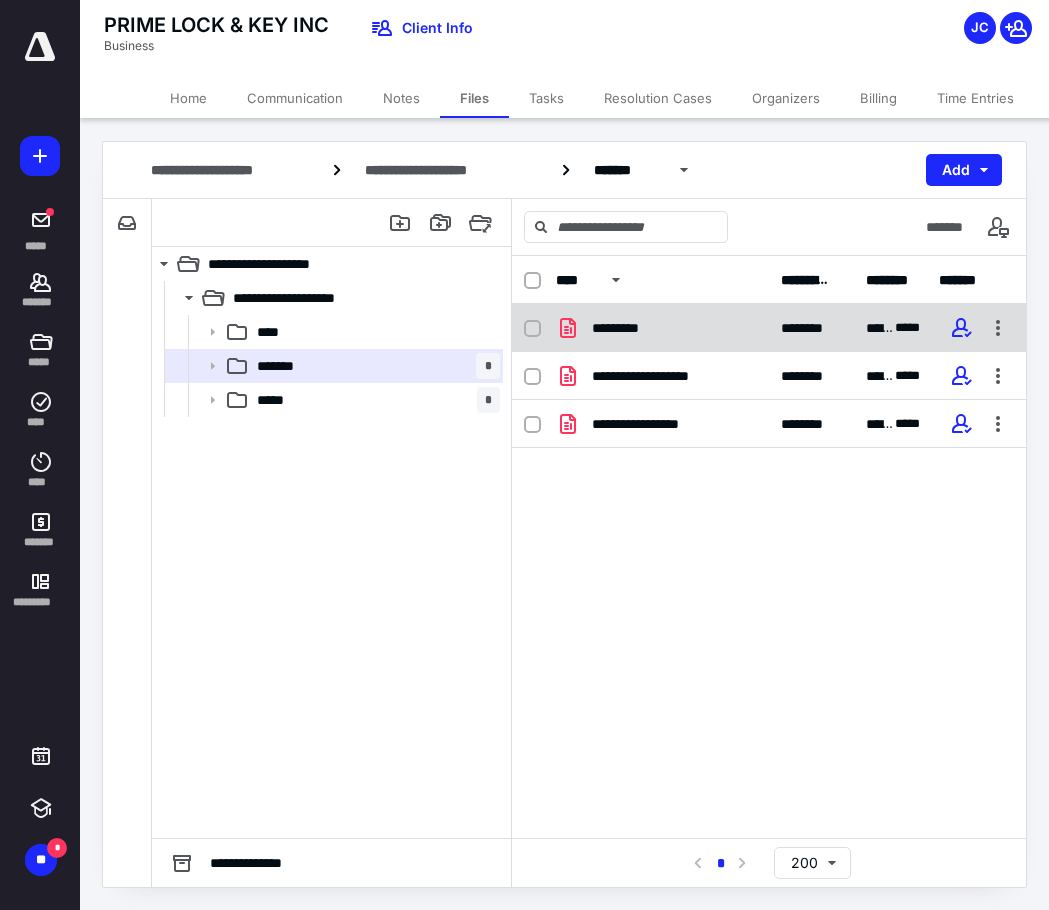 click on "**********" at bounding box center (769, 328) 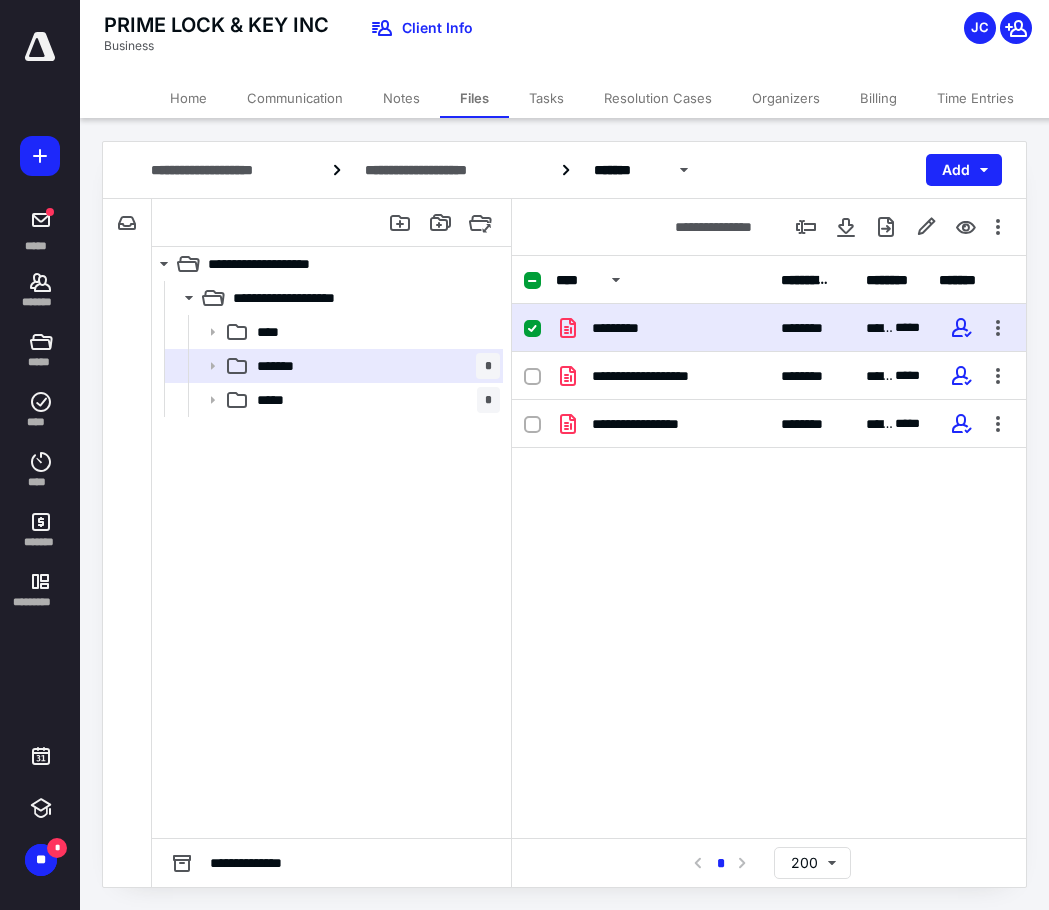 click on "**********" at bounding box center (769, 328) 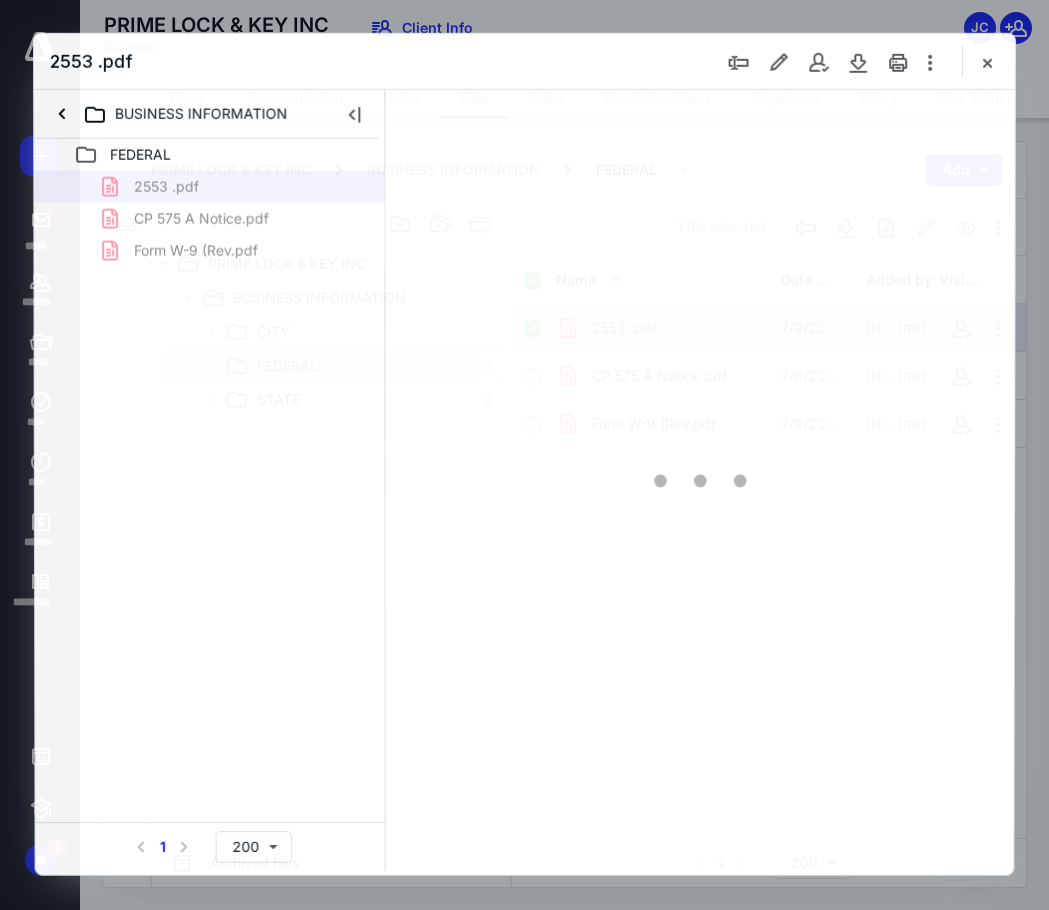 scroll, scrollTop: 0, scrollLeft: 0, axis: both 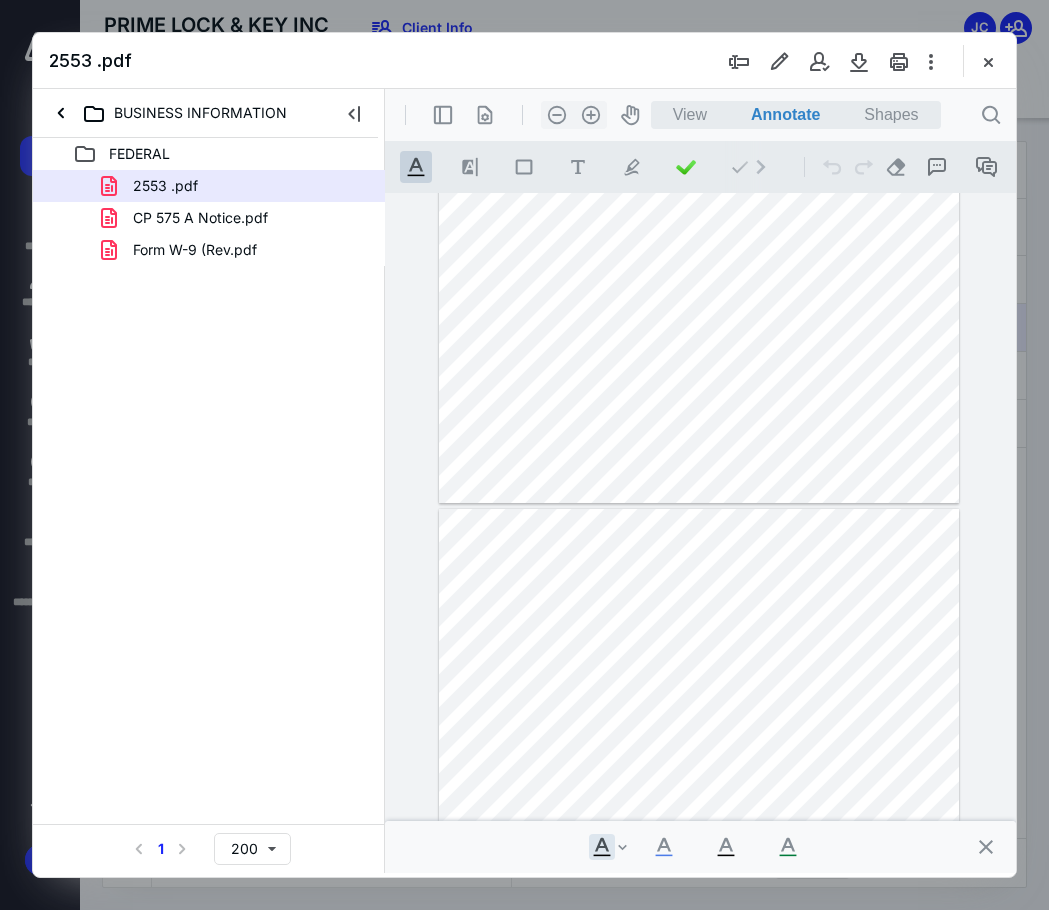 type on "*" 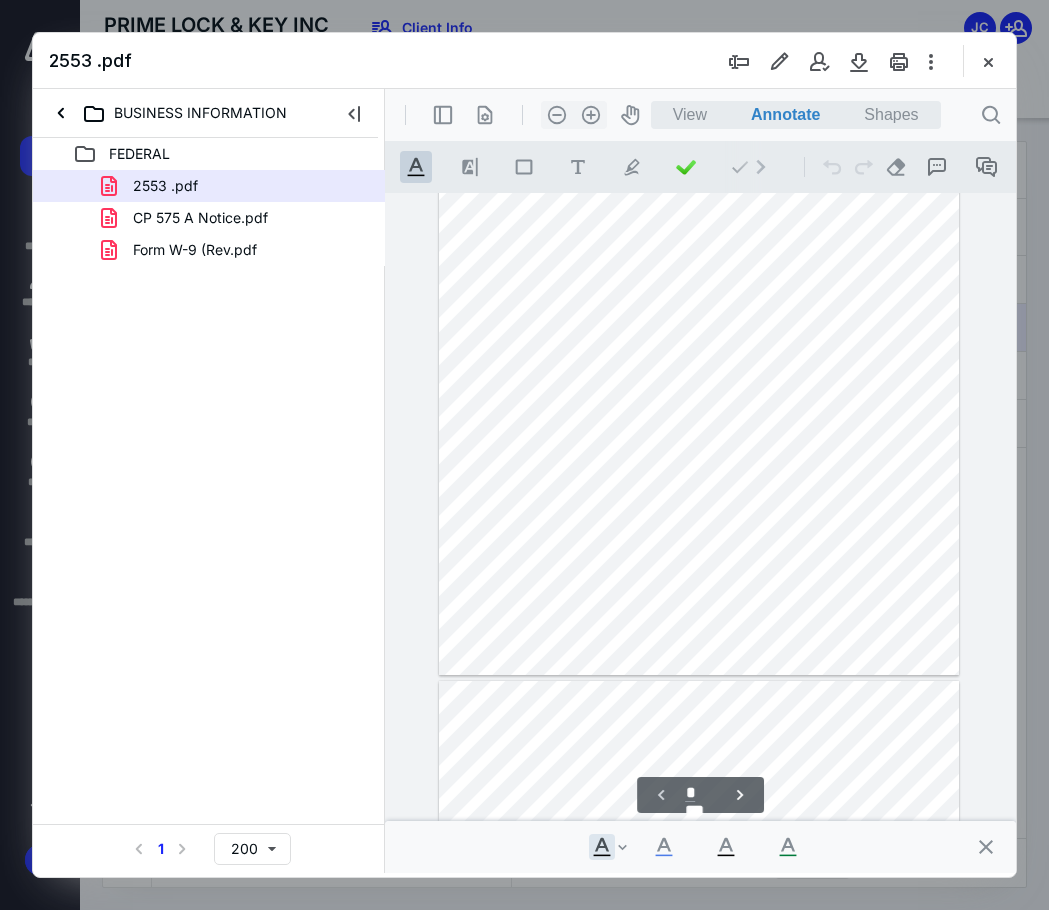 scroll, scrollTop: 200, scrollLeft: 0, axis: vertical 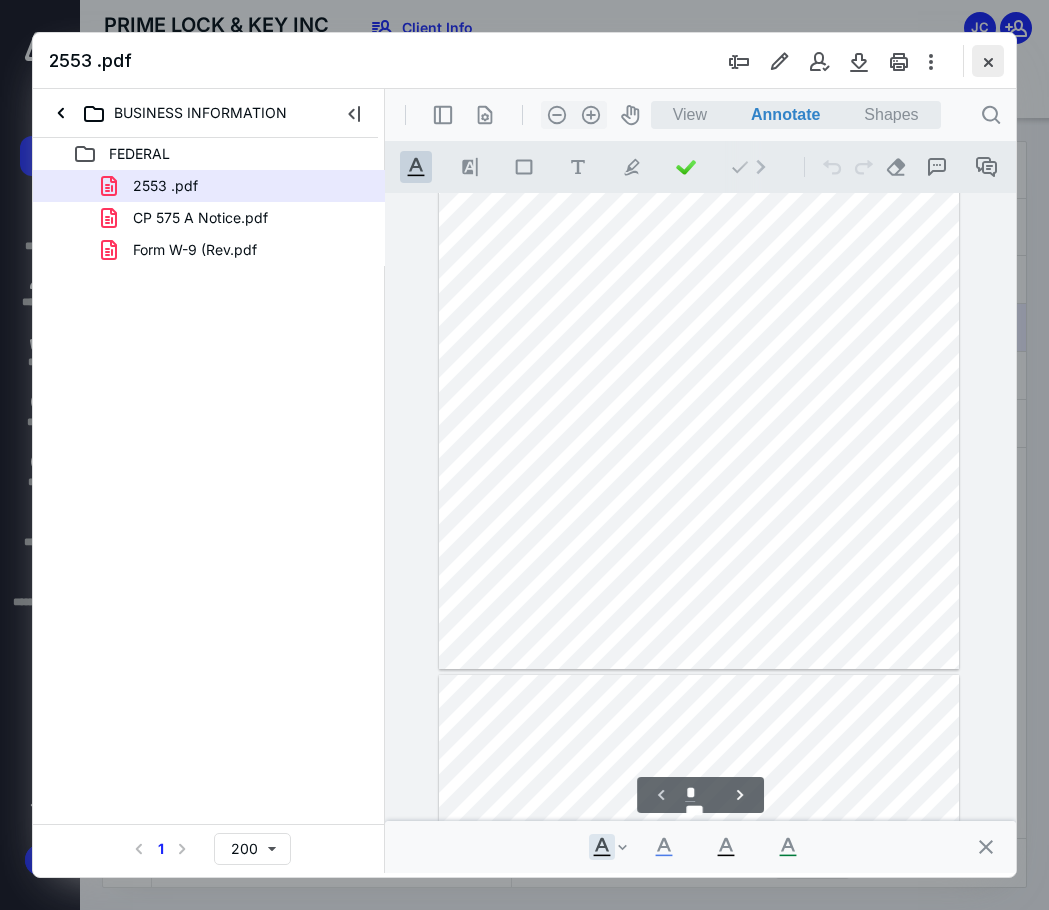click at bounding box center [988, 61] 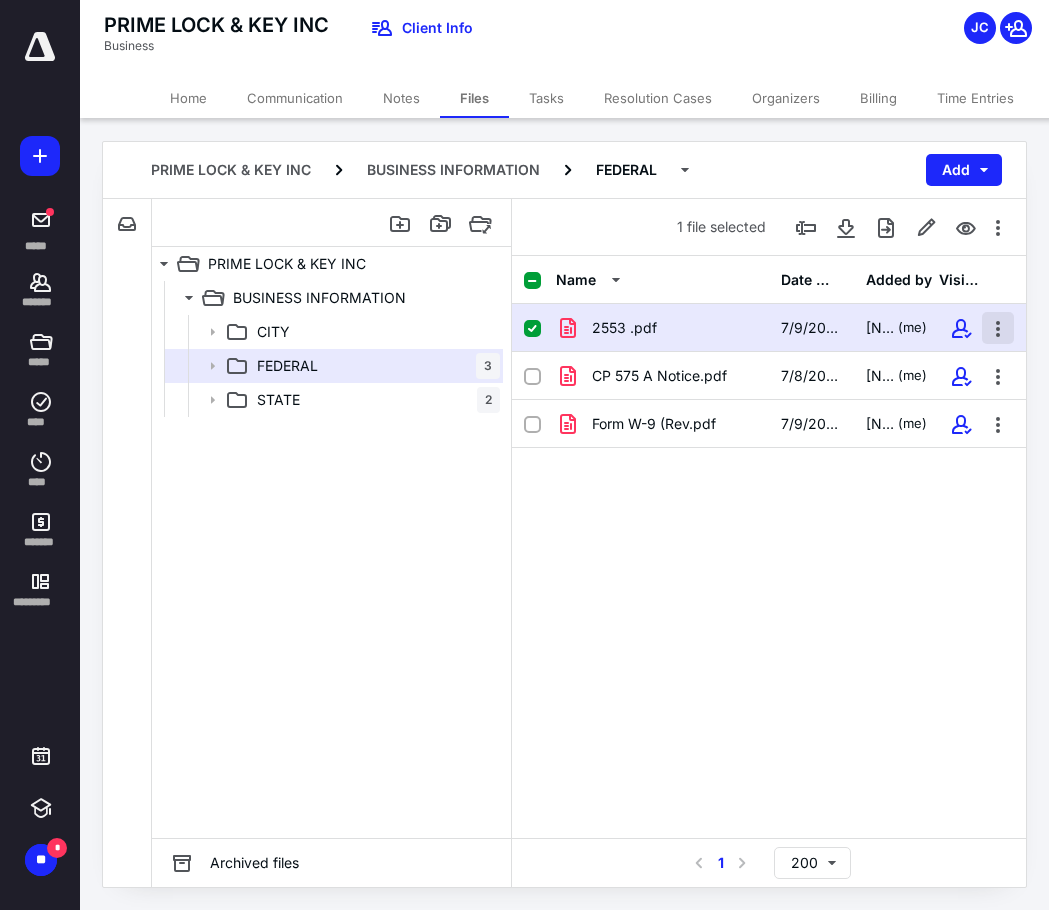 click at bounding box center [998, 328] 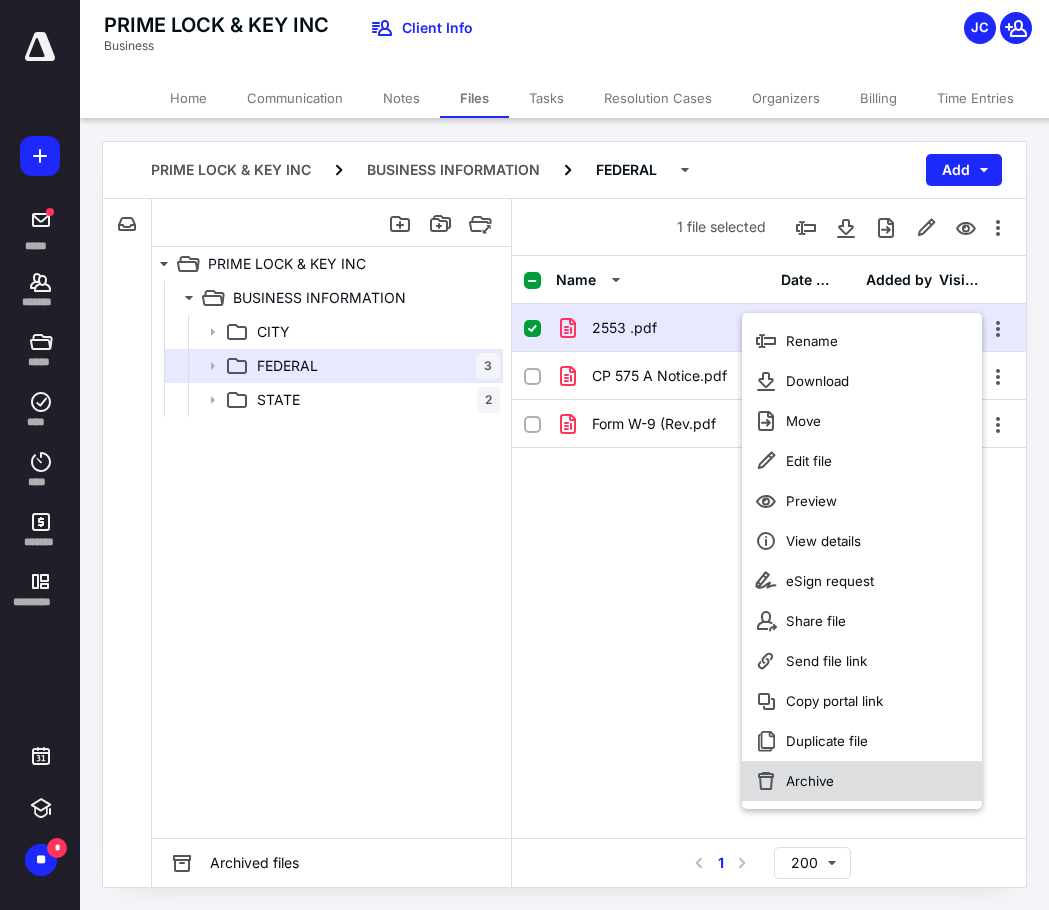 click on "Archive" at bounding box center (862, 781) 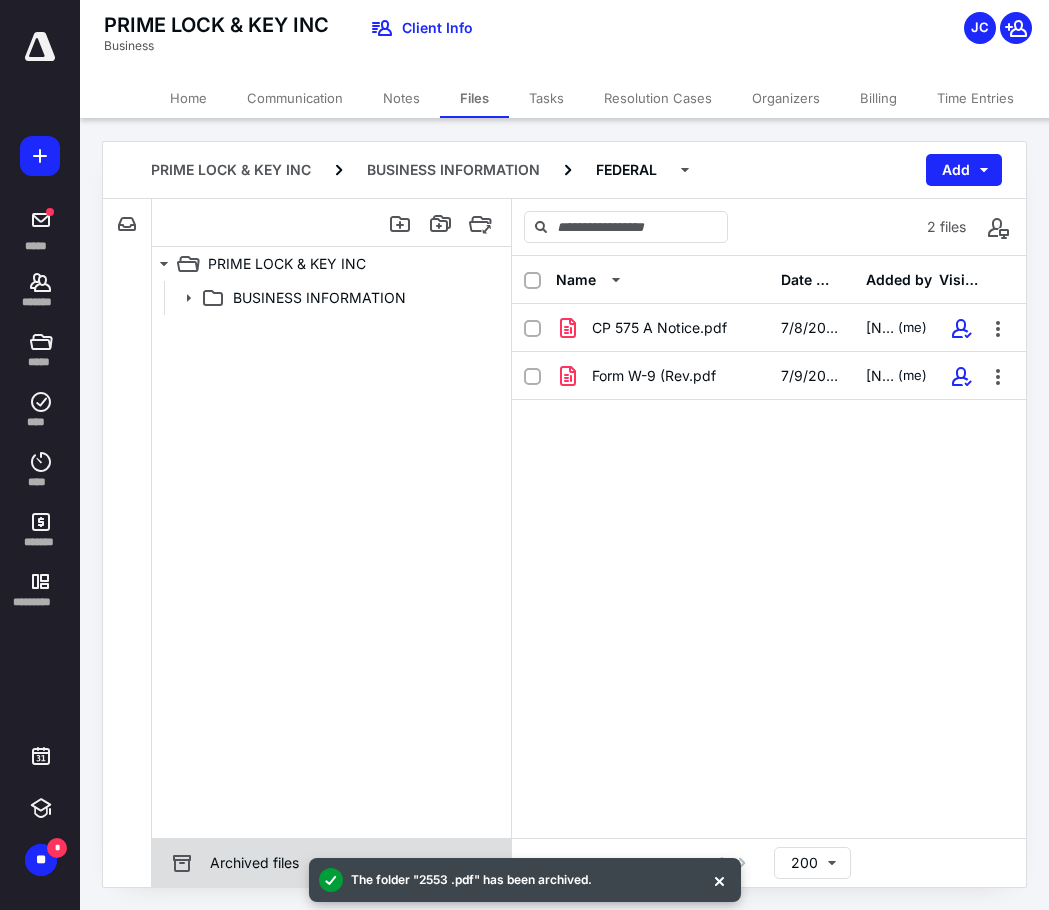 click on "Archived files" at bounding box center (254, 863) 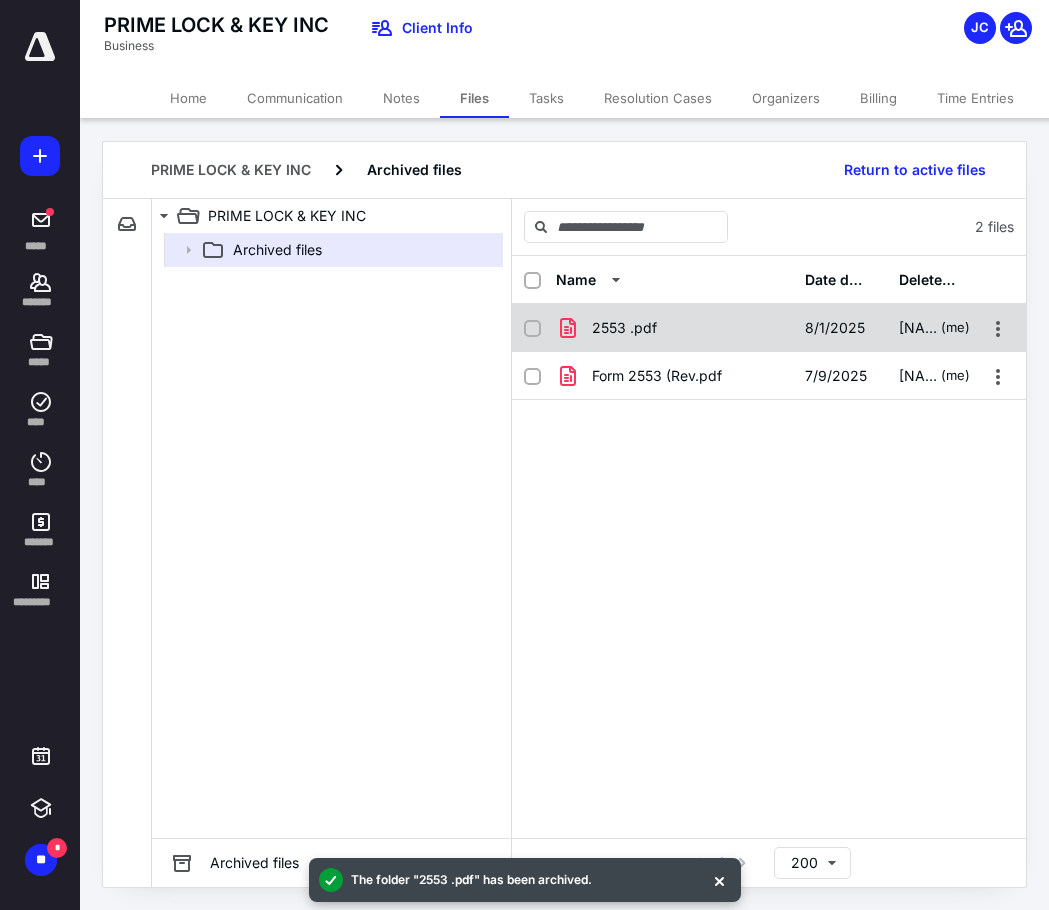 click on "2553 .pdf" at bounding box center (674, 328) 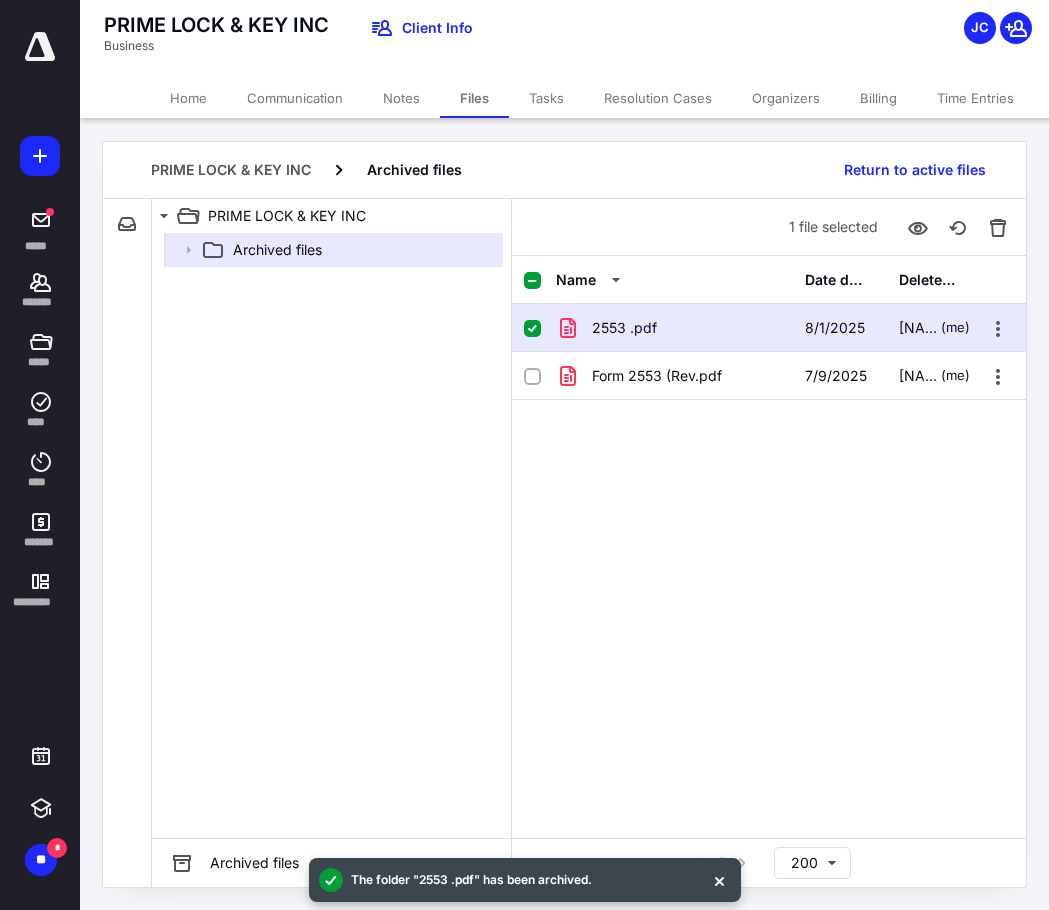 click on "2553 .pdf" at bounding box center (674, 328) 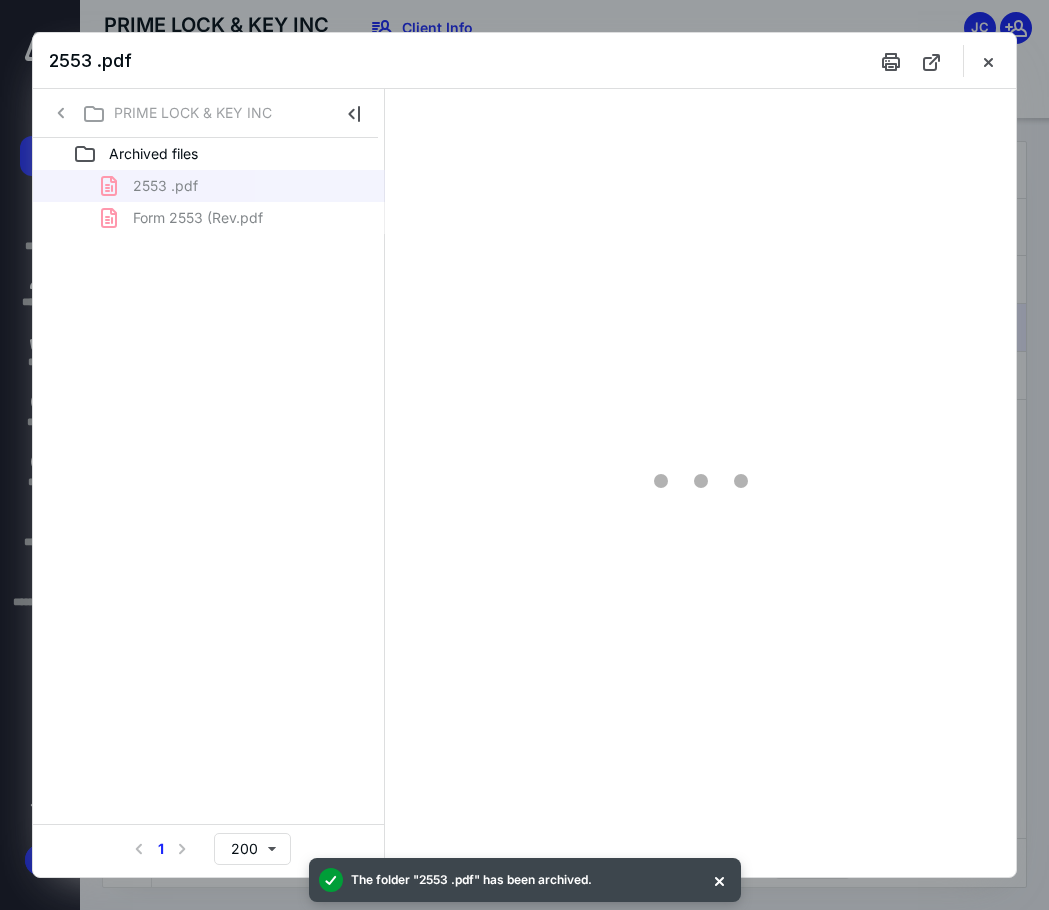 scroll, scrollTop: 0, scrollLeft: 0, axis: both 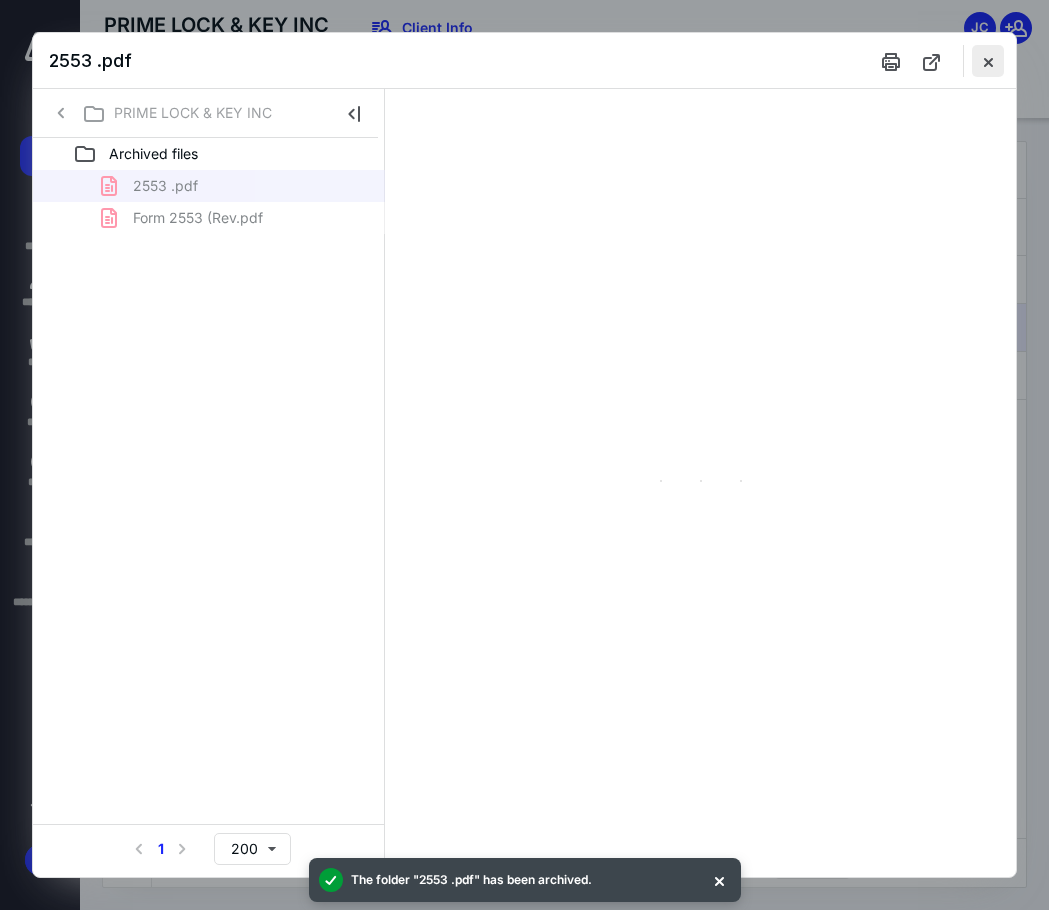 click at bounding box center [988, 61] 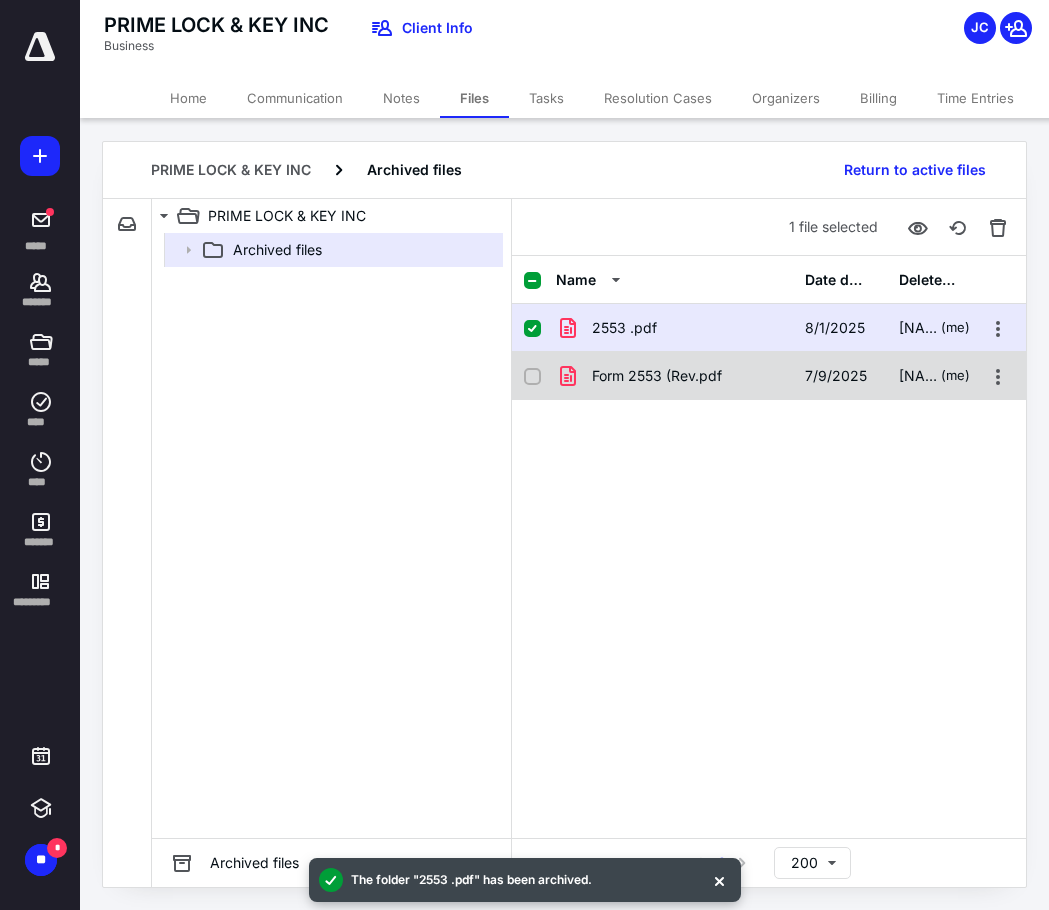 click on "7/9/2025" at bounding box center [836, 376] 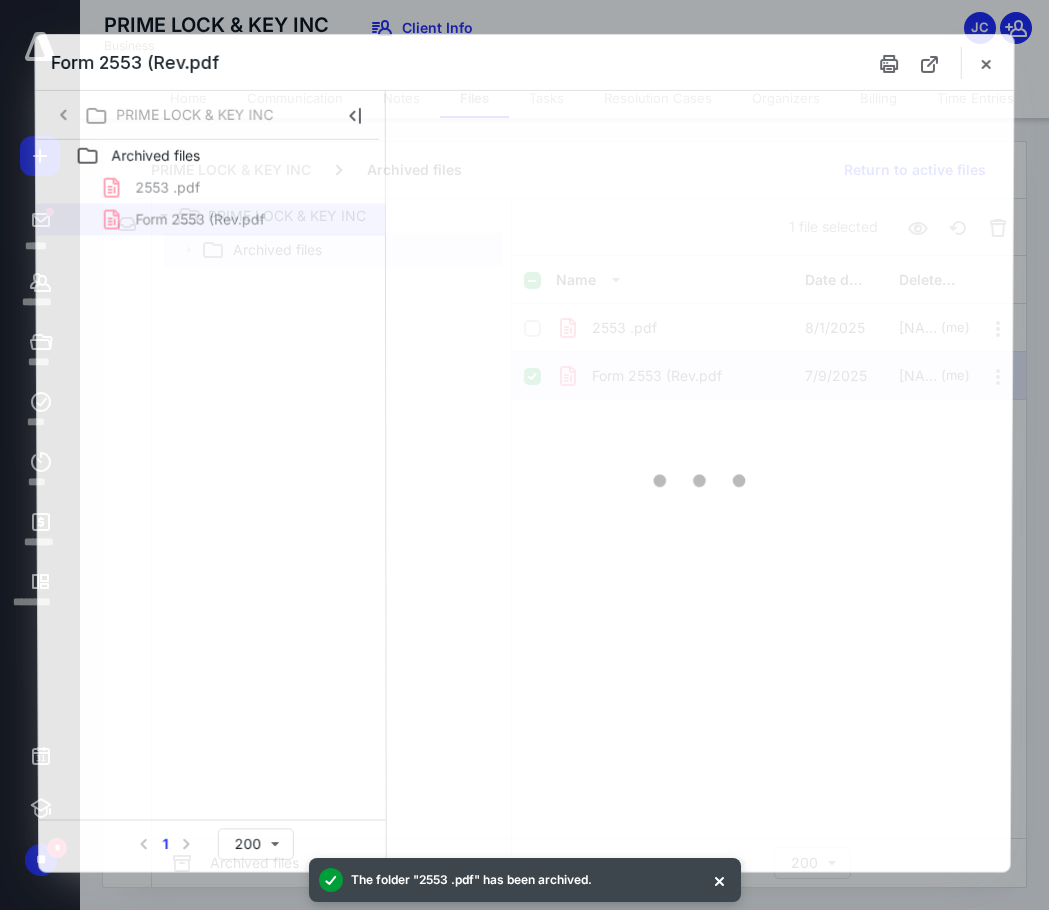 scroll, scrollTop: 0, scrollLeft: 0, axis: both 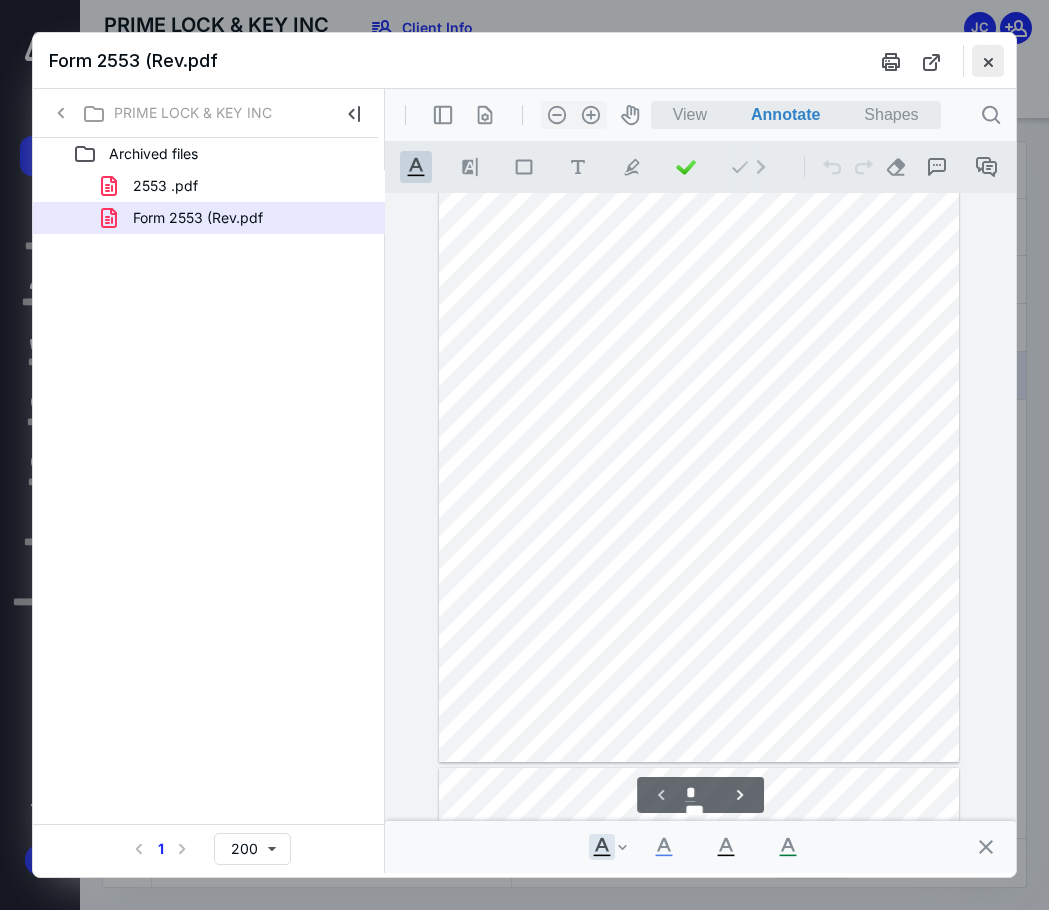 click at bounding box center (988, 61) 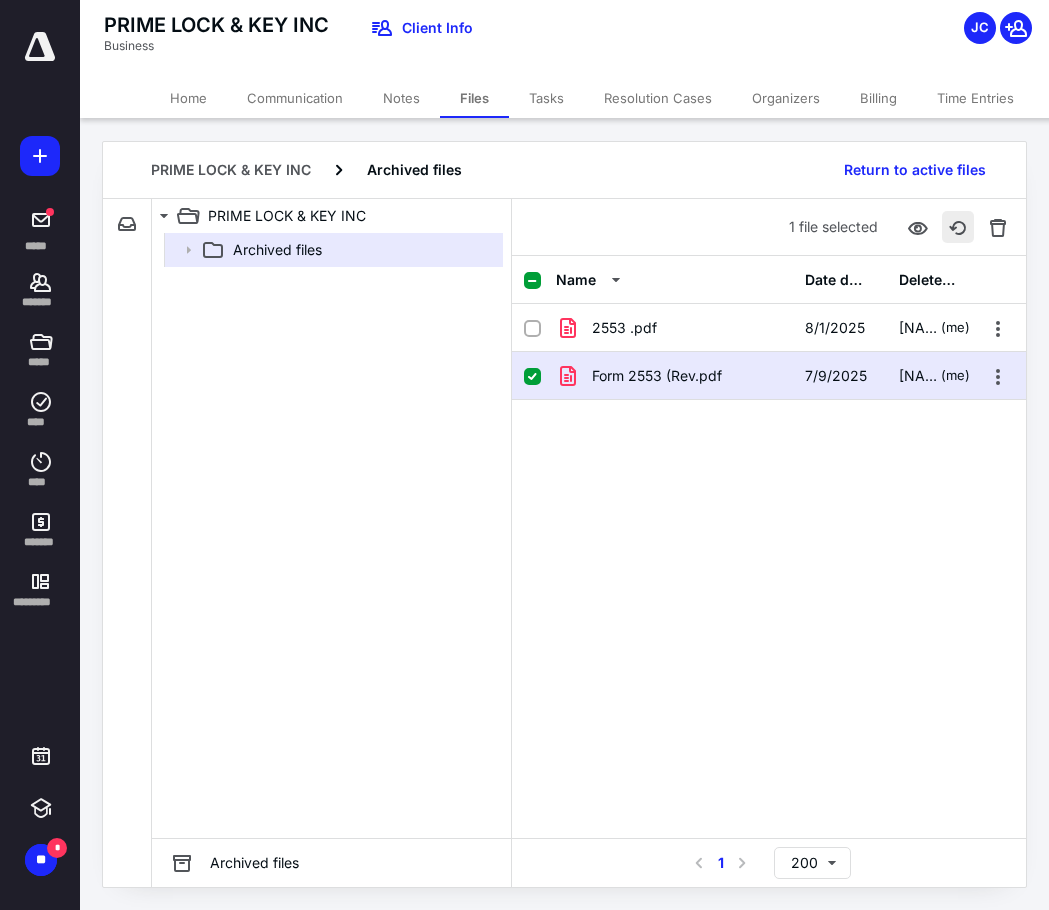 click at bounding box center [958, 227] 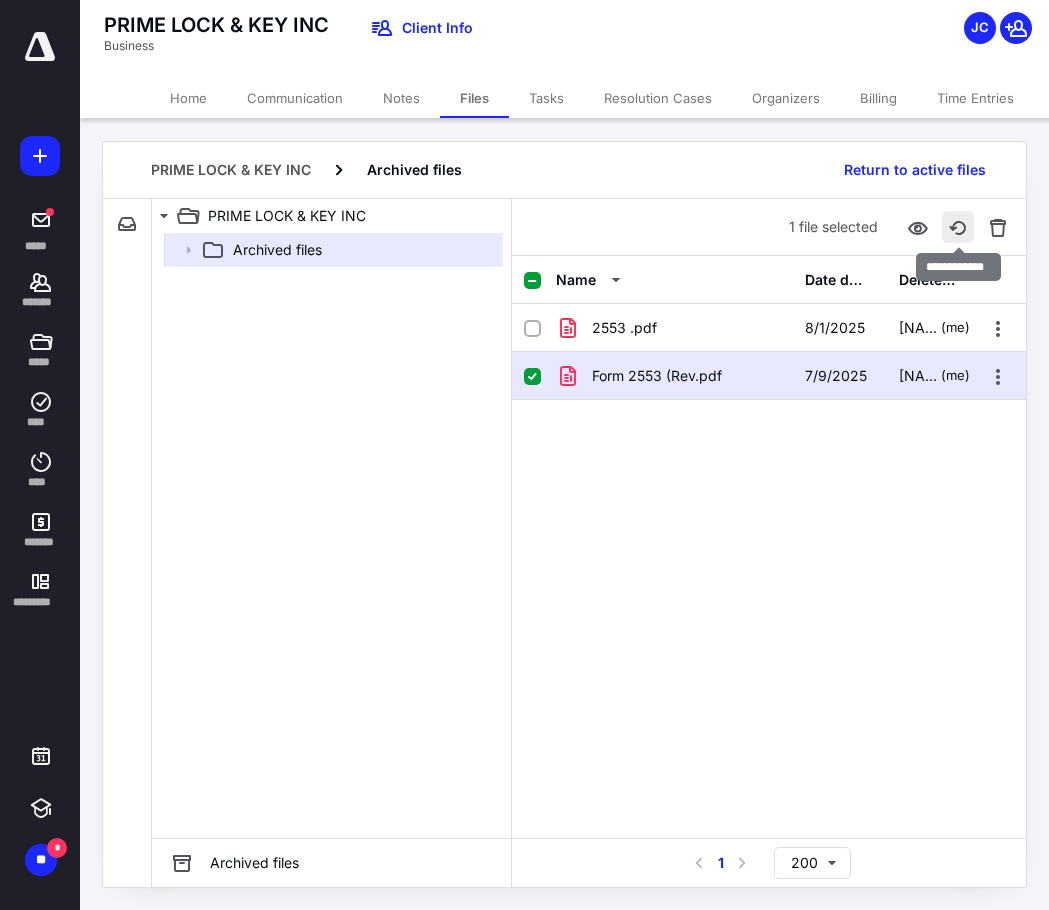 checkbox on "false" 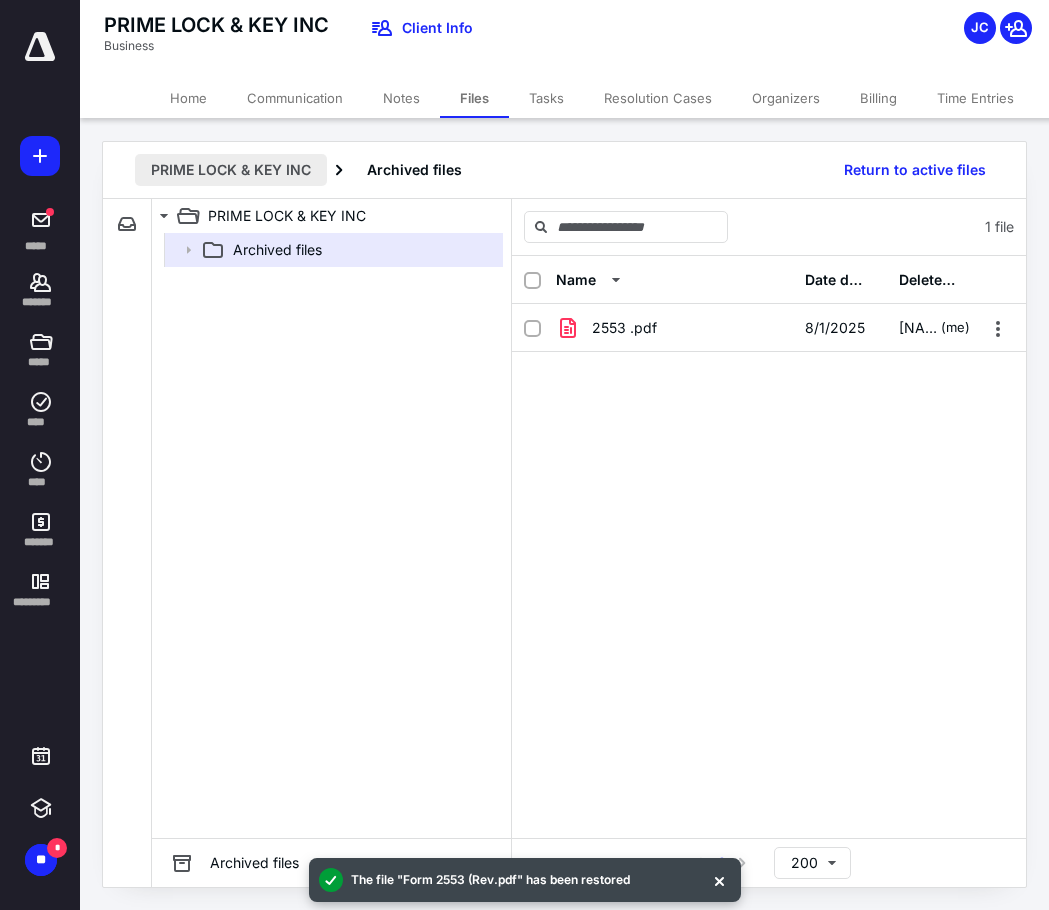 click on "PRIME LOCK & KEY INC" at bounding box center [231, 170] 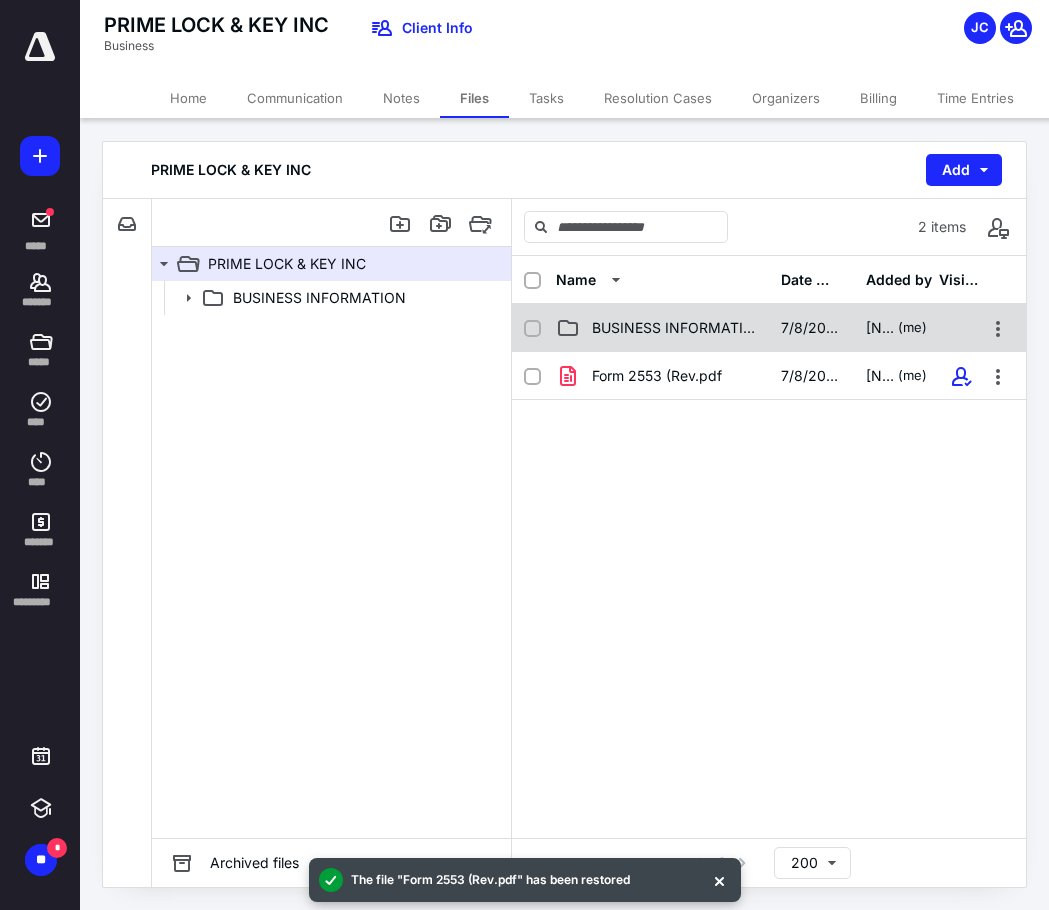click on "BUSINESS INFORMATION" at bounding box center (674, 328) 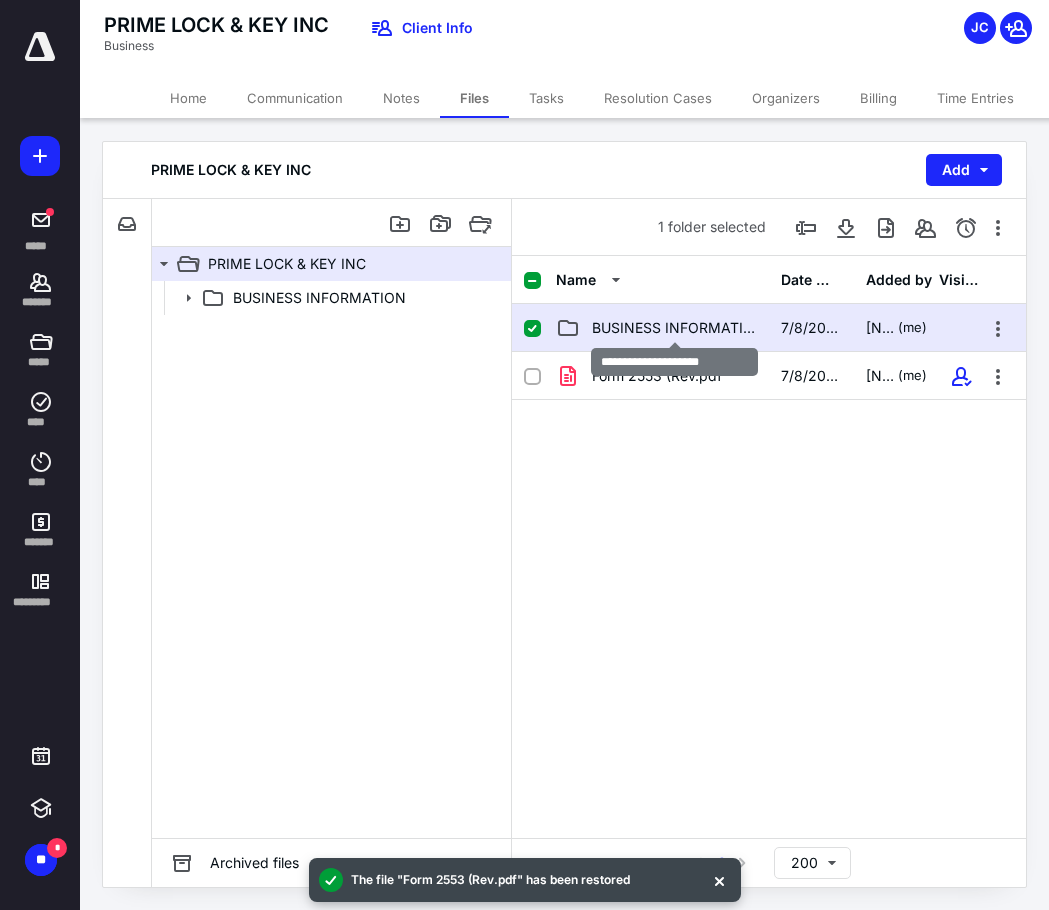 click on "BUSINESS INFORMATION" at bounding box center [674, 328] 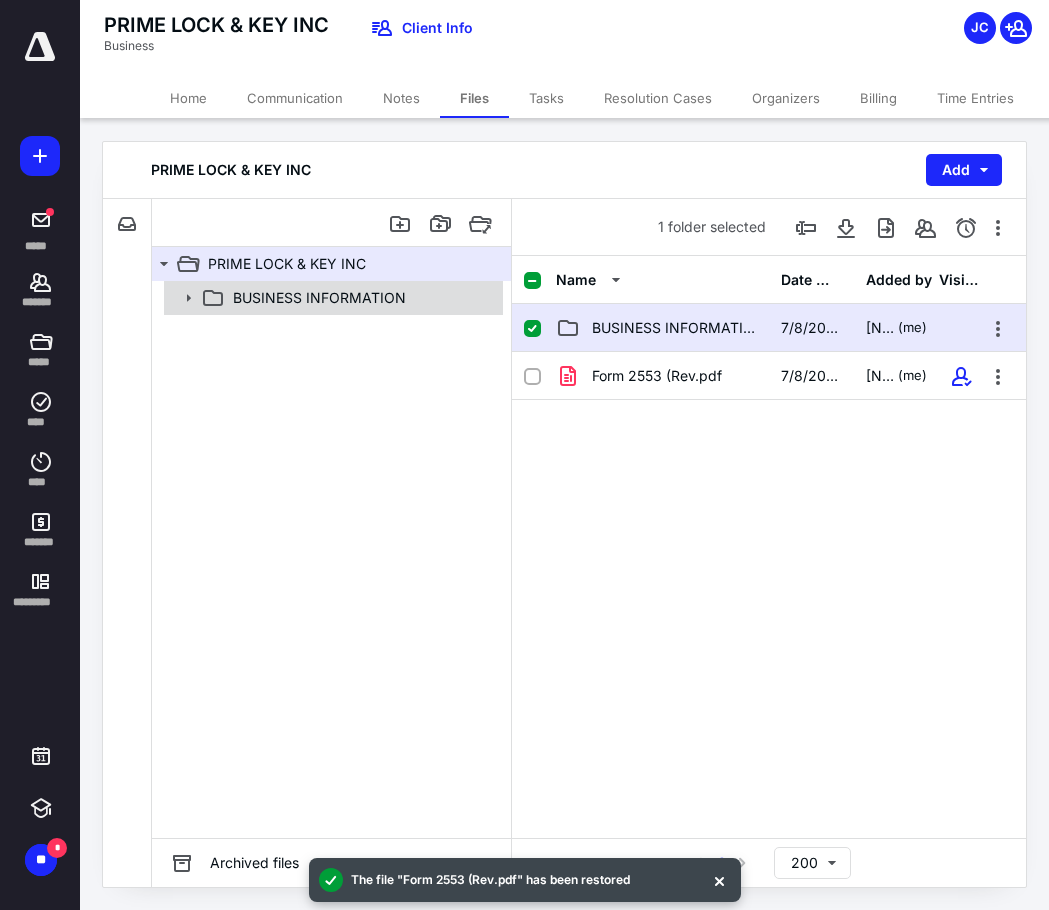 click on "BUSINESS INFORMATION" at bounding box center (319, 298) 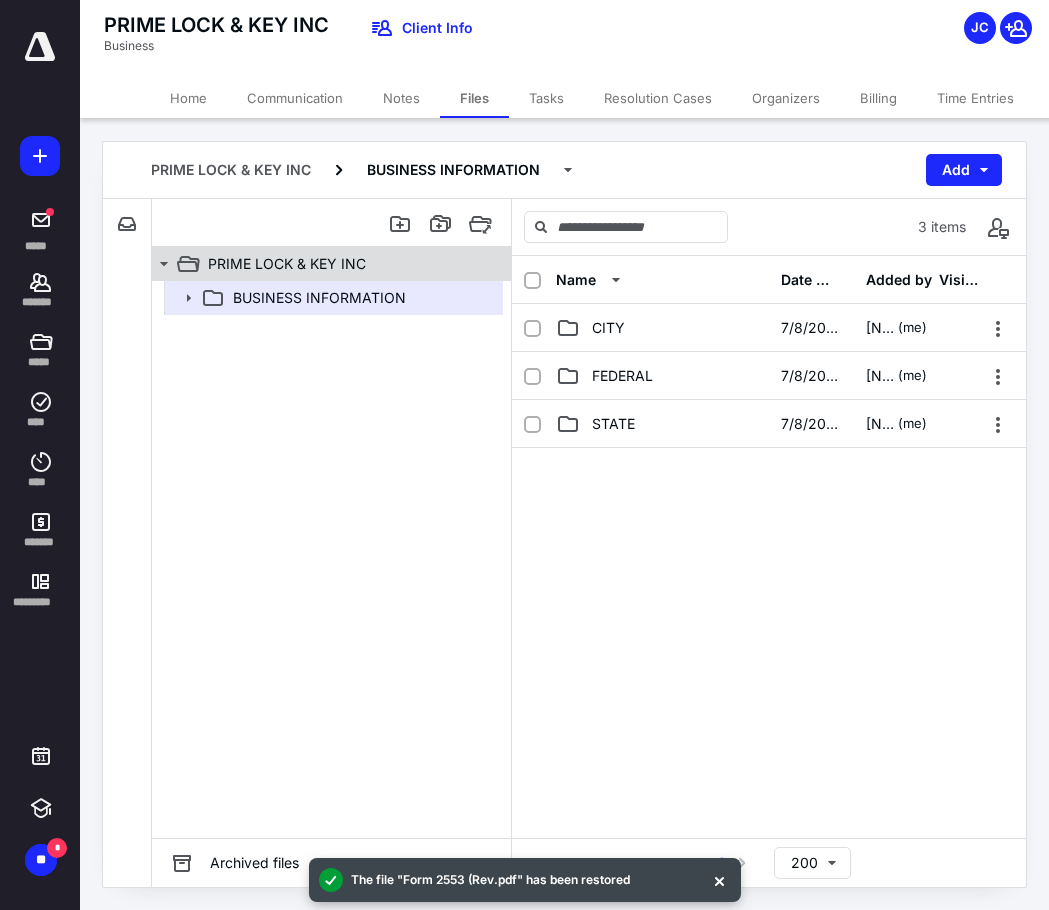 click on "PRIME LOCK & KEY INC" at bounding box center (287, 264) 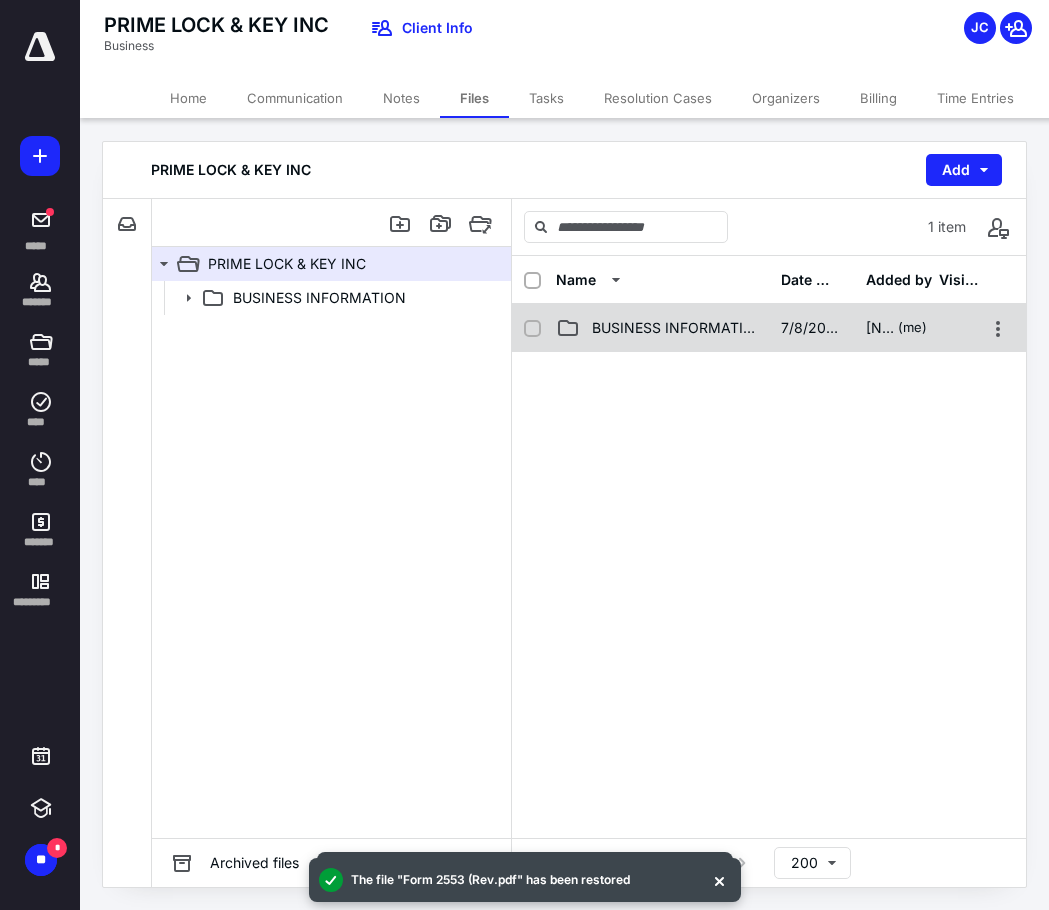 click on "BUSINESS INFORMATION 7/8/2025 Jane Canlas  (me)" at bounding box center [769, 328] 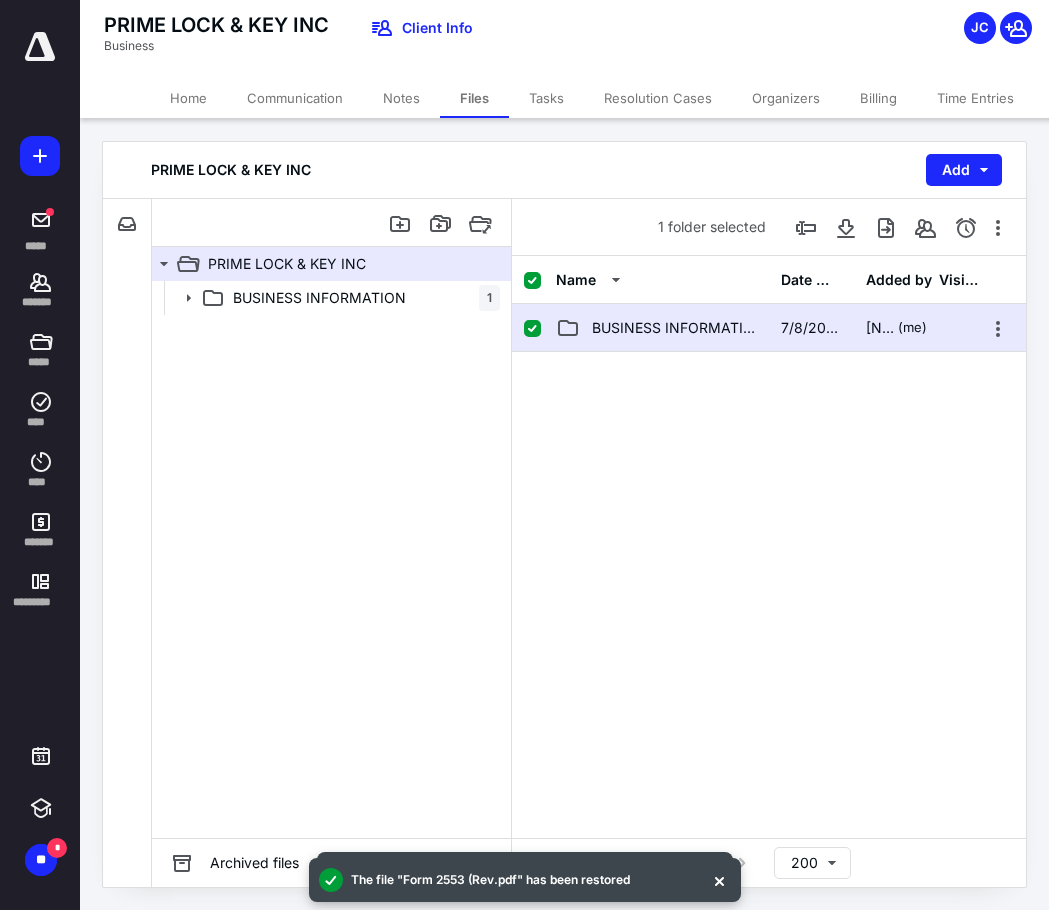 click on "BUSINESS INFORMATION 7/8/2025 Jane Canlas  (me)" at bounding box center [769, 328] 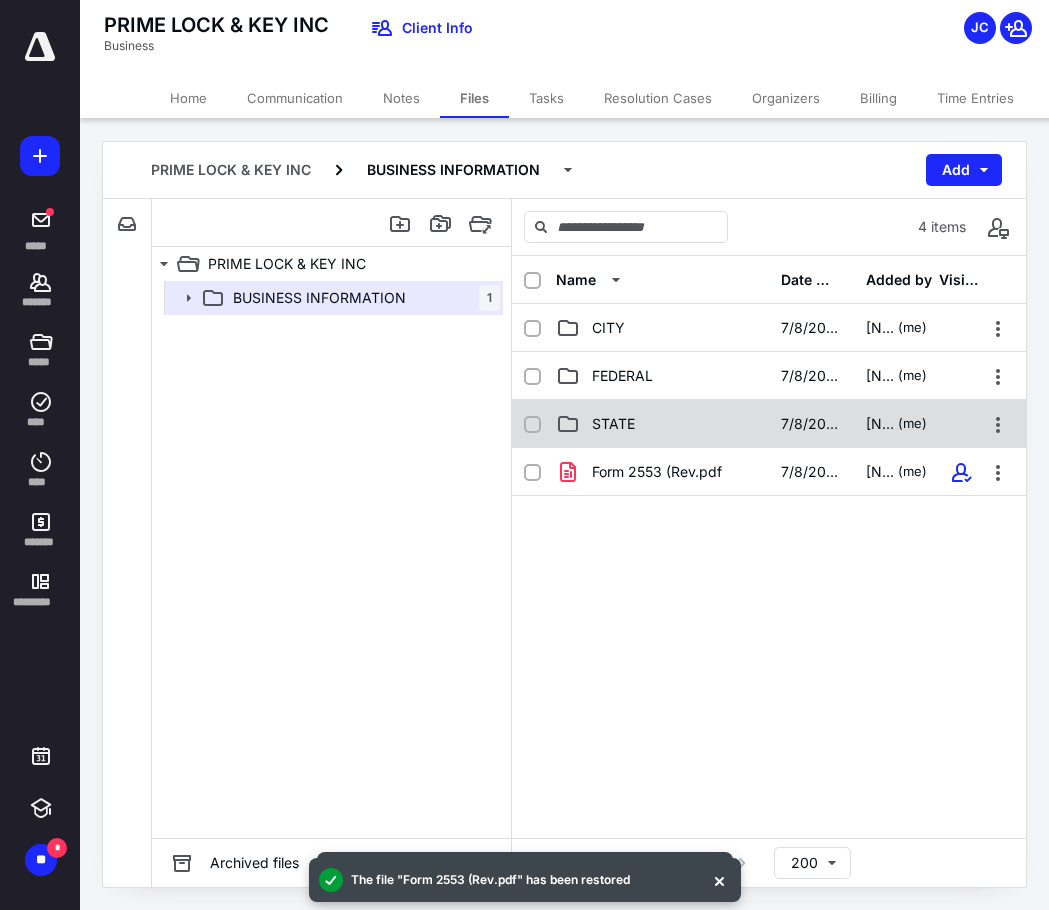 click on "STATE" at bounding box center (662, 424) 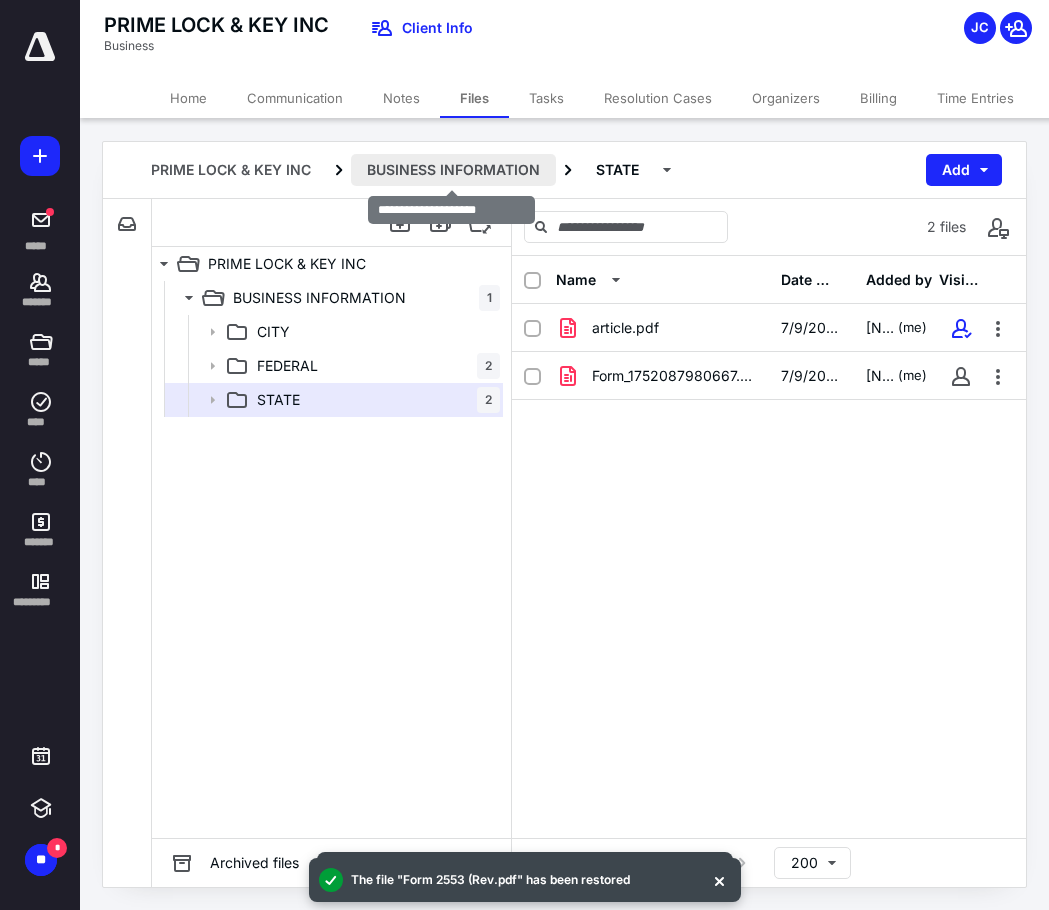 click on "BUSINESS INFORMATION" at bounding box center [453, 170] 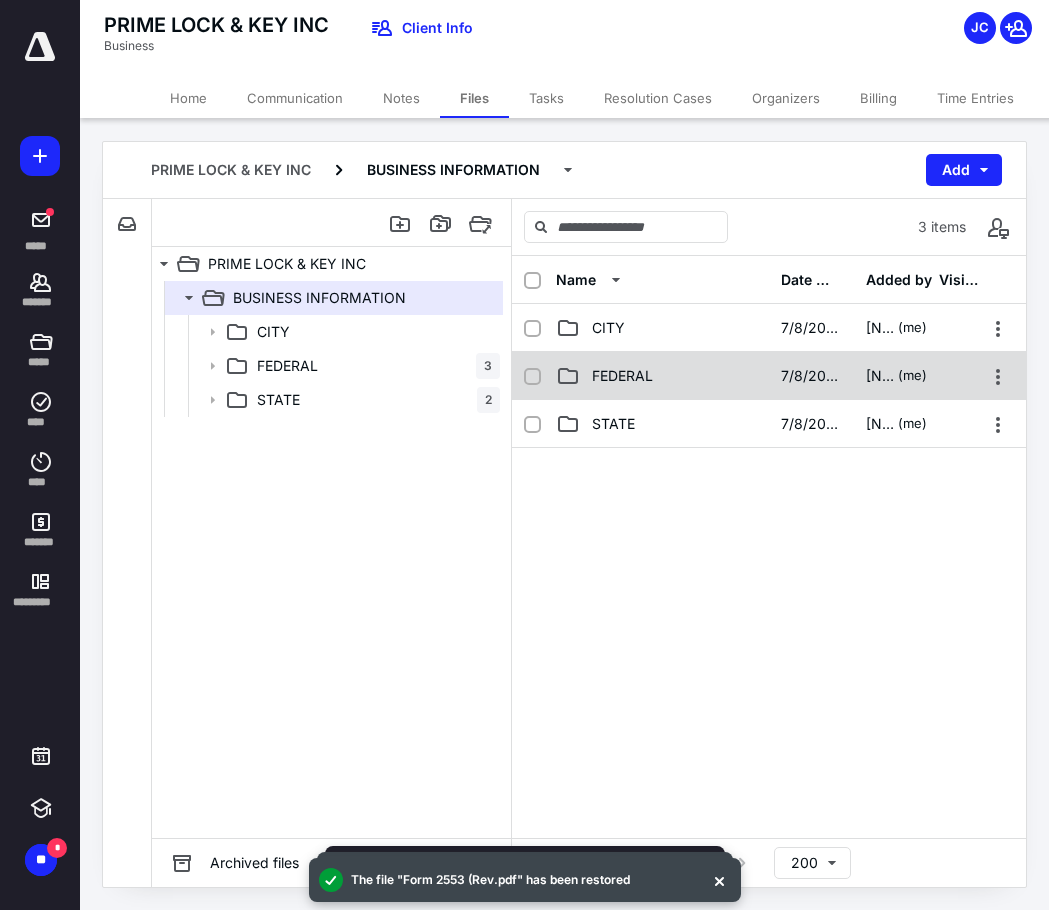 click on "FEDERAL" at bounding box center [622, 376] 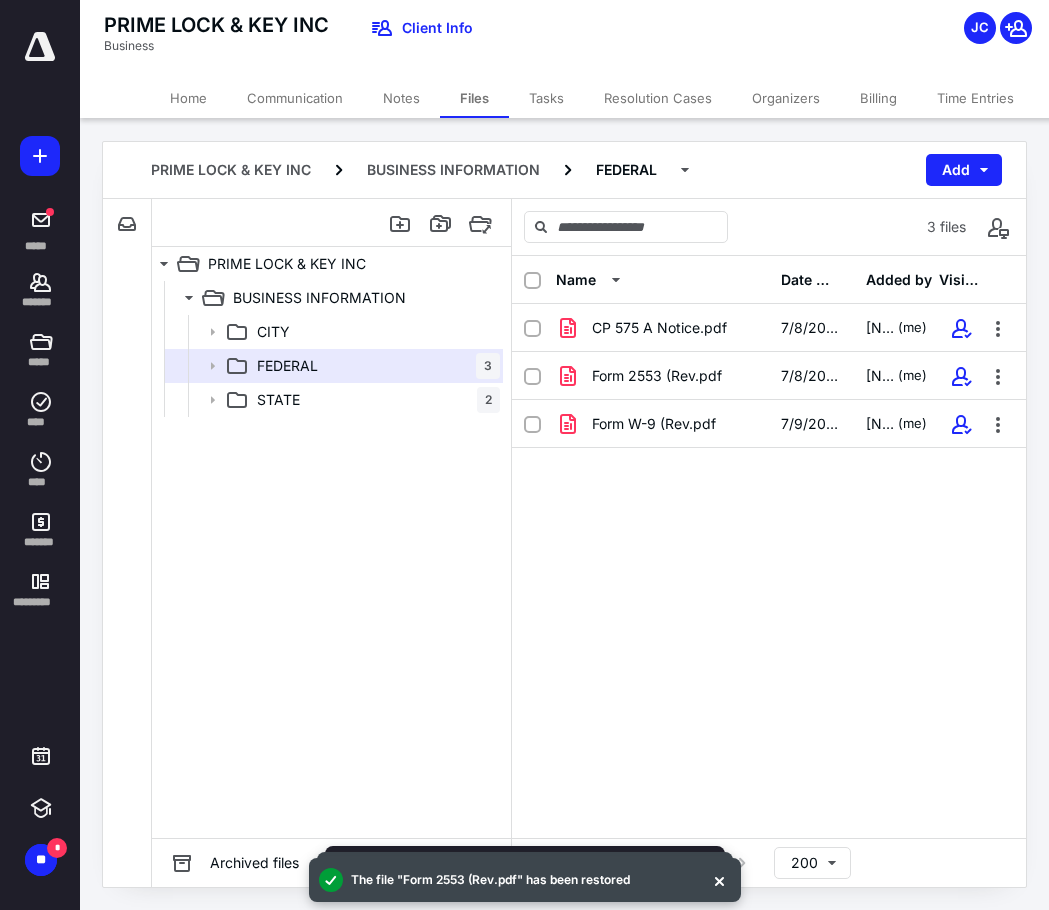 click at bounding box center [40, 156] 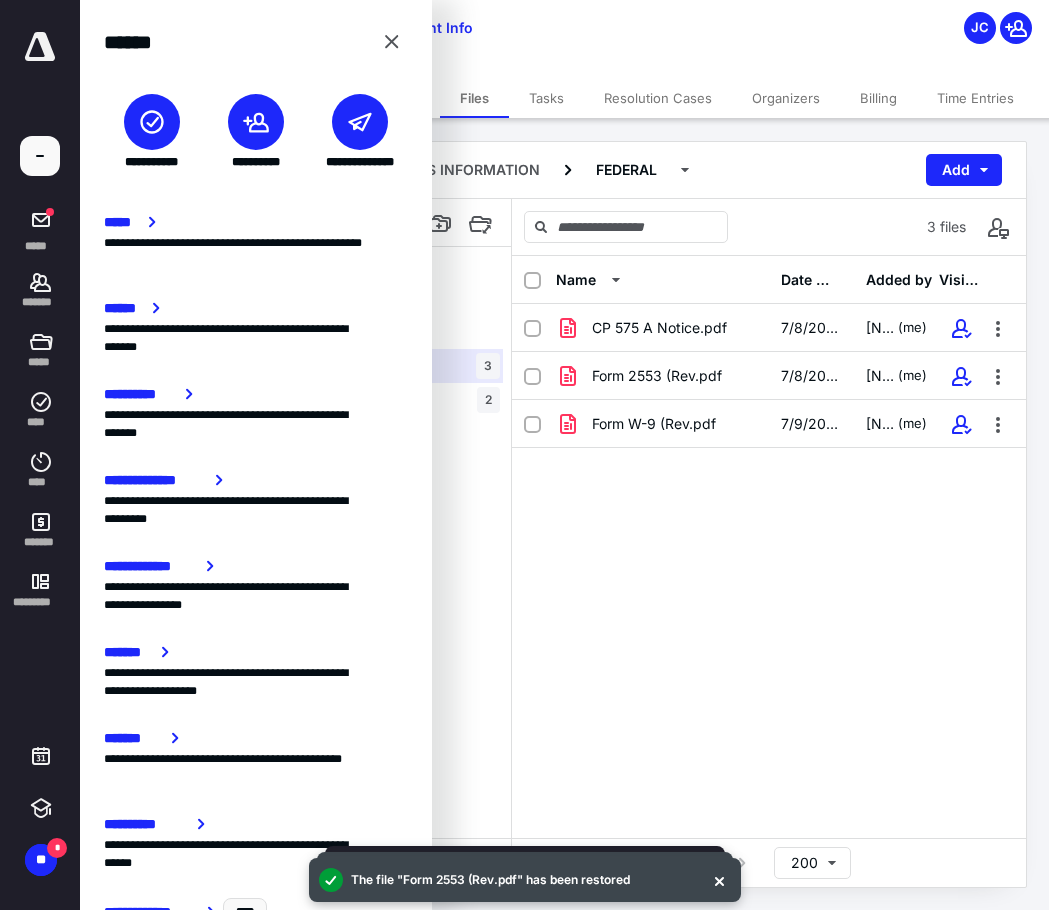 click 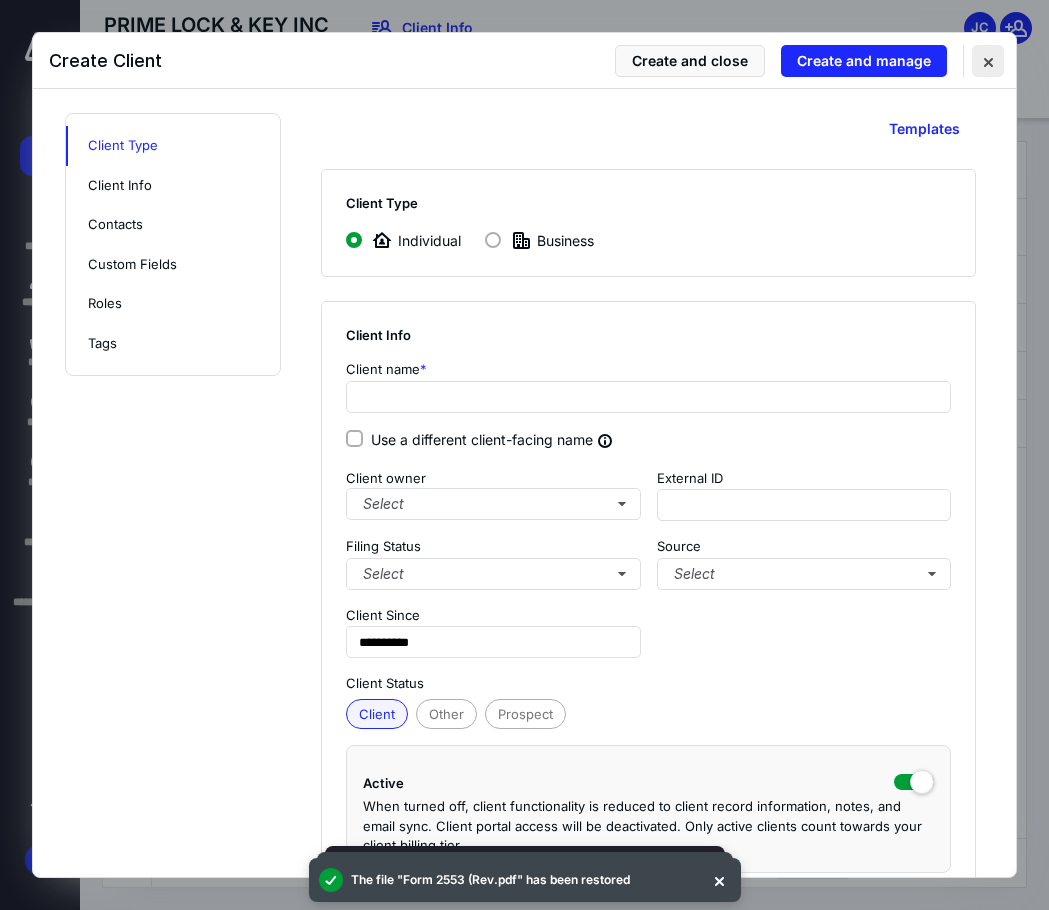 click at bounding box center (988, 61) 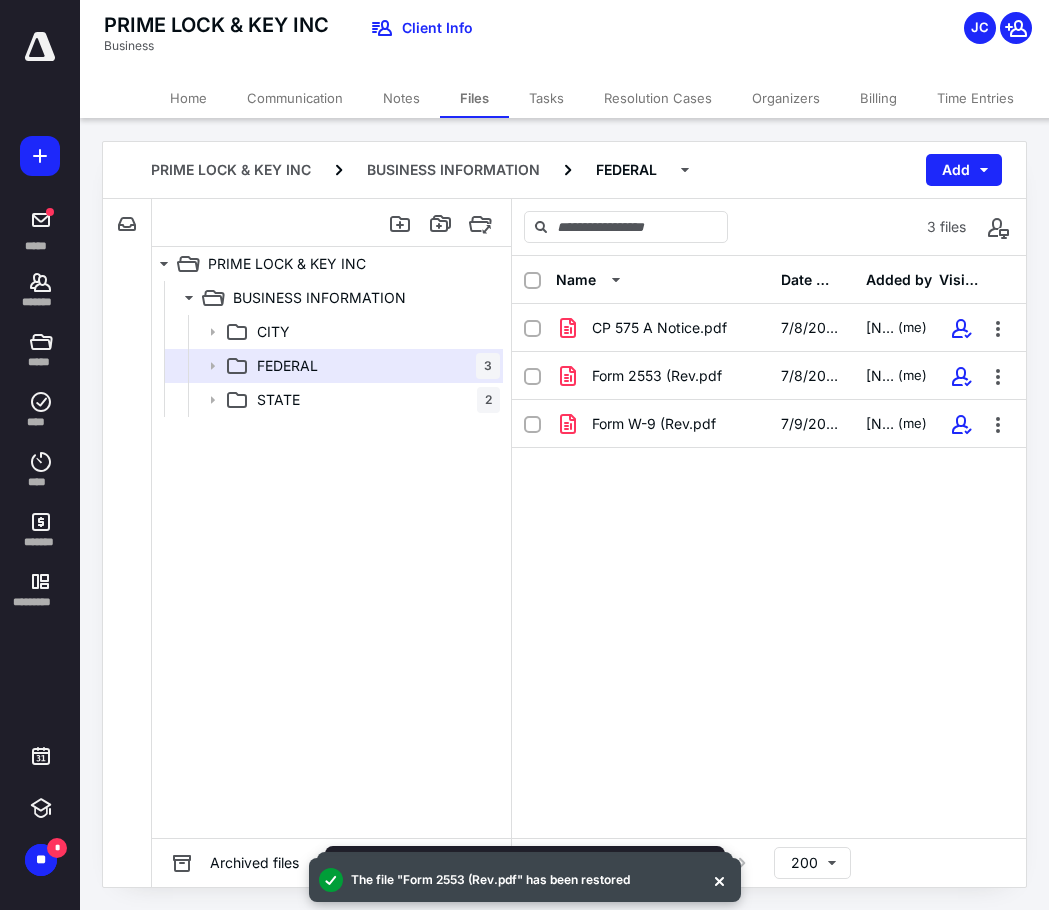 click 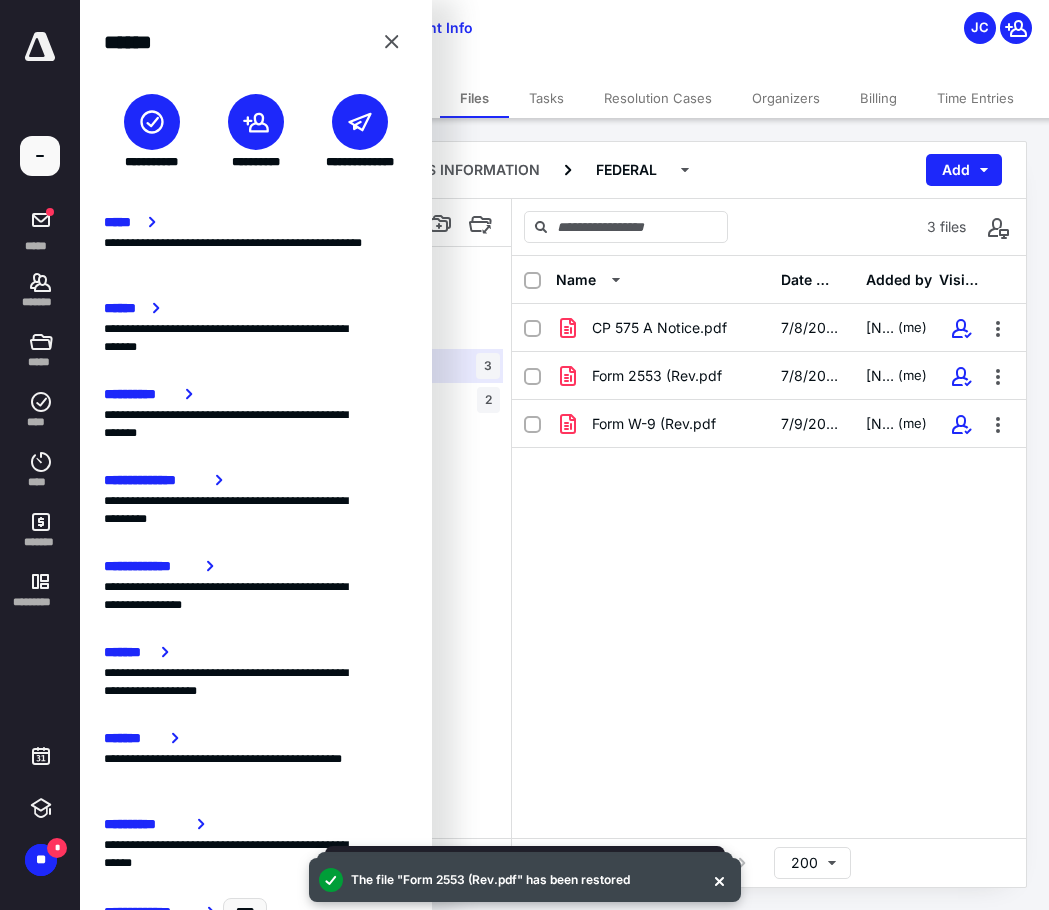 click 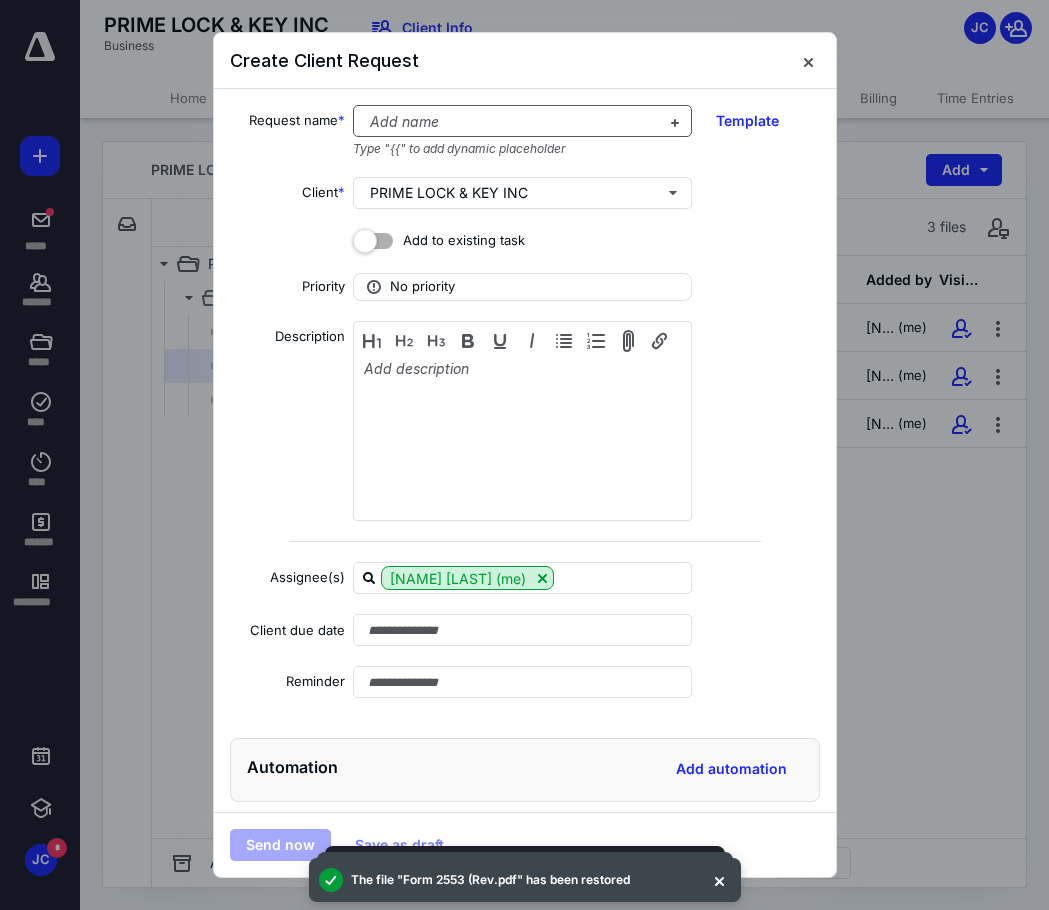 click at bounding box center [510, 122] 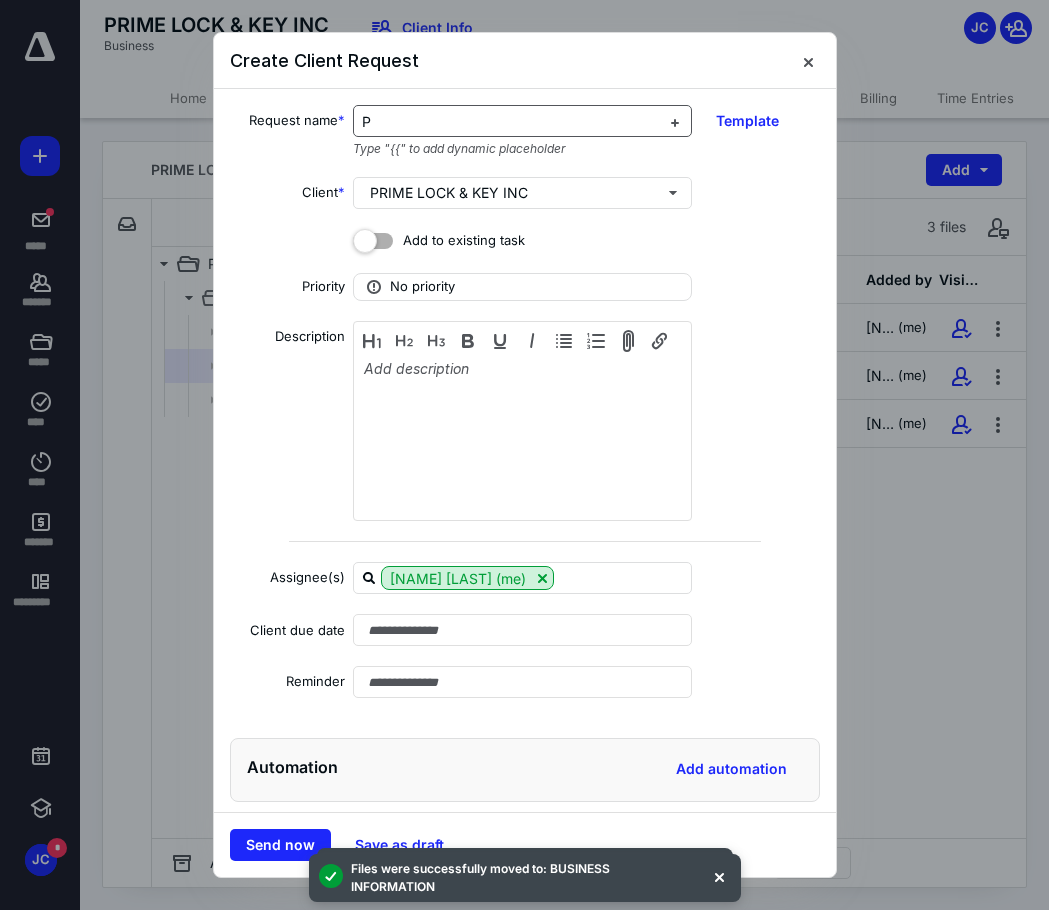 type 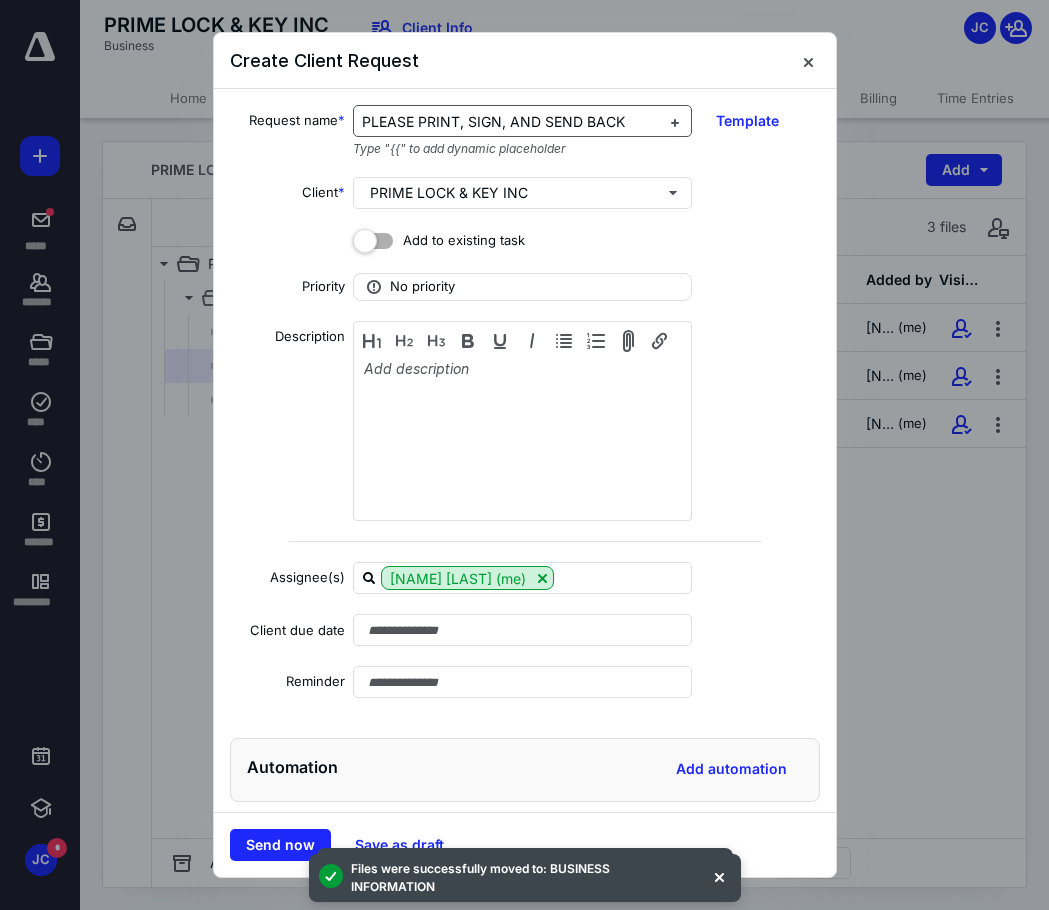 click on "PLEASE PRINT, SIGN, AND SEND BACK" at bounding box center (493, 121) 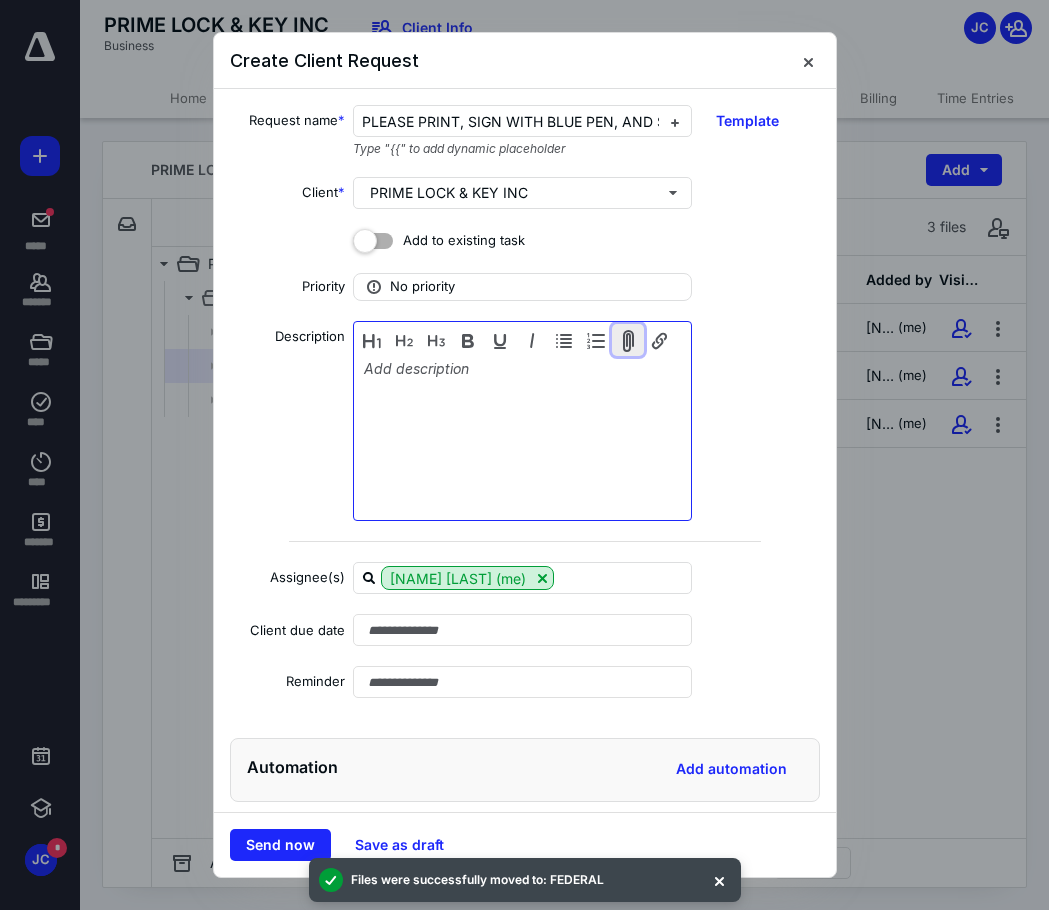 click at bounding box center (628, 340) 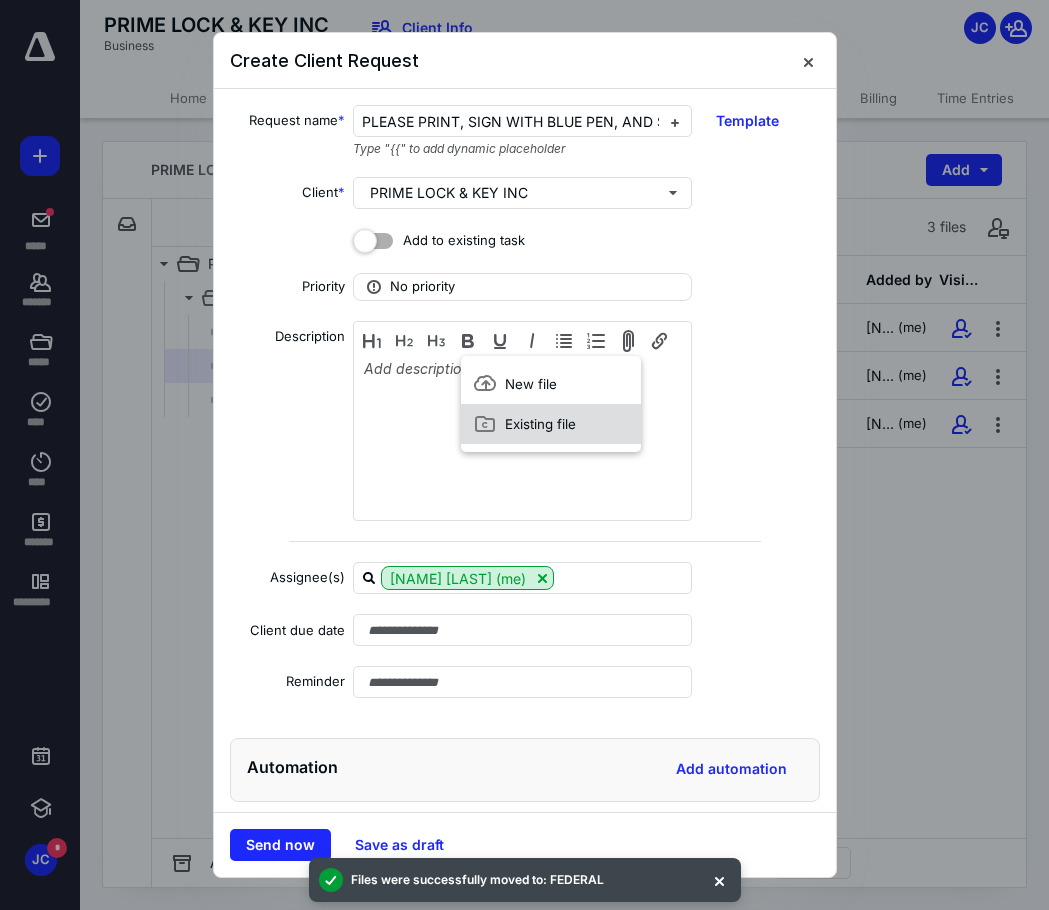 click on "Existing file" at bounding box center (551, 424) 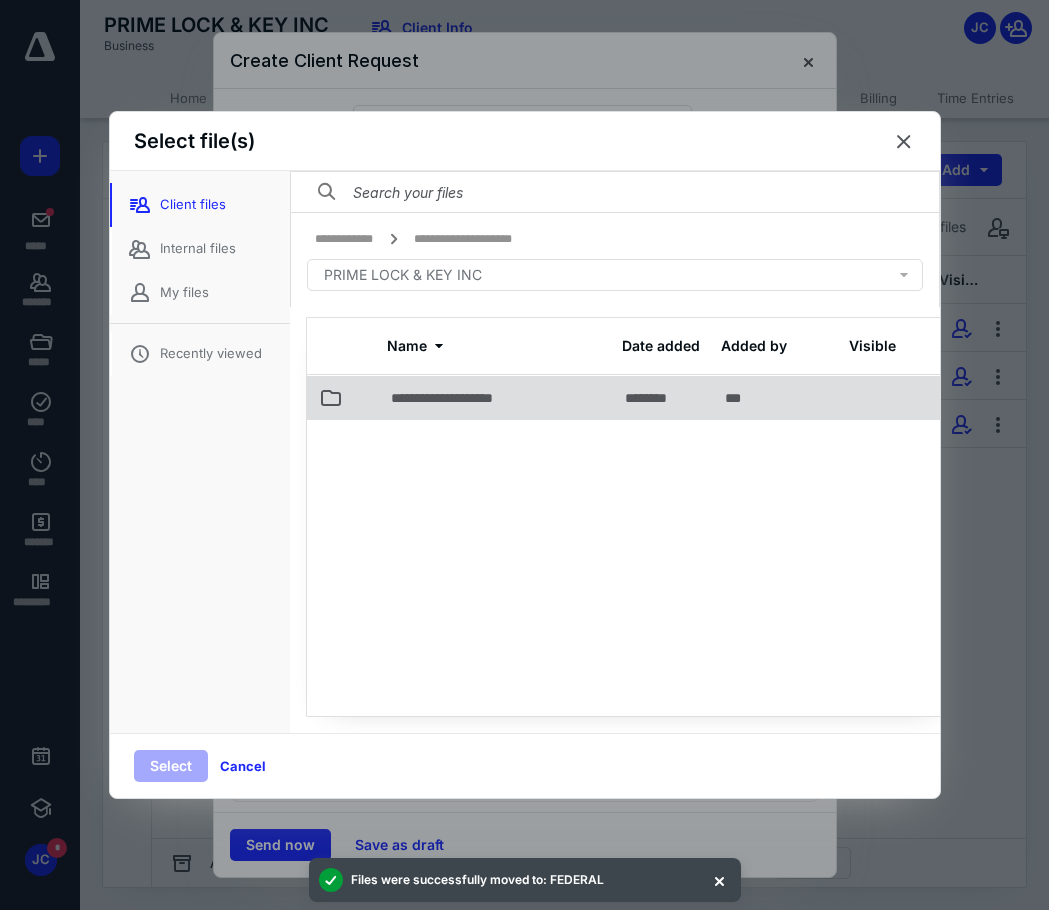click on "**********" at bounding box center (476, 398) 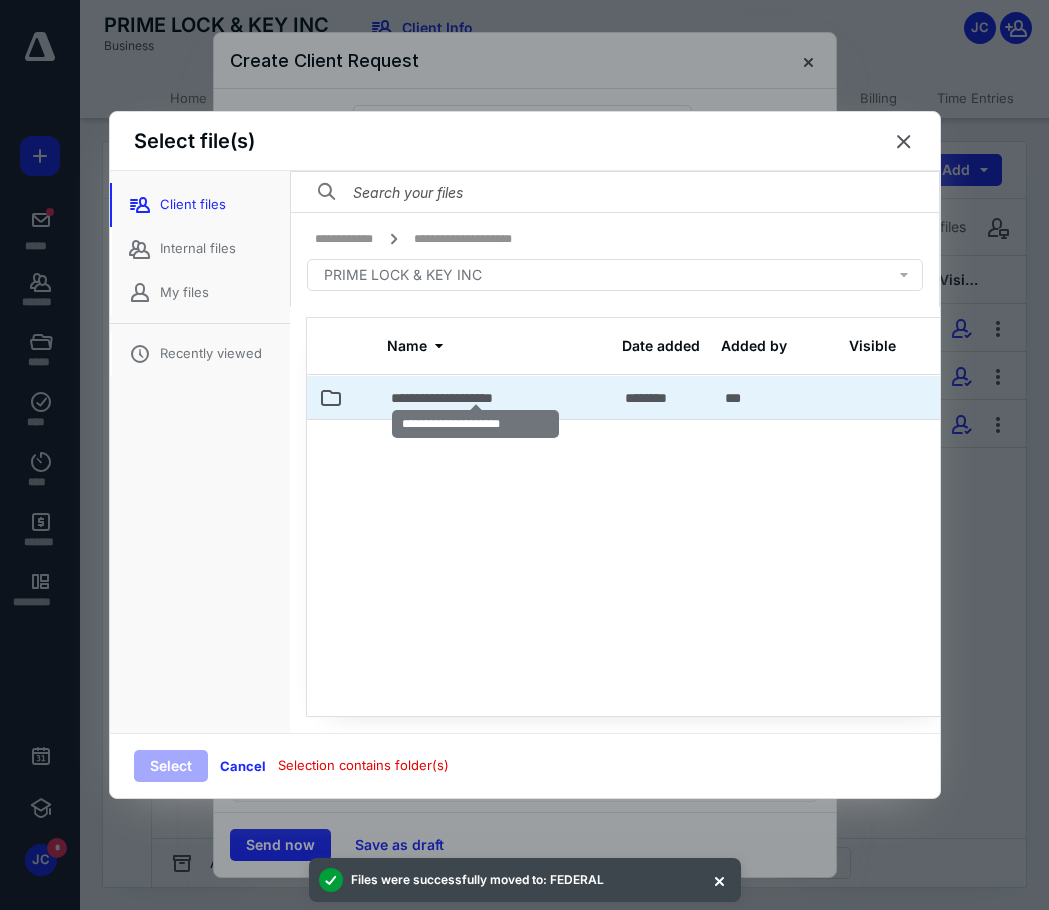 click on "**********" at bounding box center [476, 398] 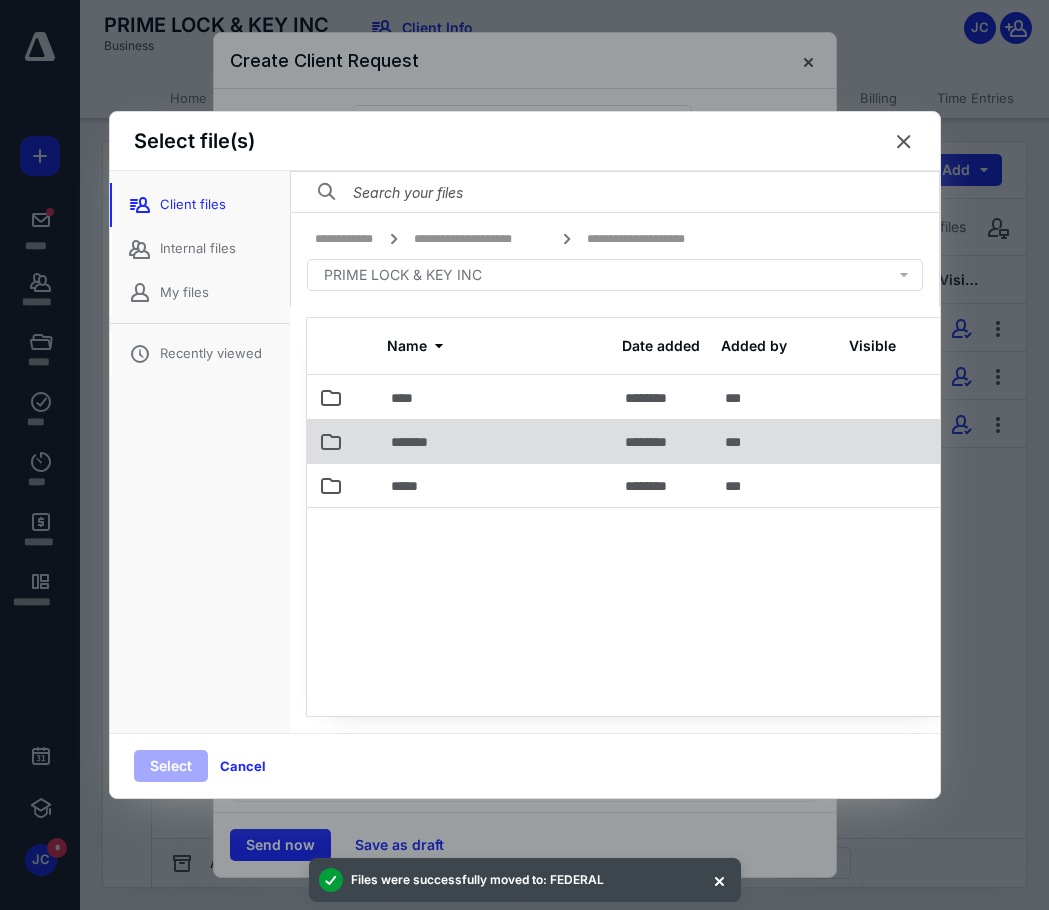click on "*******" at bounding box center [496, 441] 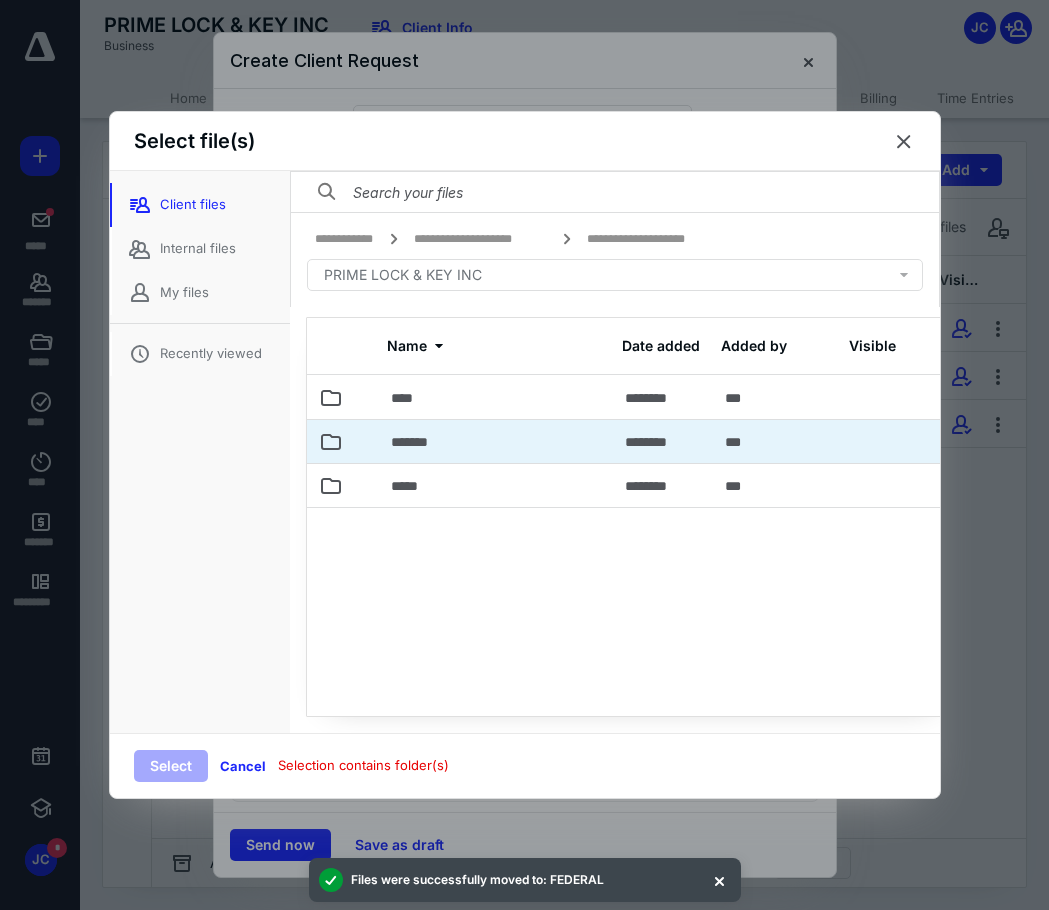 click on "*******" at bounding box center (496, 441) 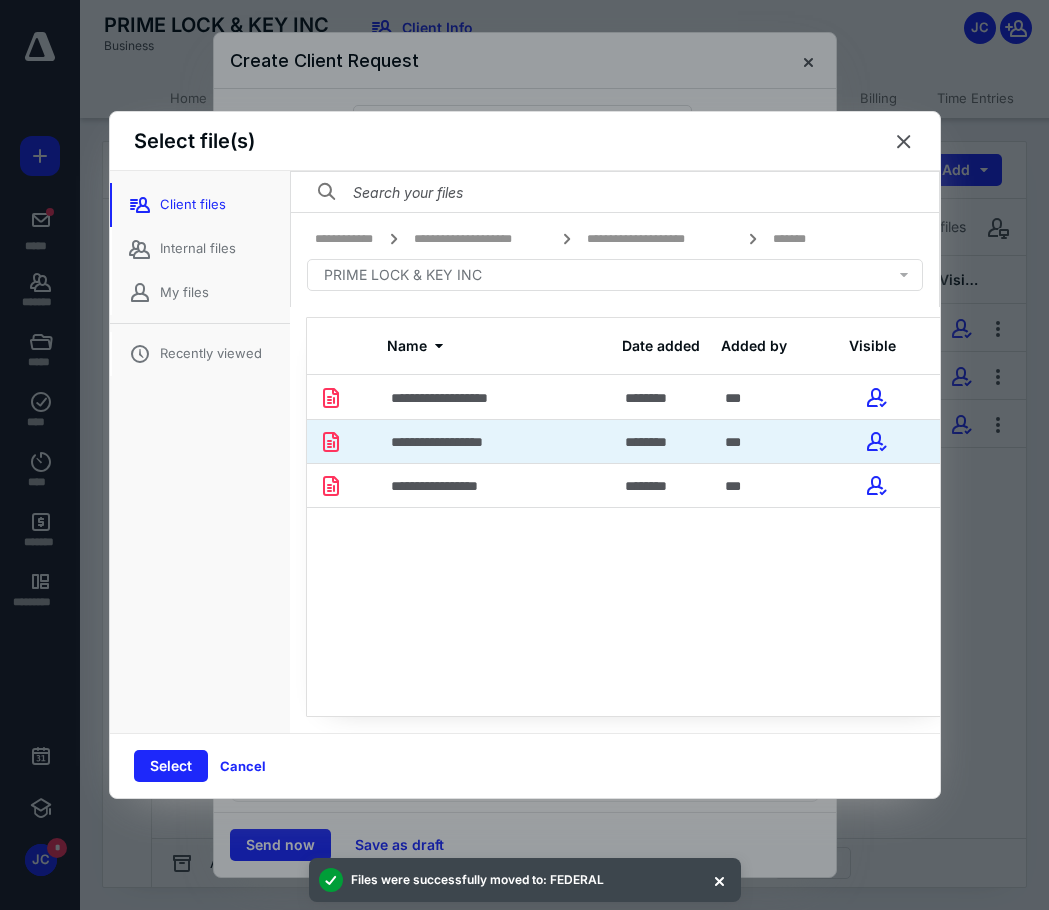 click on "**********" at bounding box center (496, 441) 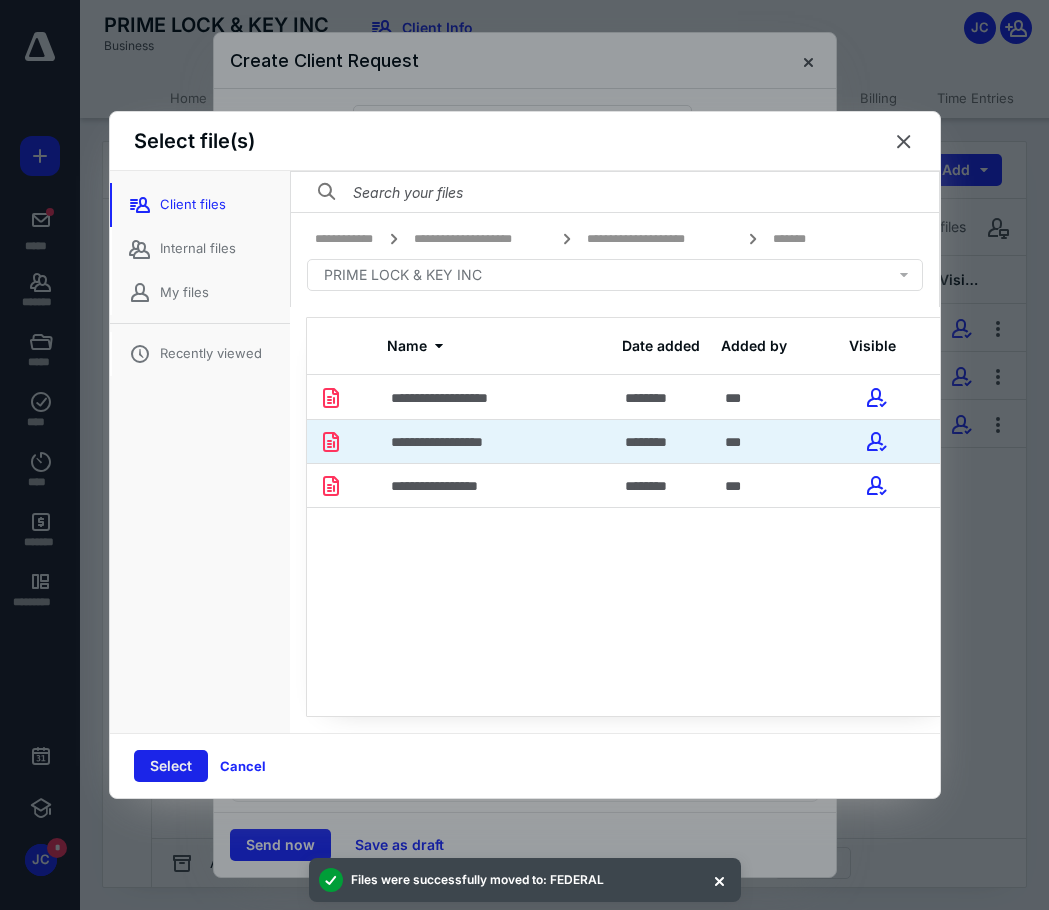 click on "Select" at bounding box center (171, 766) 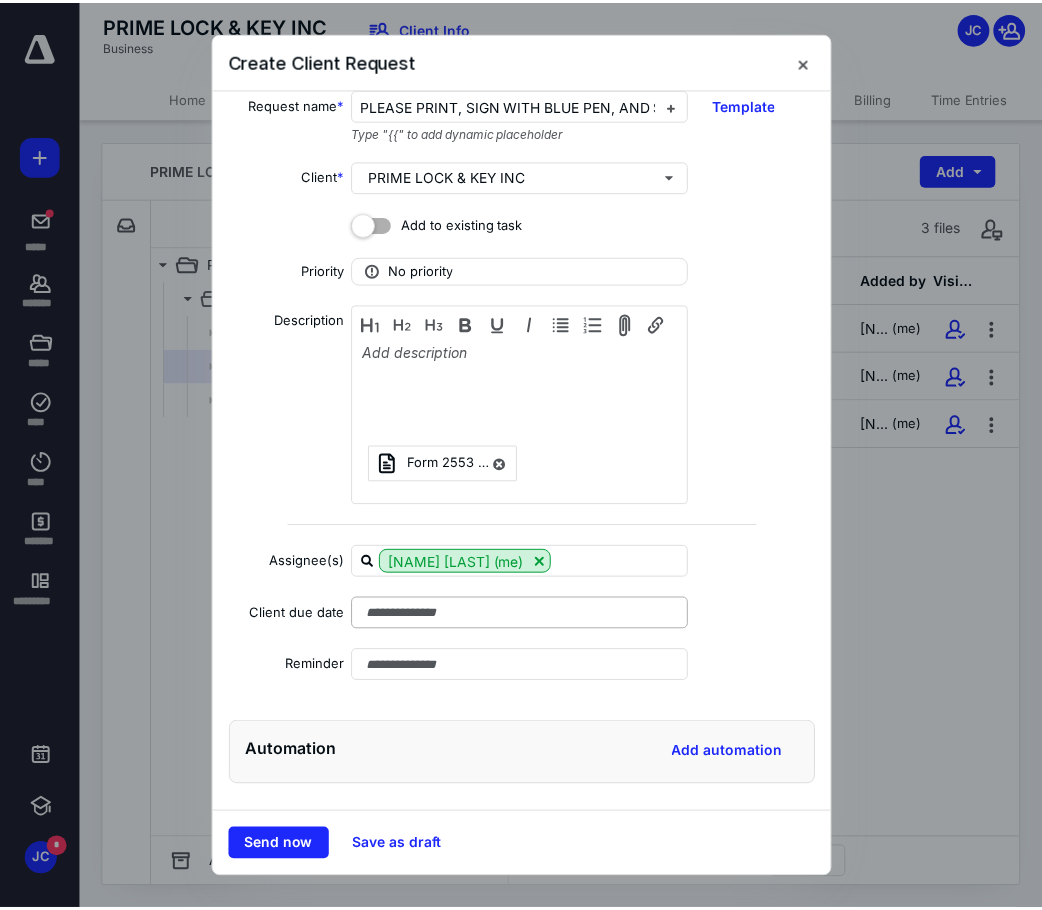 scroll, scrollTop: 22, scrollLeft: 0, axis: vertical 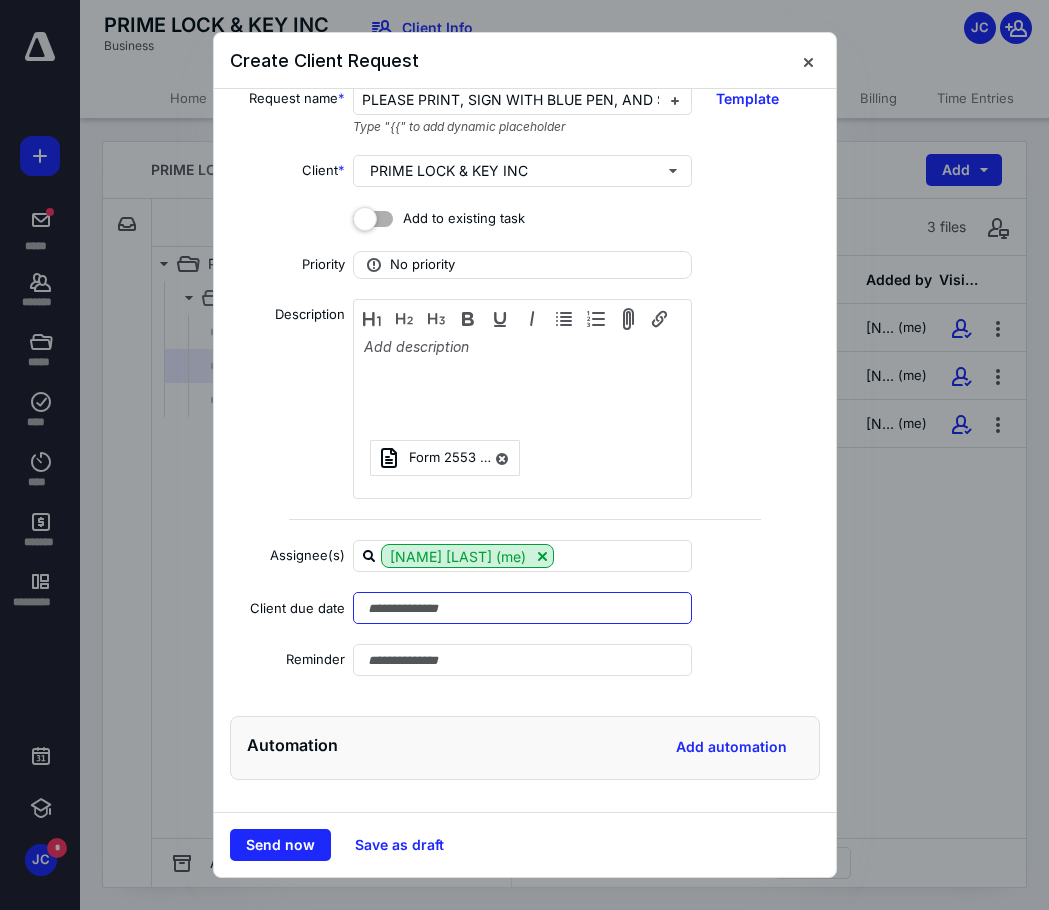 click at bounding box center [522, 608] 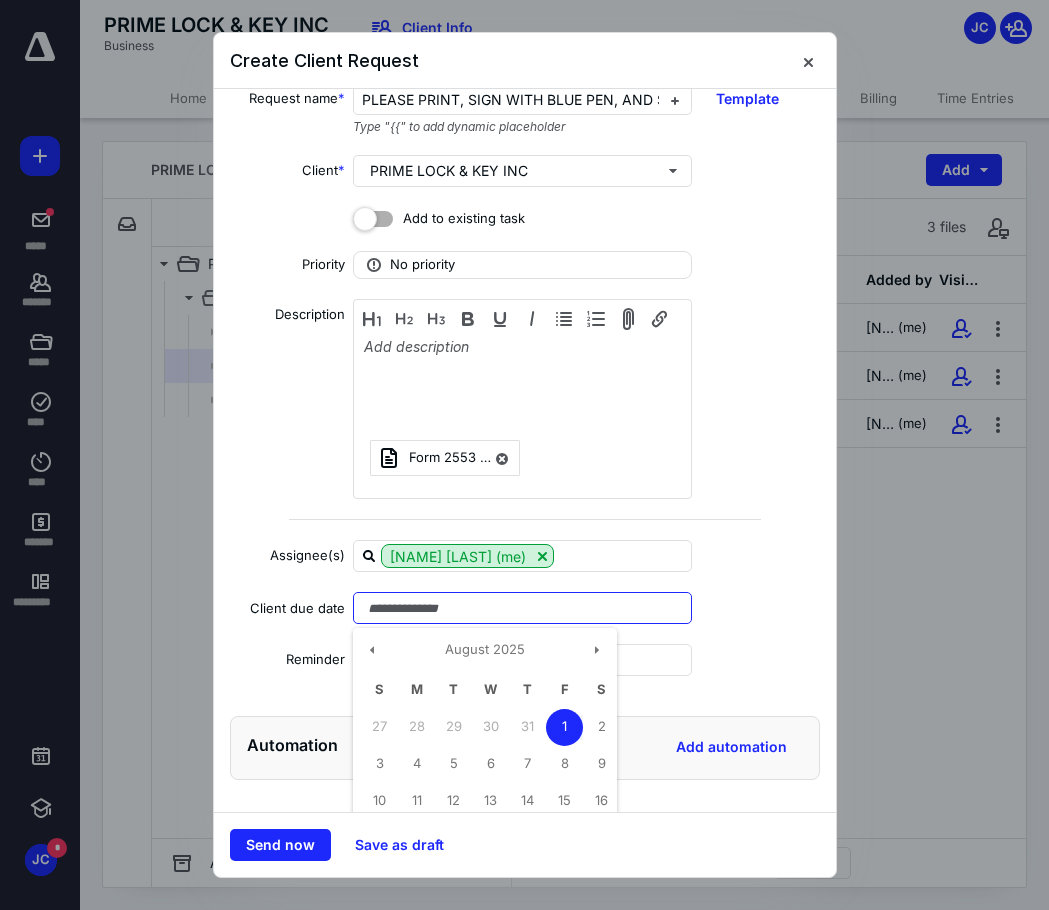 click on "1" at bounding box center (564, 727) 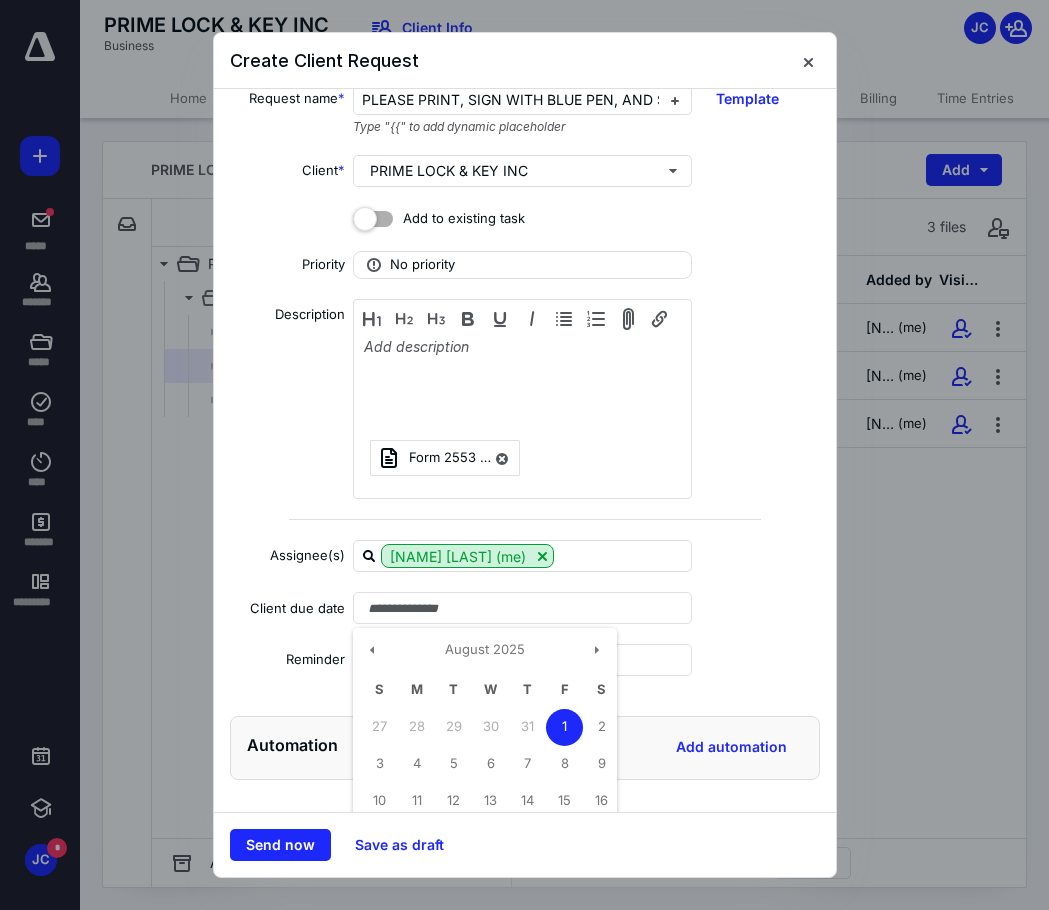 type on "**********" 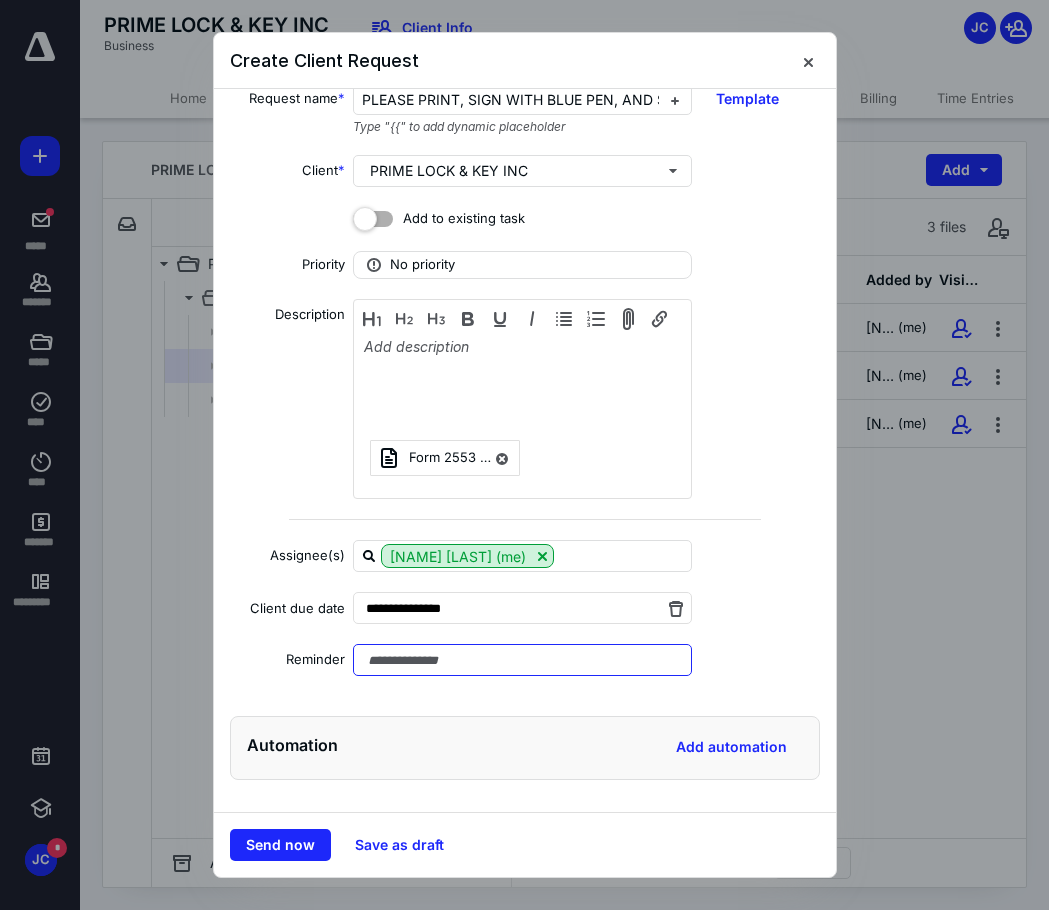 click at bounding box center [522, 660] 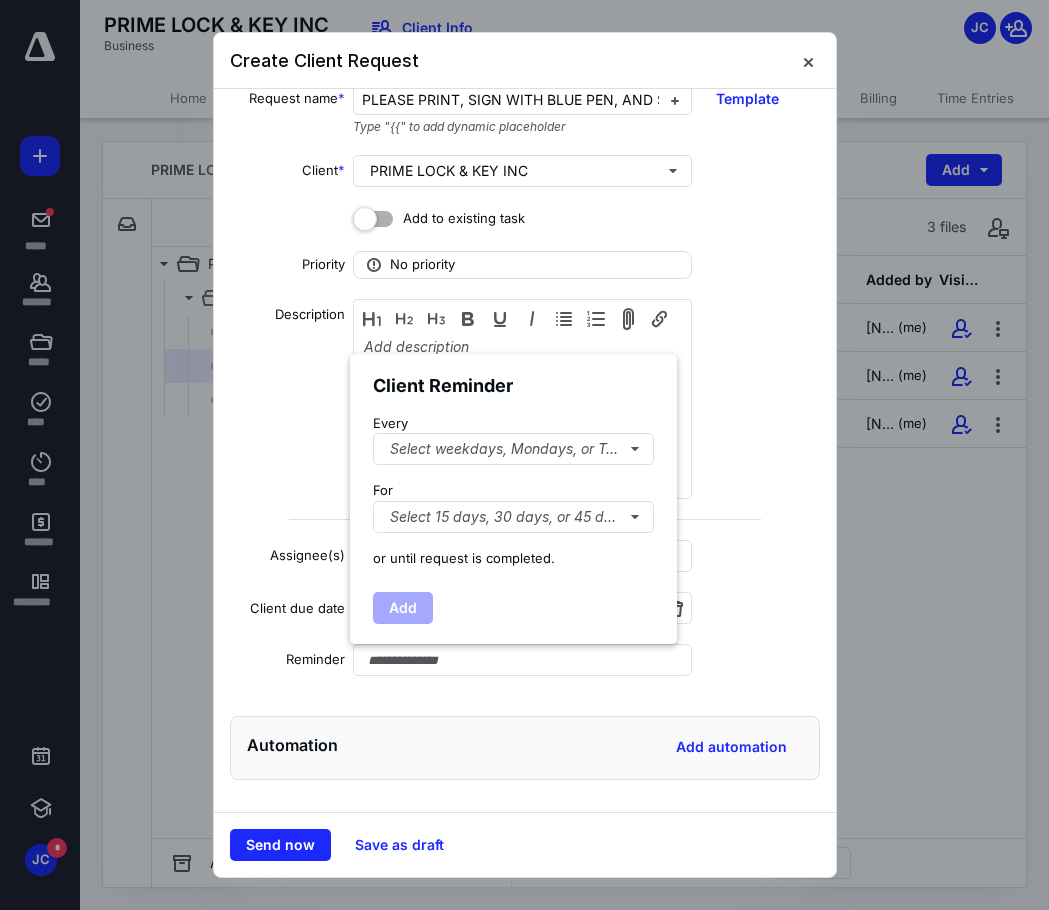 click on "Client Reminder Every Select weekdays, Mondays, or Tues... For Select 15 days, 30 days, or 45 days... or until request is completed. Add" at bounding box center [513, 499] 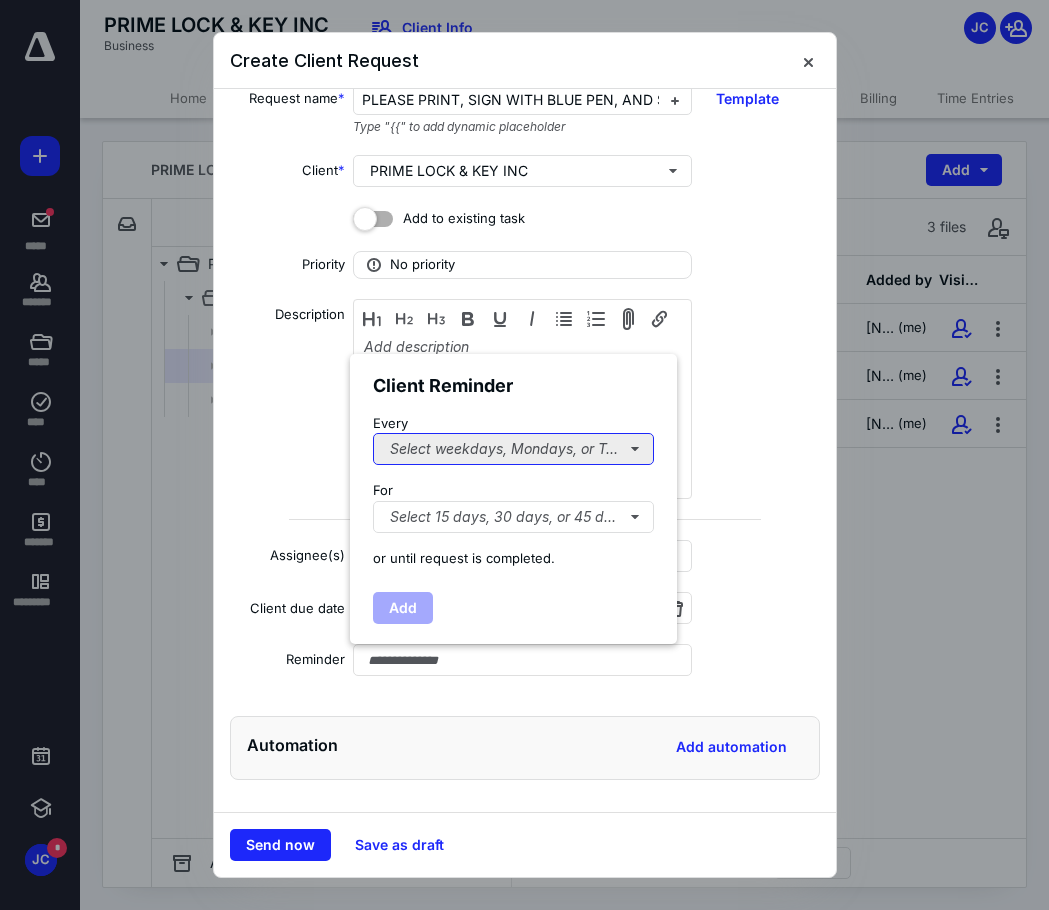 click on "Select weekdays, Mondays, or Tues..." at bounding box center [513, 449] 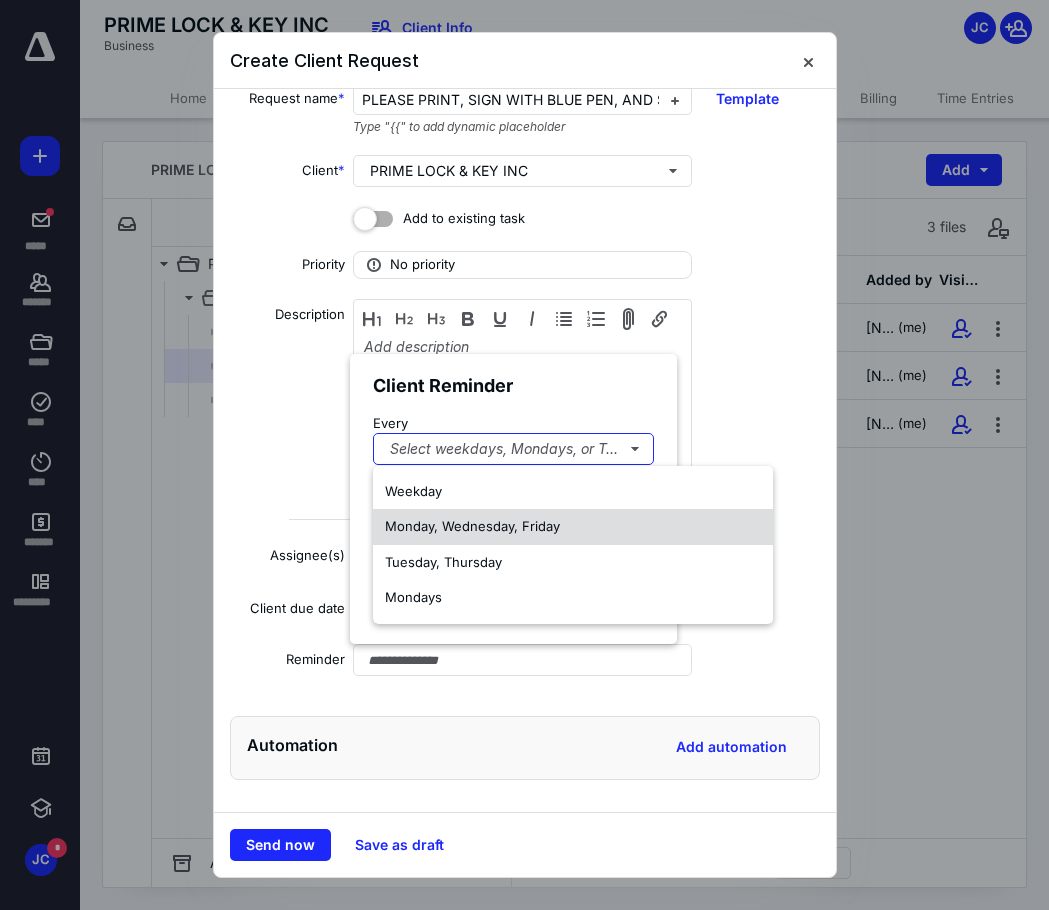 click on "Monday, Wednesday, Friday" at bounding box center (472, 526) 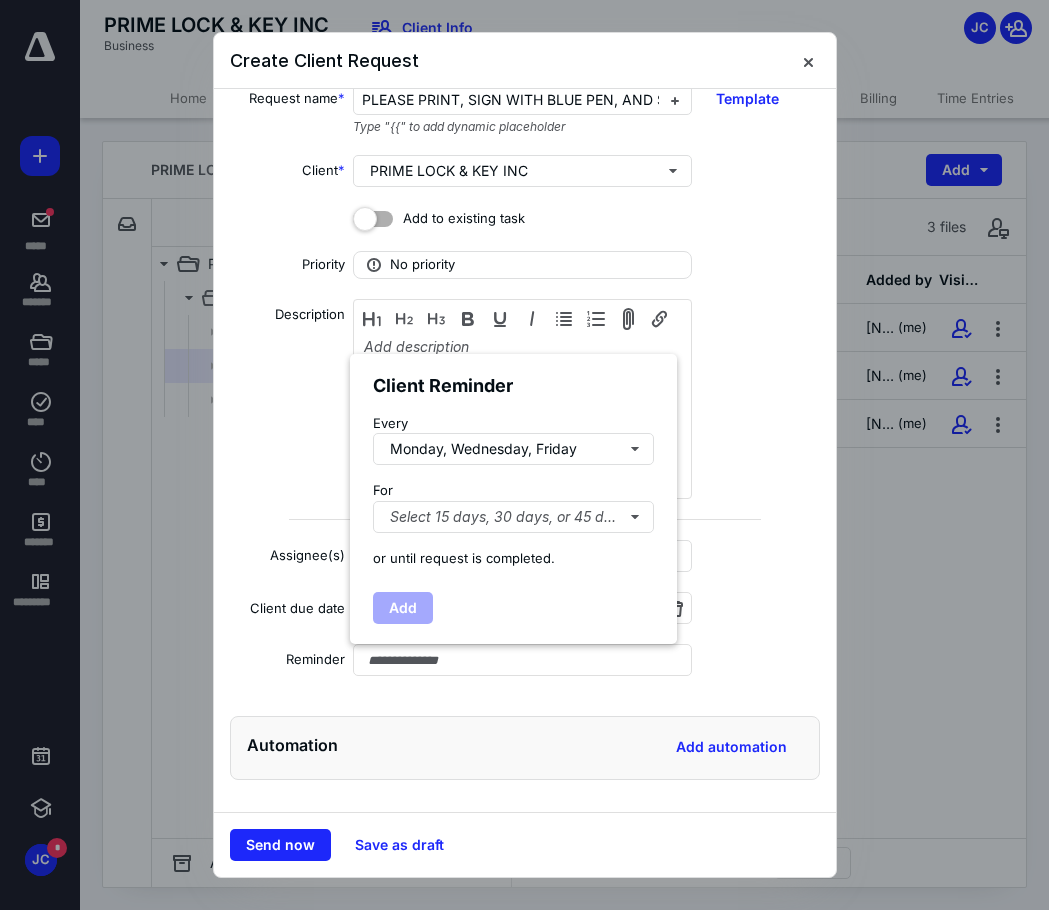 click on "or until request is completed." at bounding box center [513, 571] 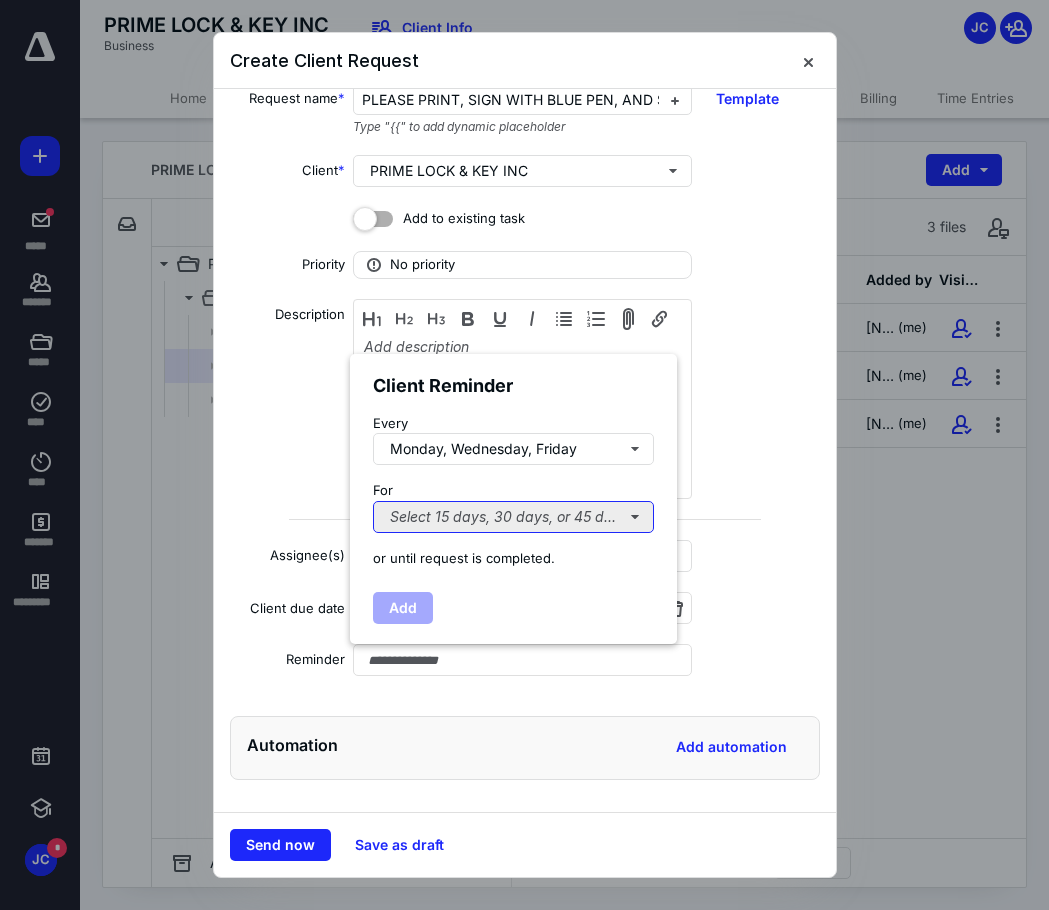 click on "Select 15 days, 30 days, or 45 days..." at bounding box center [513, 517] 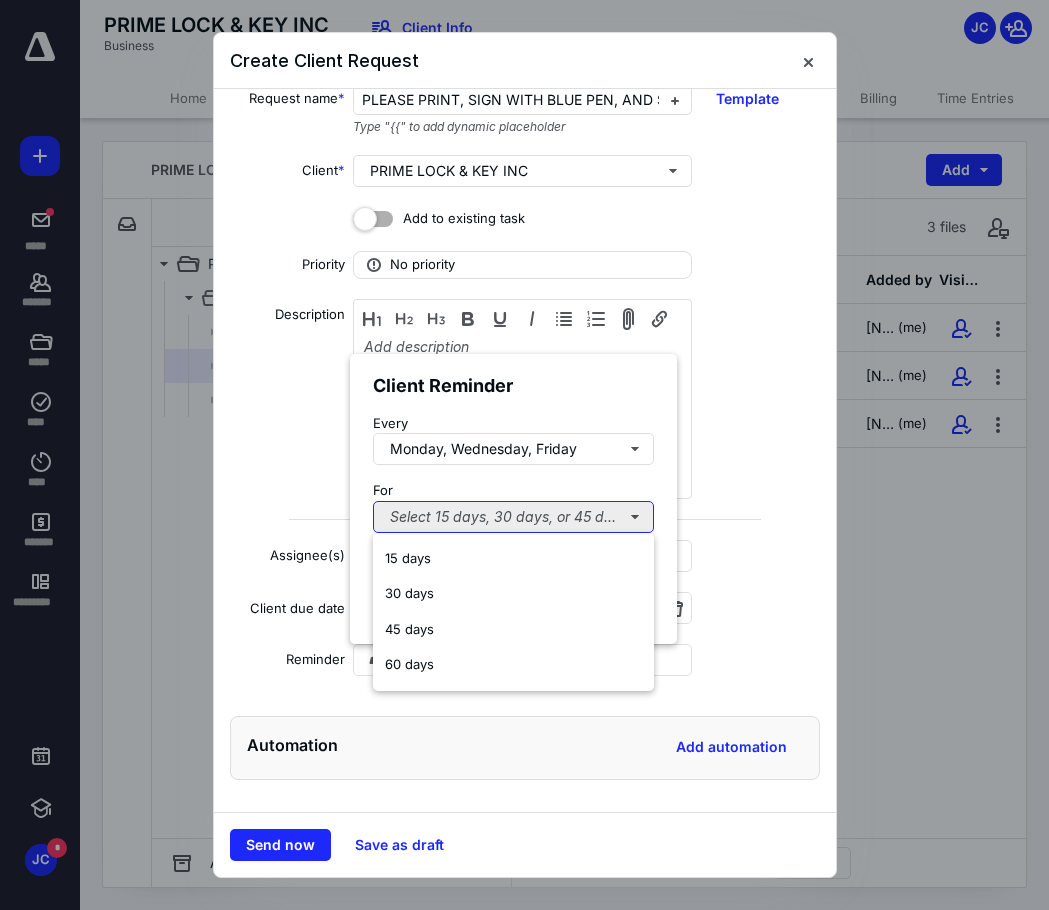 click on "15 days" at bounding box center [513, 559] 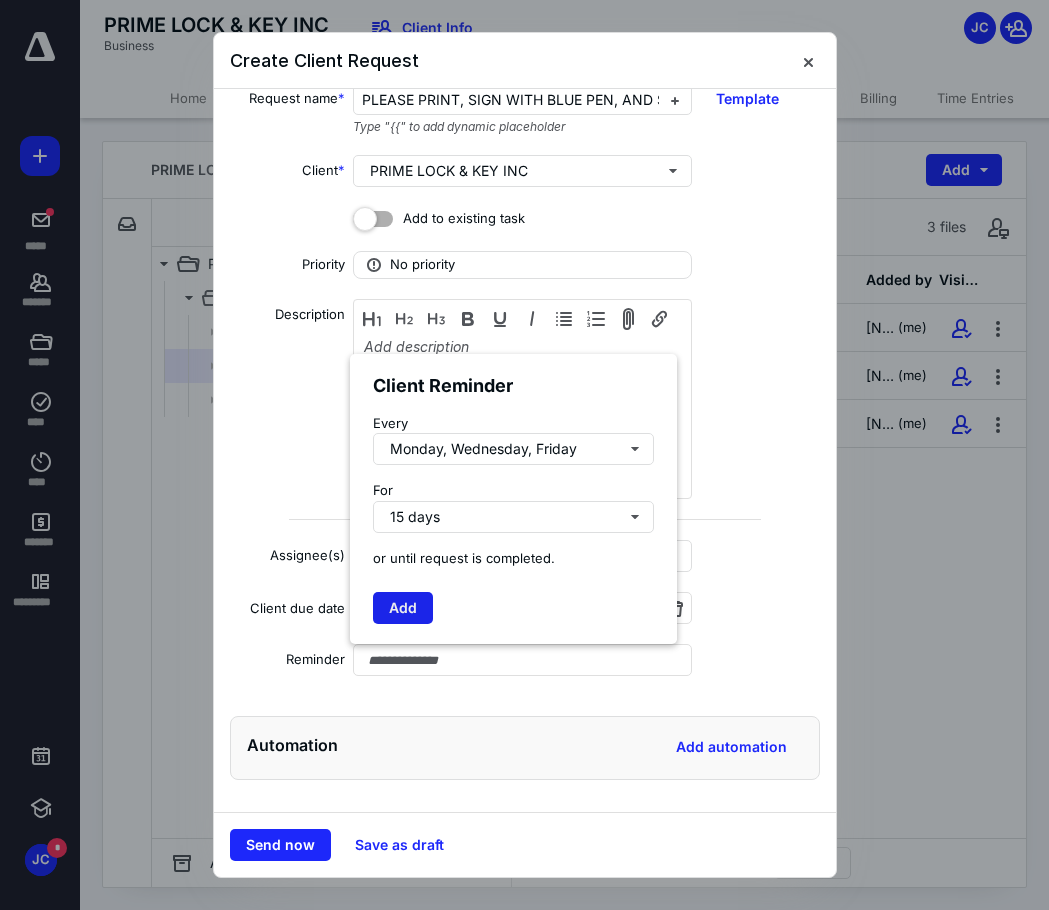 click on "Add" at bounding box center [403, 608] 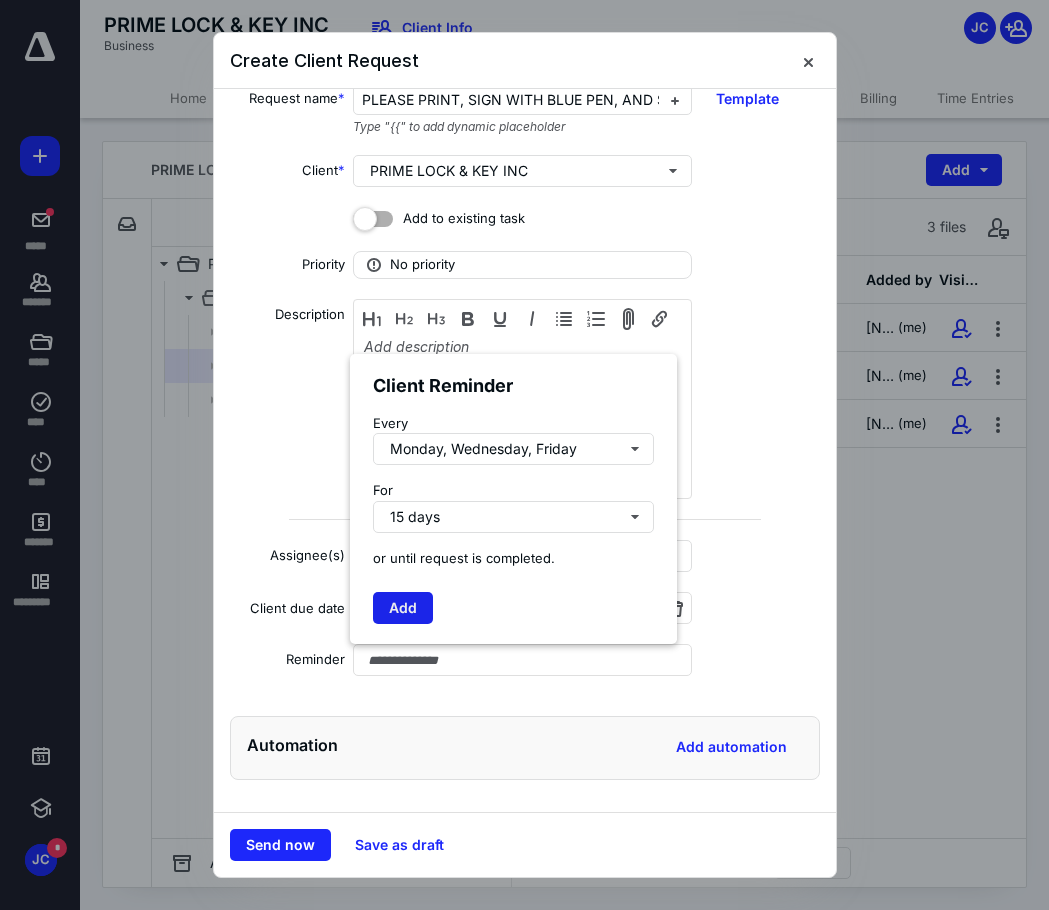 type on "**********" 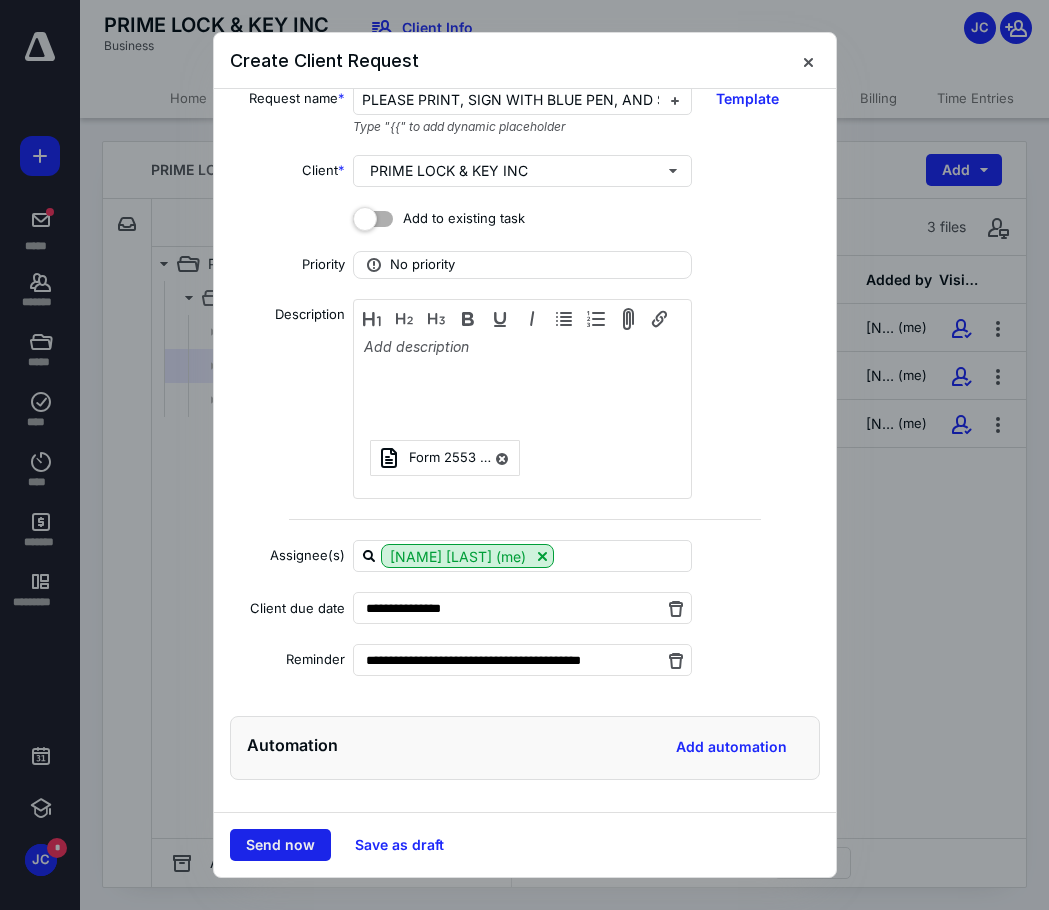 click on "Send now" at bounding box center (280, 845) 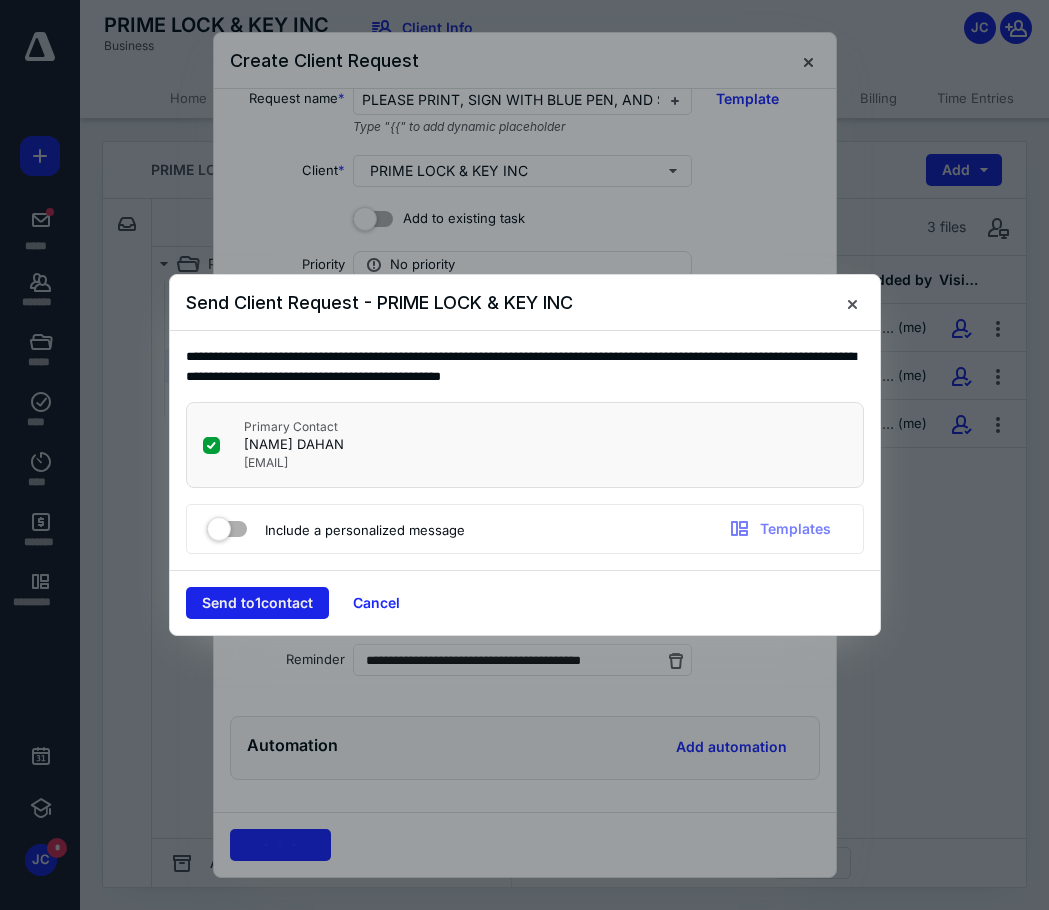 click on "Send to  1  contact" at bounding box center [257, 603] 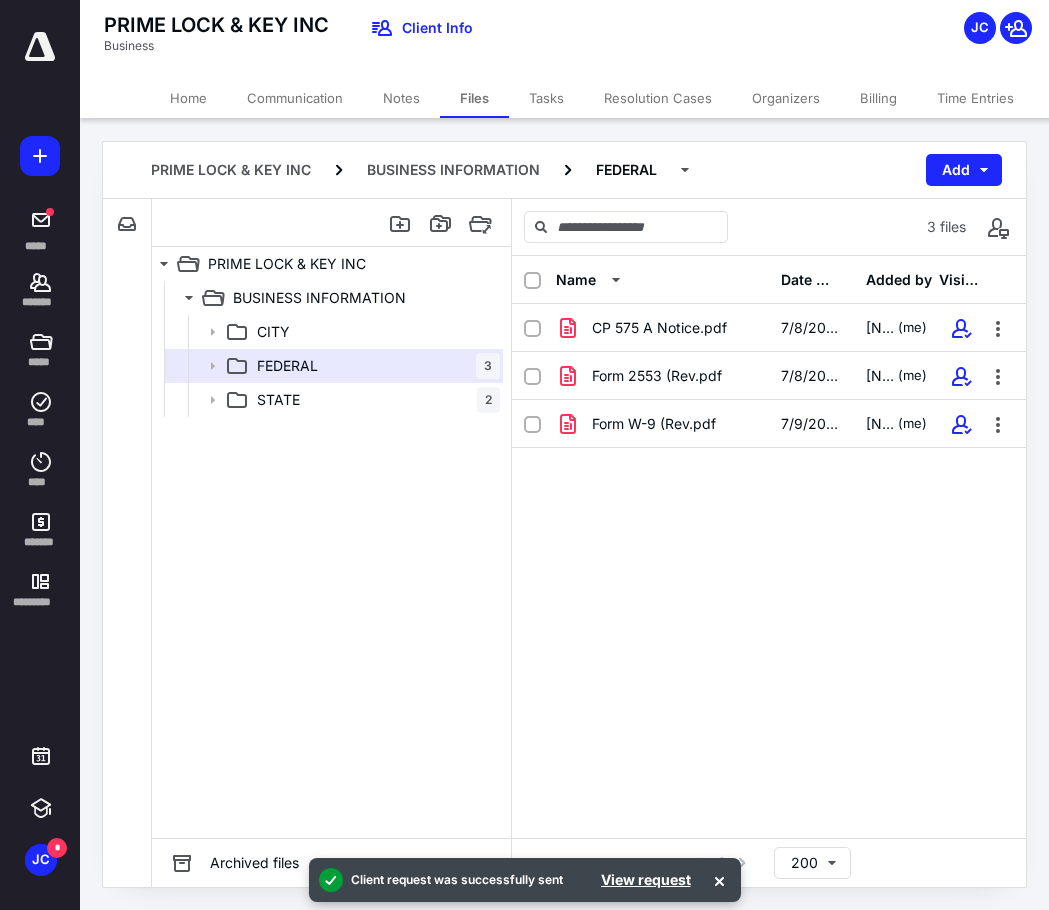 click on "PRIME LOCK & KEY INC Business Client Info JC" at bounding box center (592, 39) 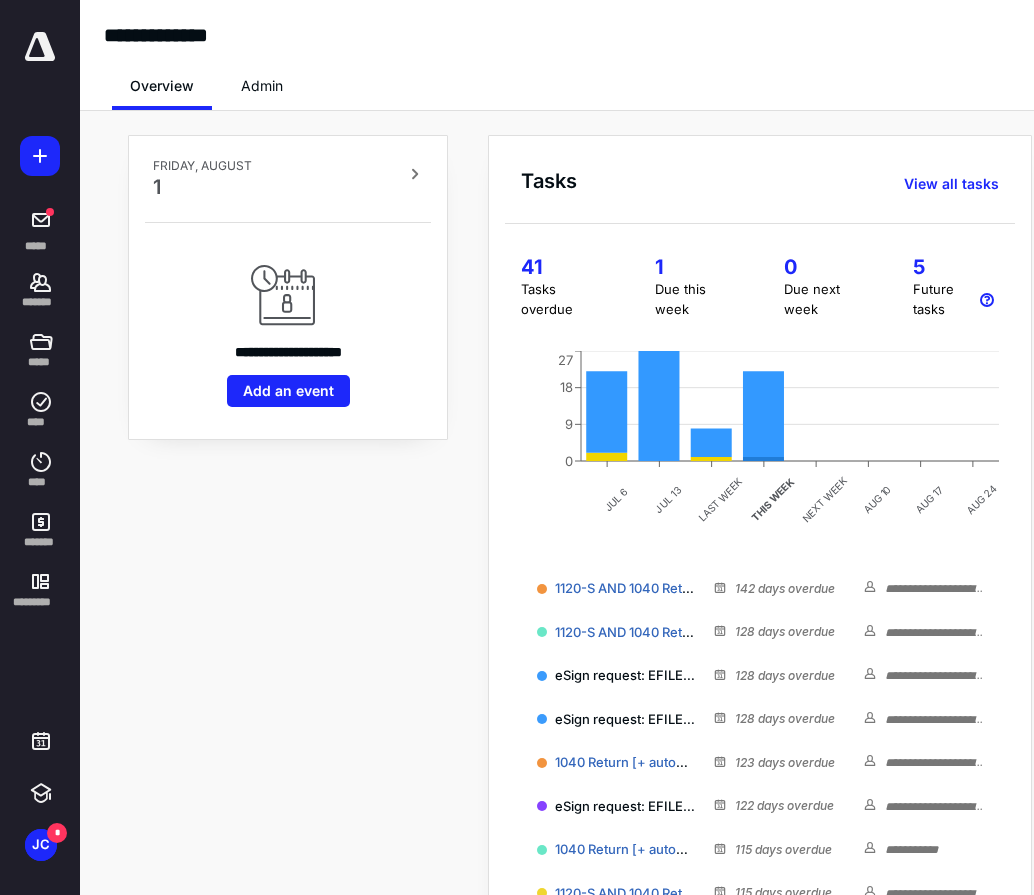click on "**********" at bounding box center [288, 589] 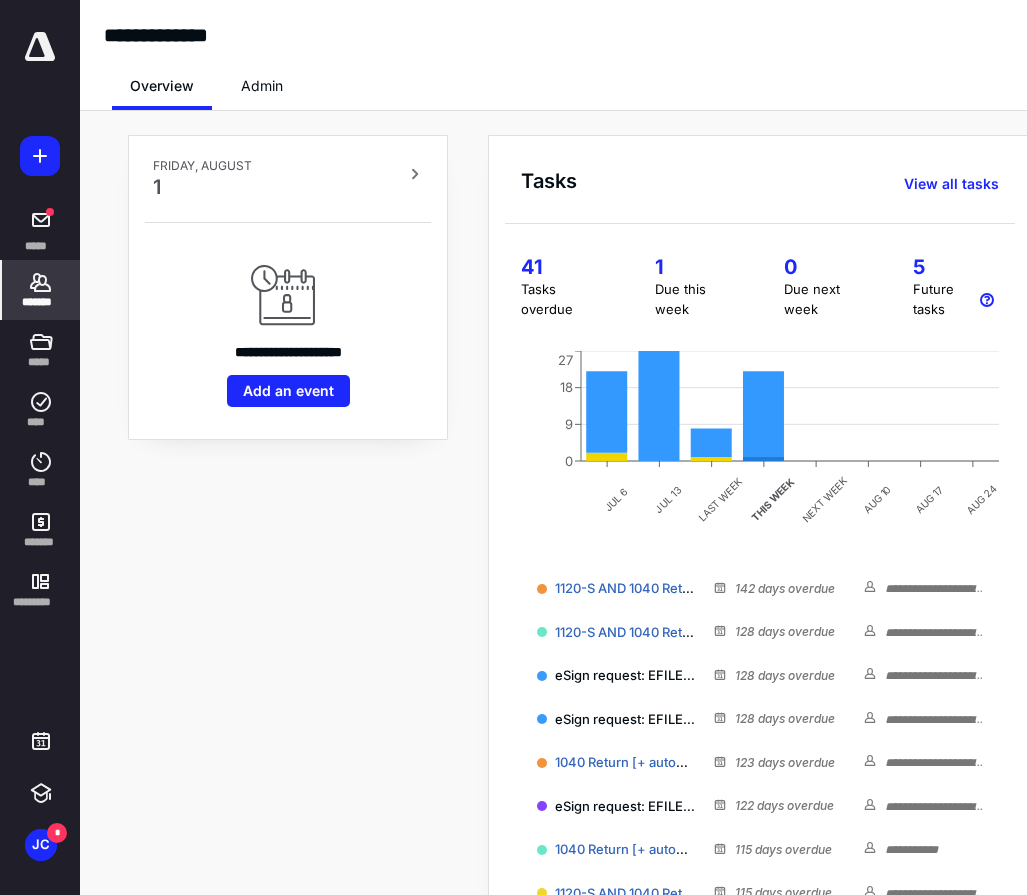 click on "*******" at bounding box center (41, 290) 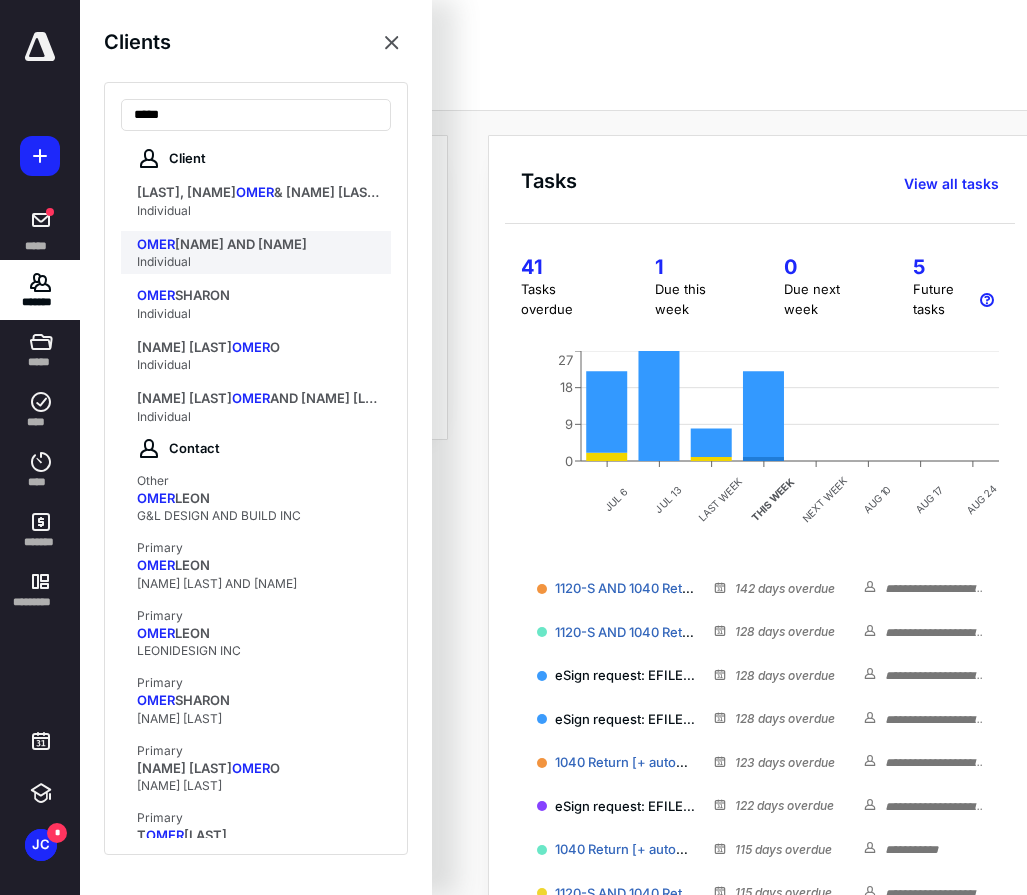 type on "****" 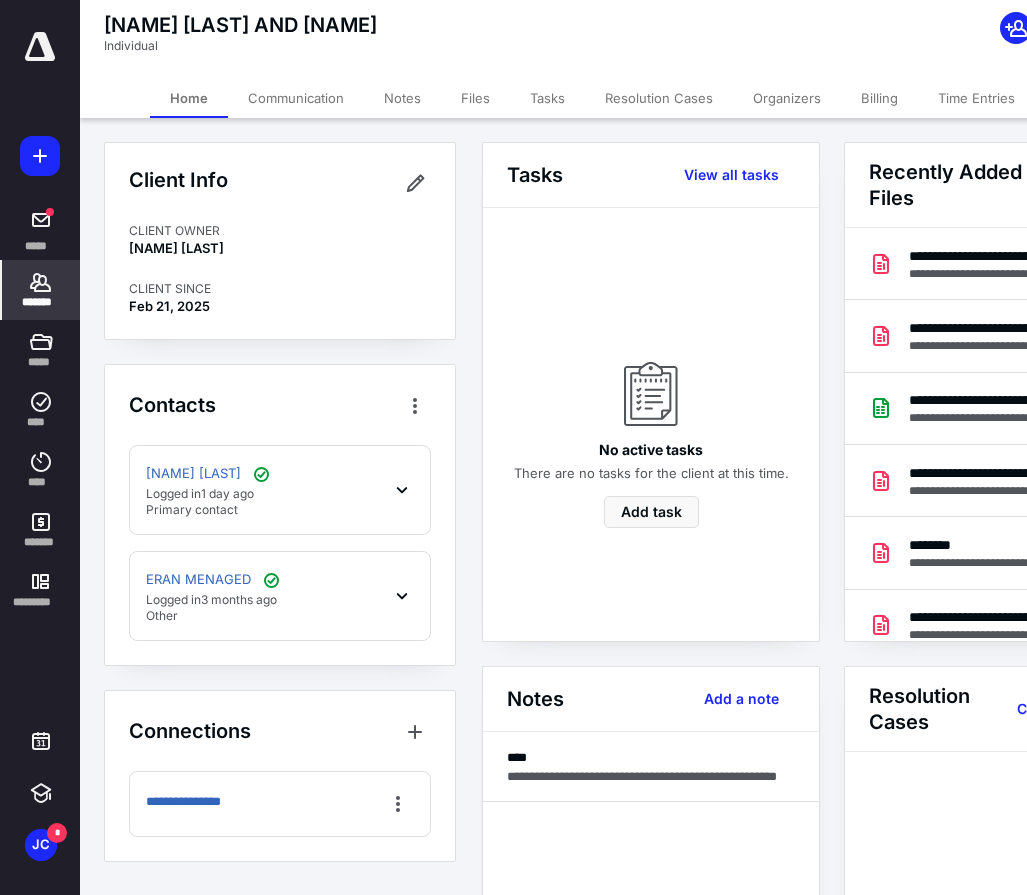 click on "OMER LEON AND ERAN Individual" at bounding box center [592, 39] 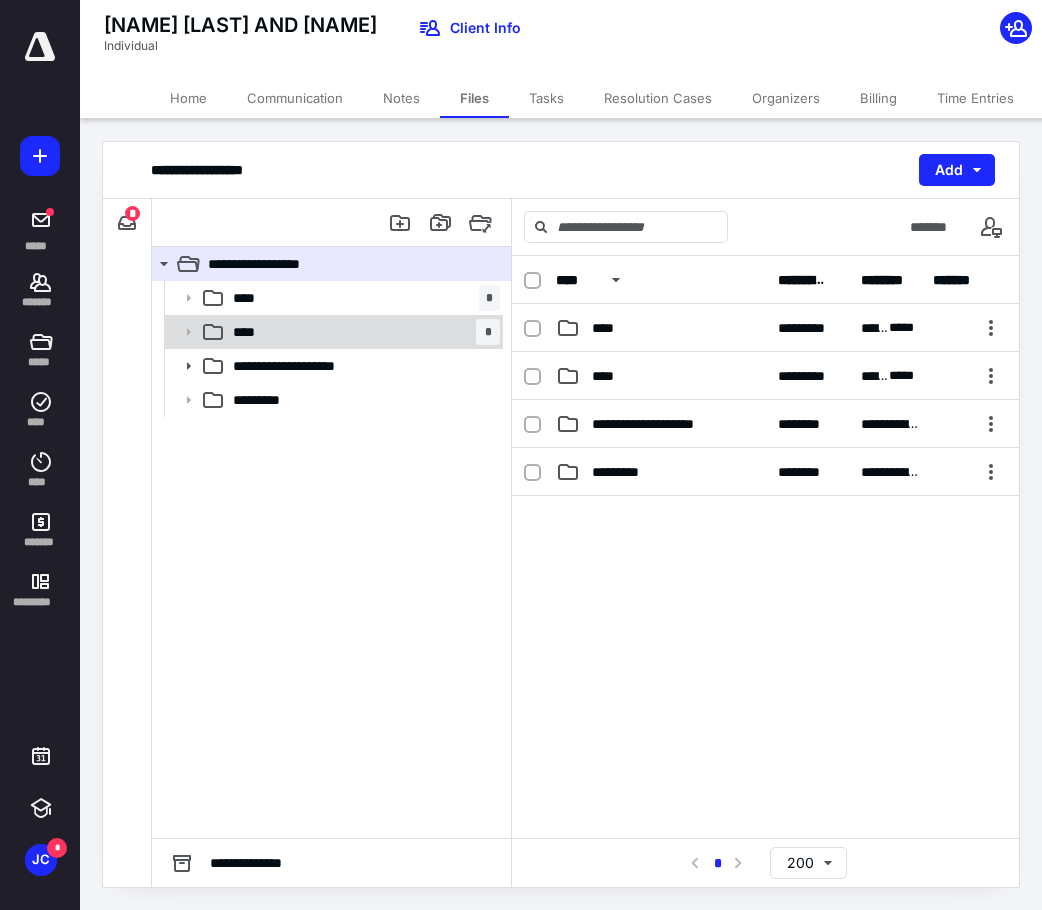 click on "**** *" at bounding box center [362, 332] 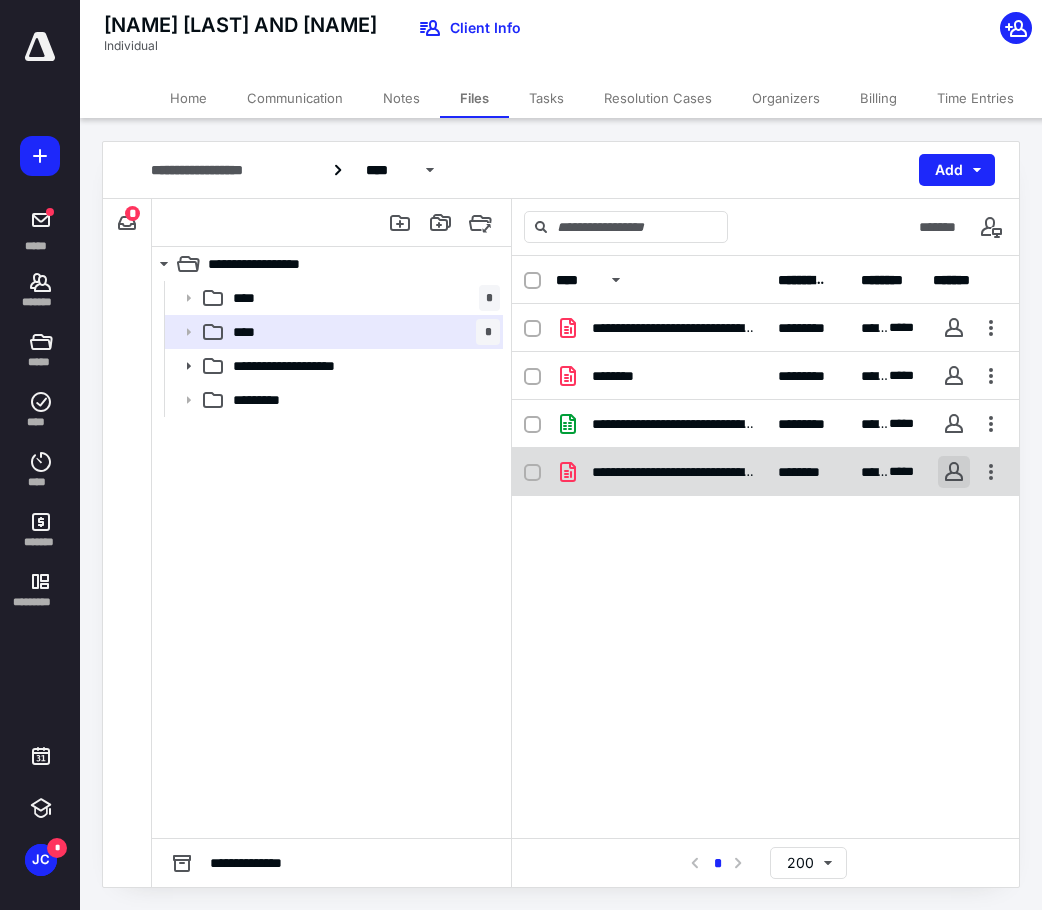 click at bounding box center [954, 472] 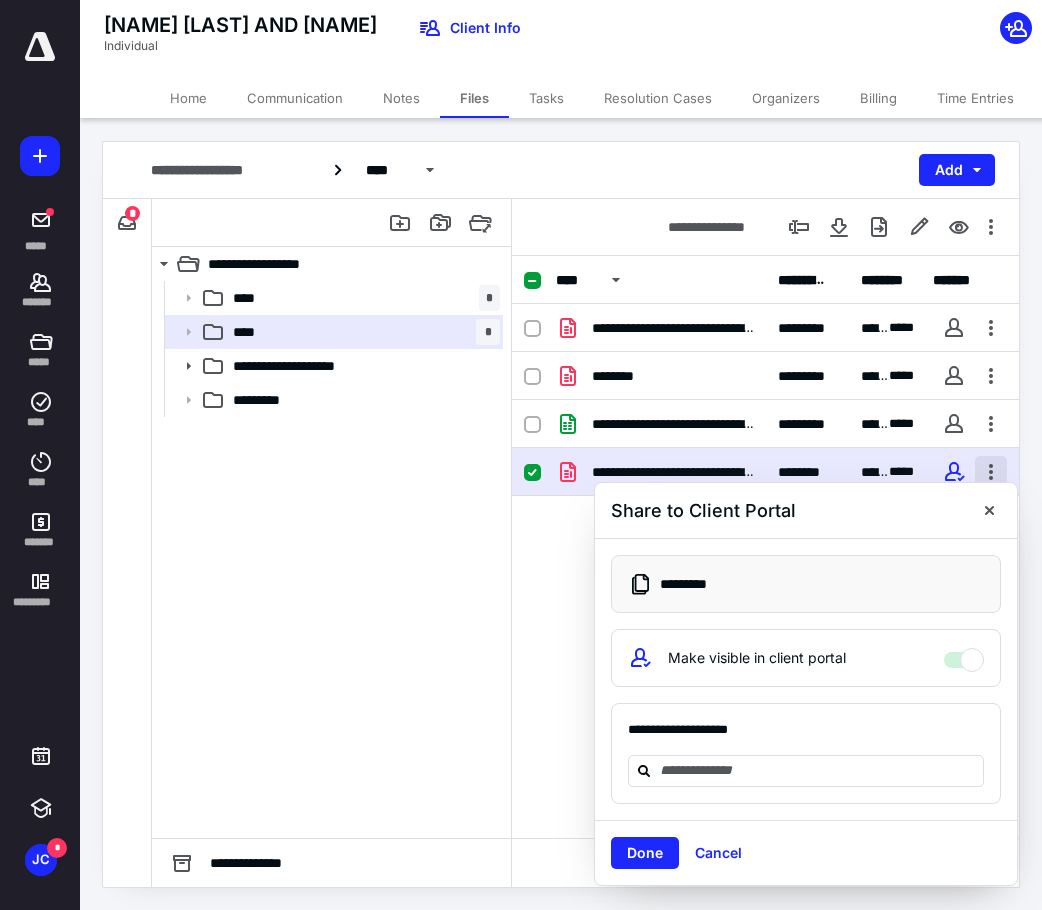 click at bounding box center (991, 472) 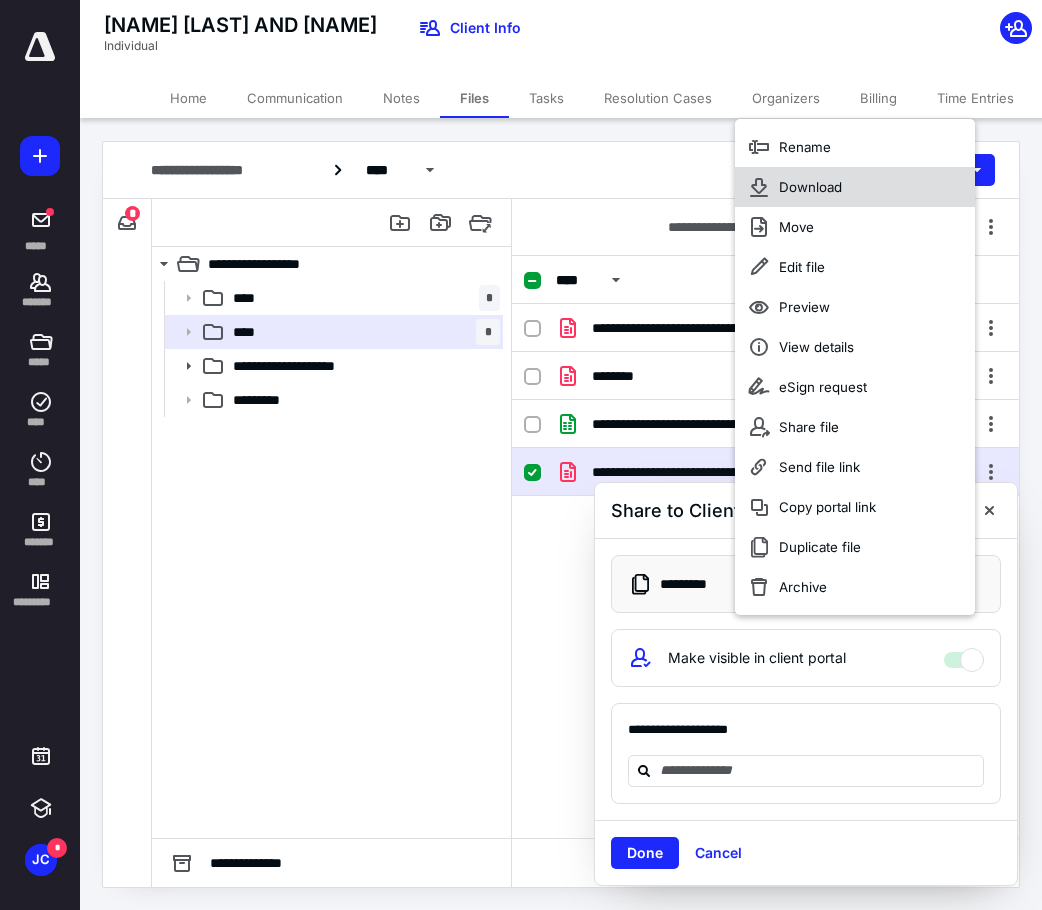 click on "Download" at bounding box center [855, 187] 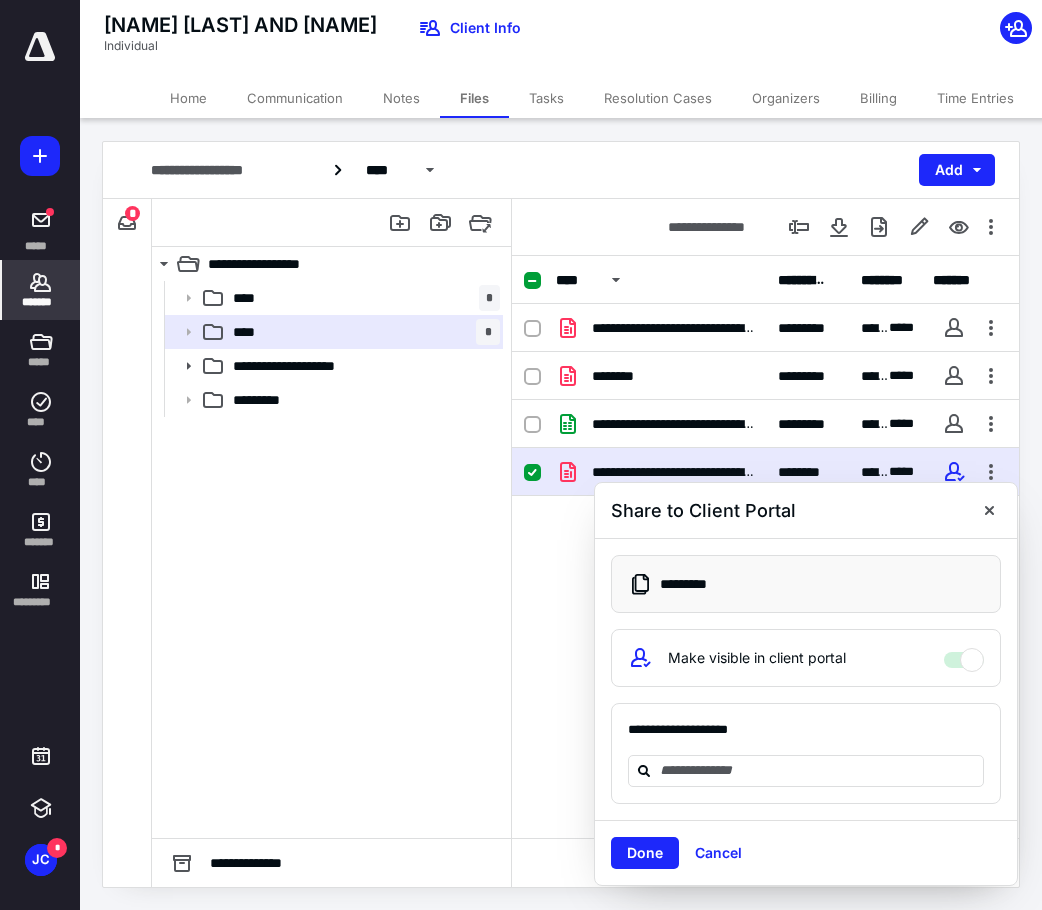 click on "*******" at bounding box center [41, 302] 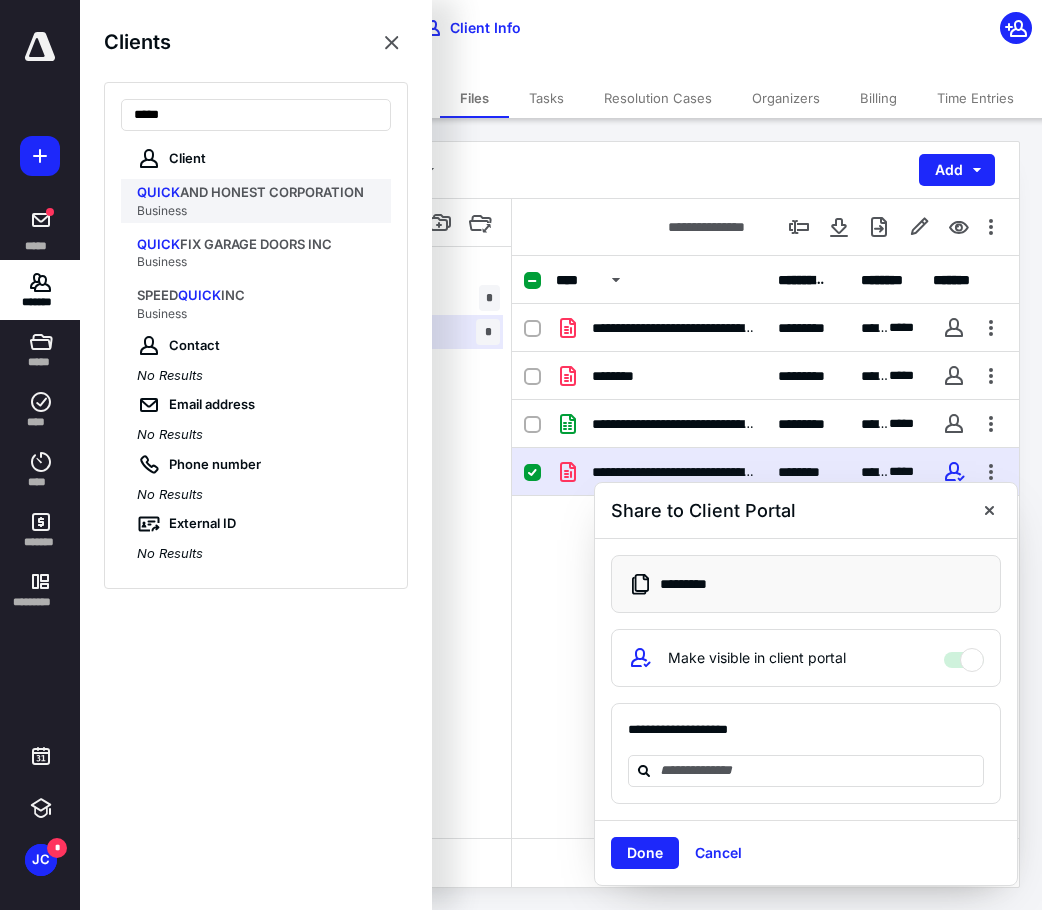 type on "*****" 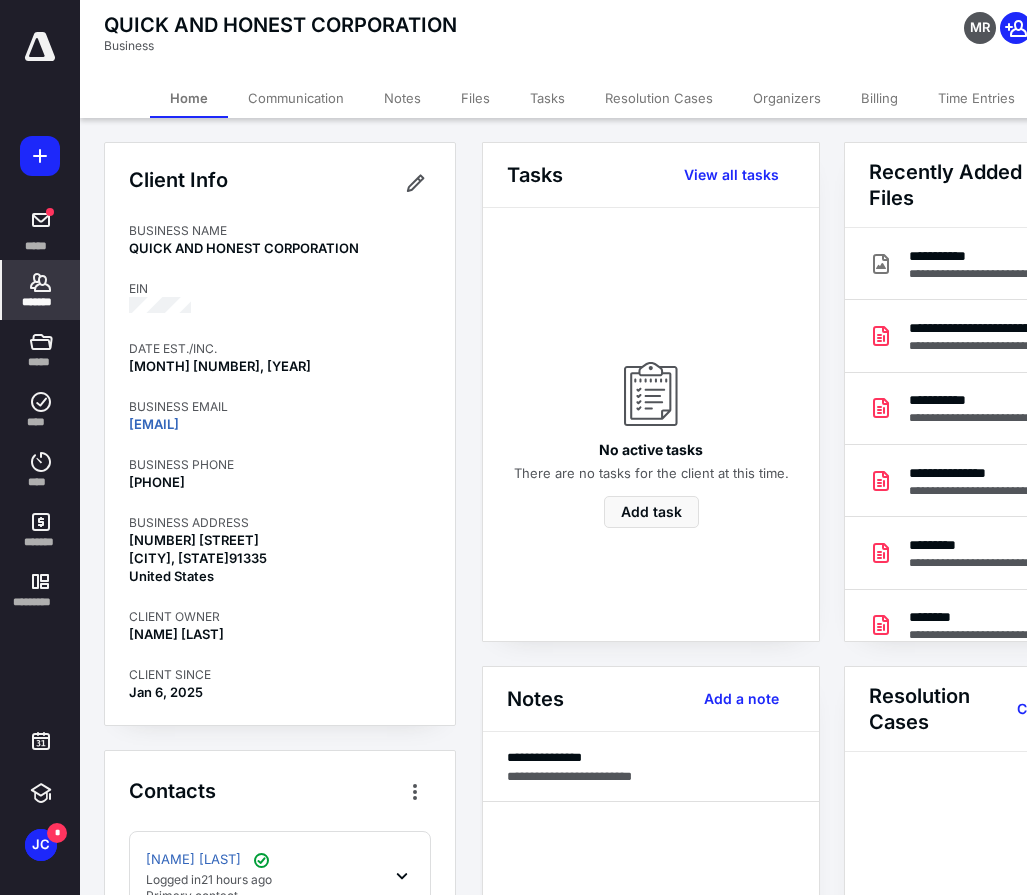 click on "Files" at bounding box center [475, 98] 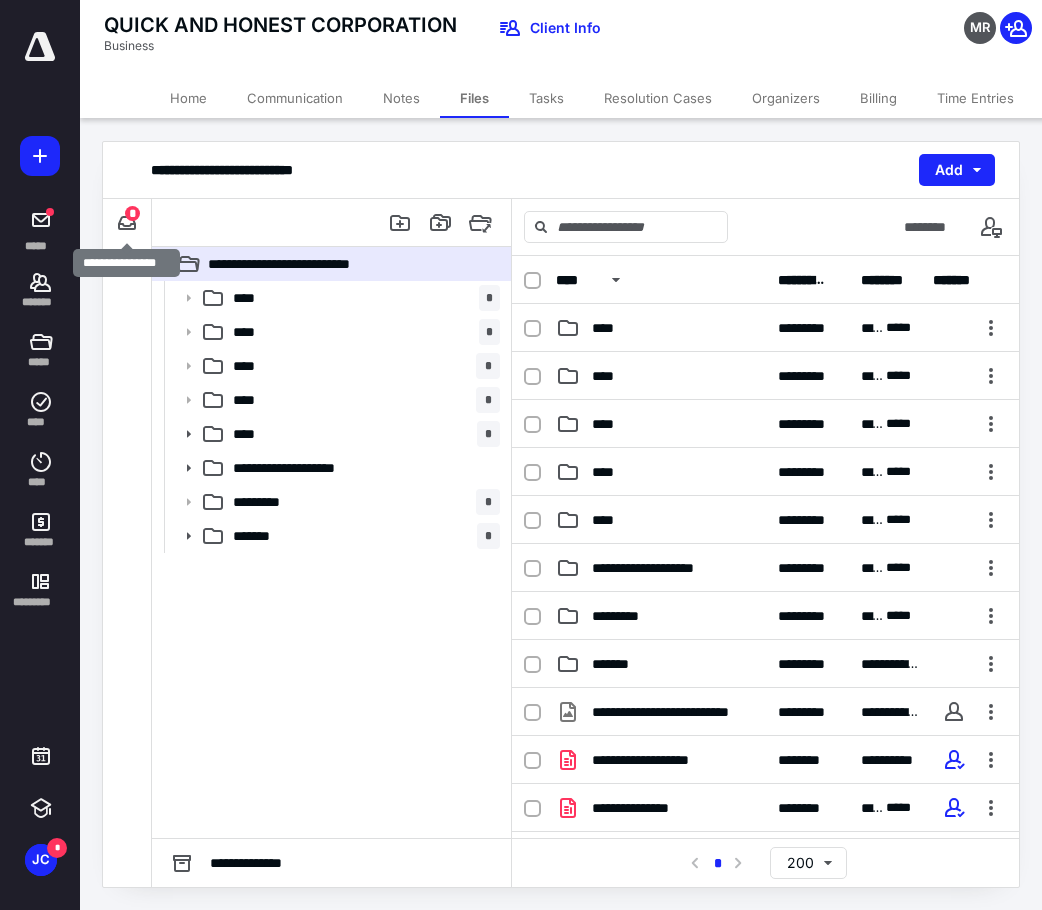 click on "*" at bounding box center [132, 213] 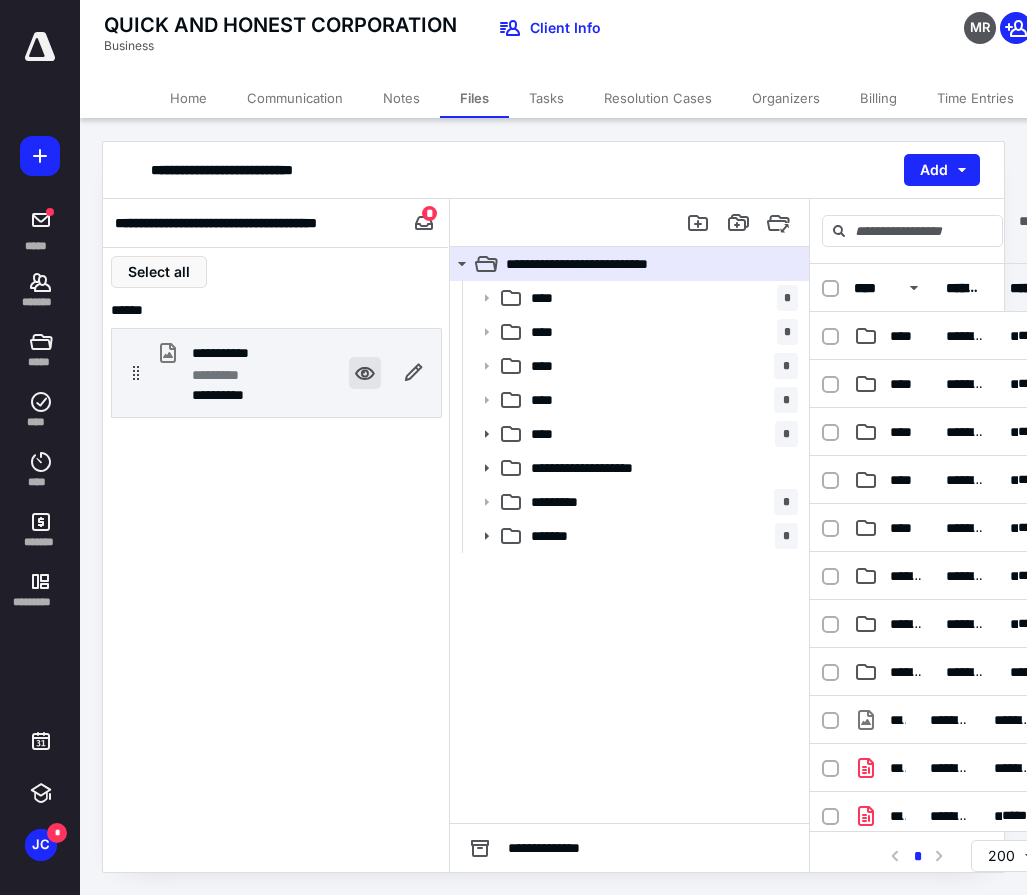 click at bounding box center (365, 373) 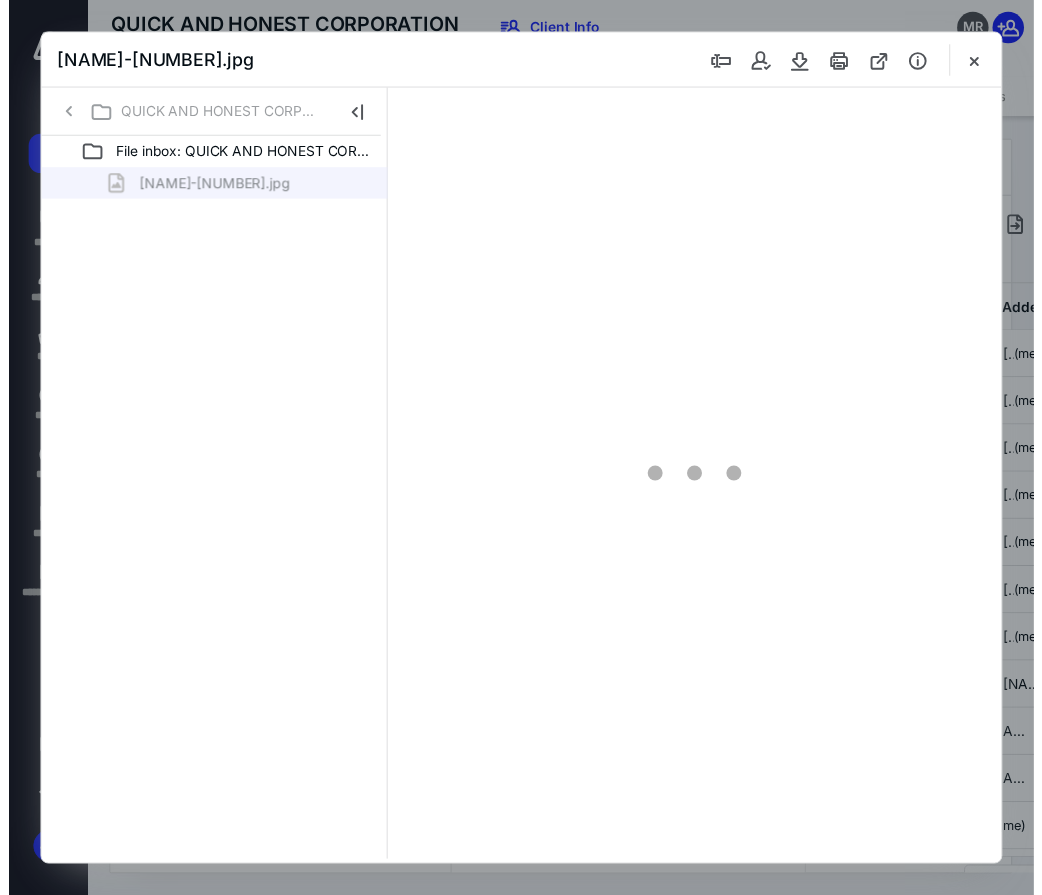 scroll, scrollTop: 0, scrollLeft: 0, axis: both 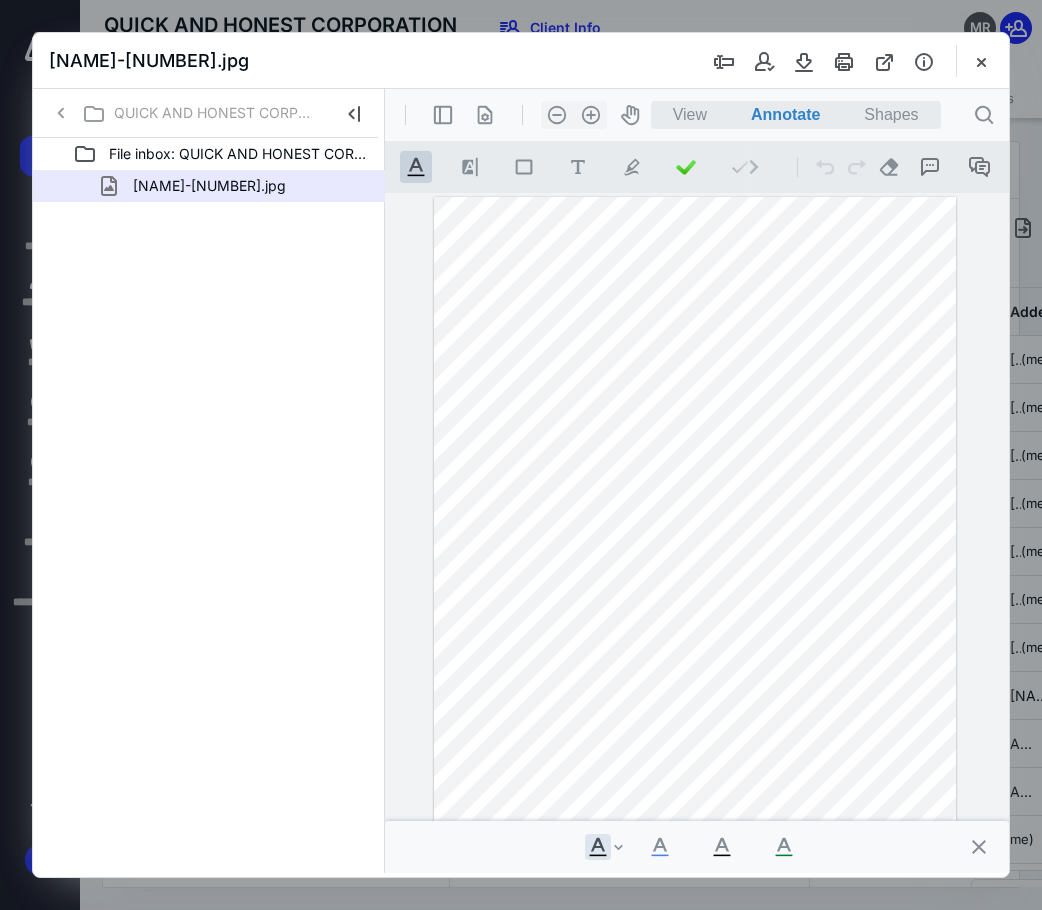 click on "File inbox: QUICK AND HONEST CORPORATION Sean-W4.jpg" at bounding box center [209, 505] 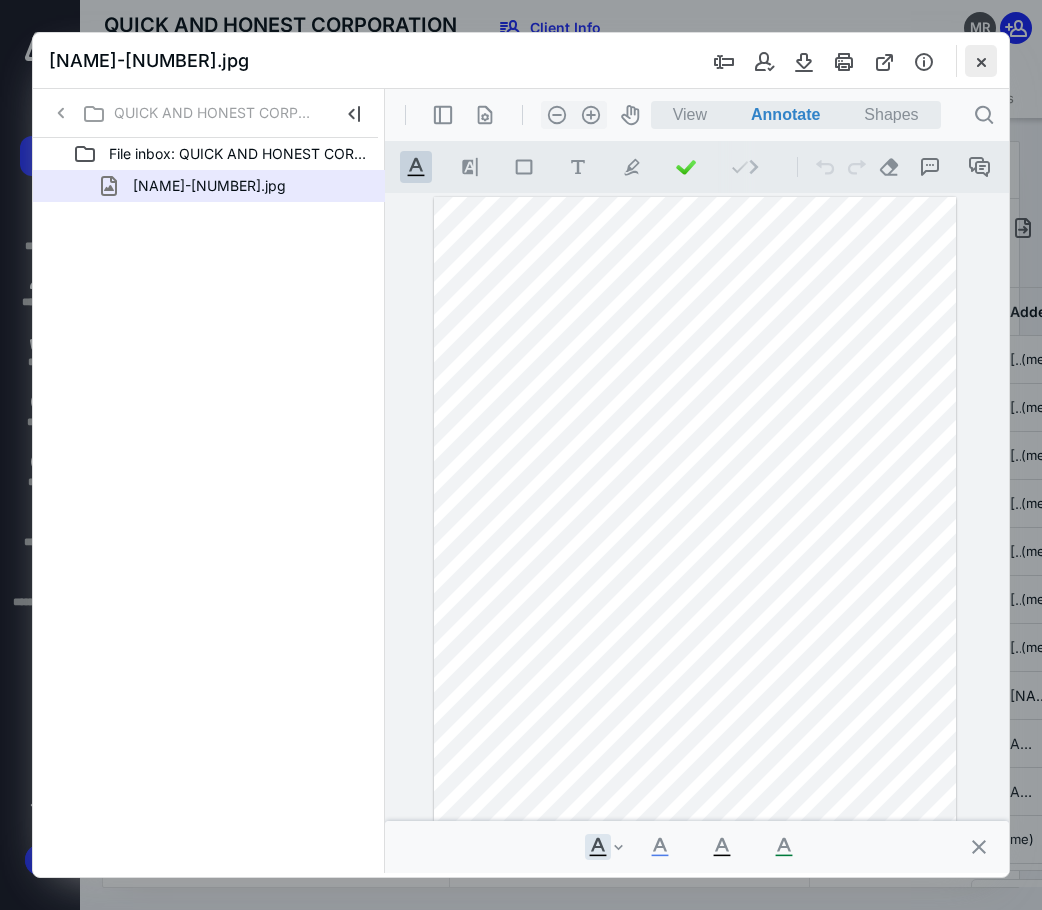 click at bounding box center [981, 61] 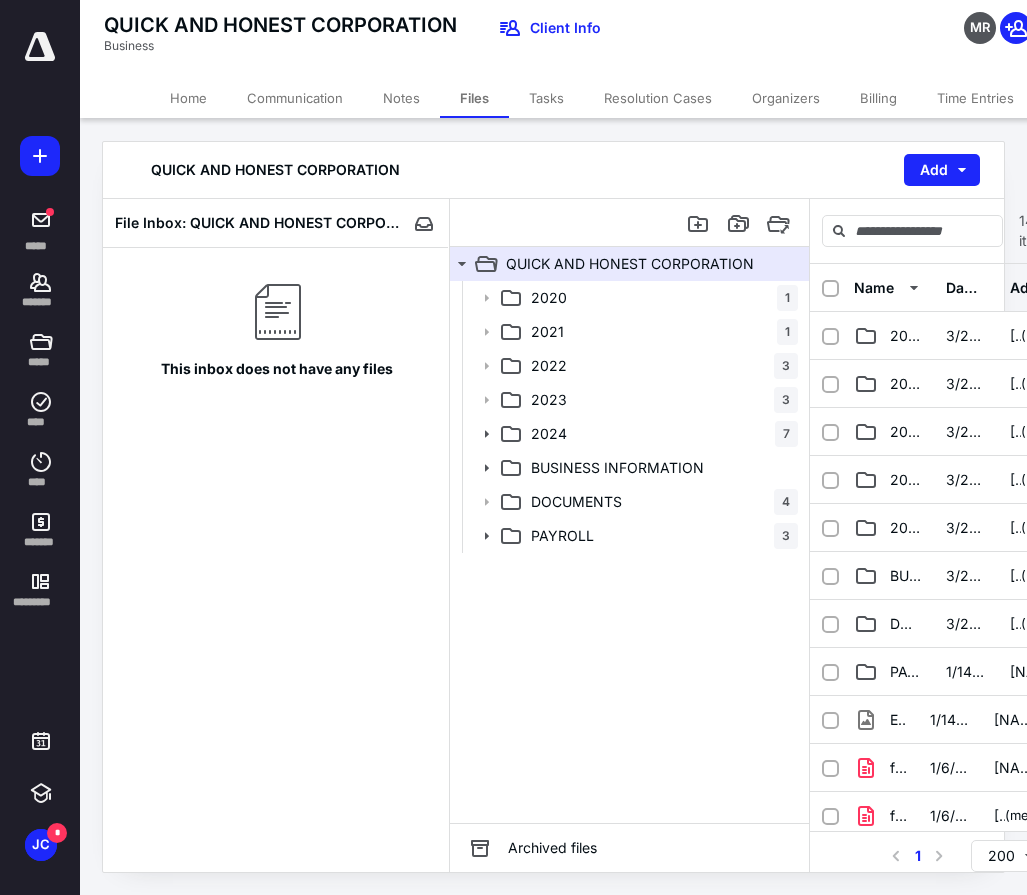 click on "This inbox does not have any files" at bounding box center [276, 560] 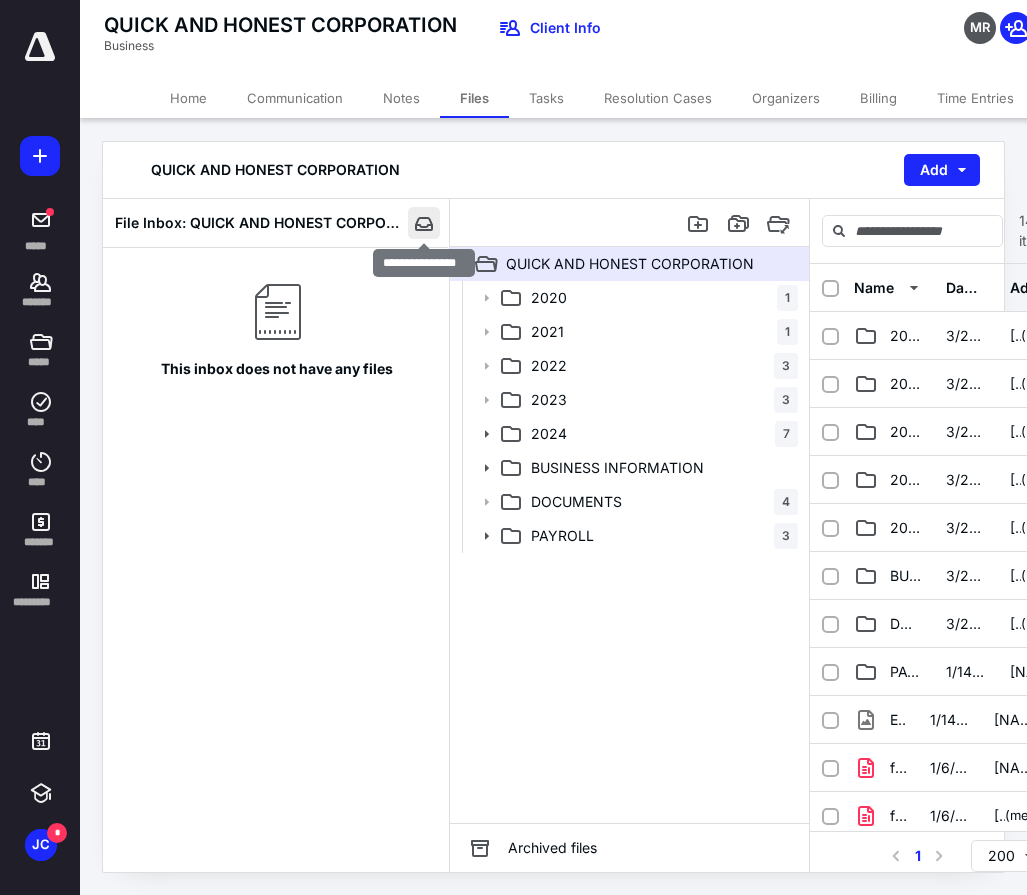 click at bounding box center [424, 223] 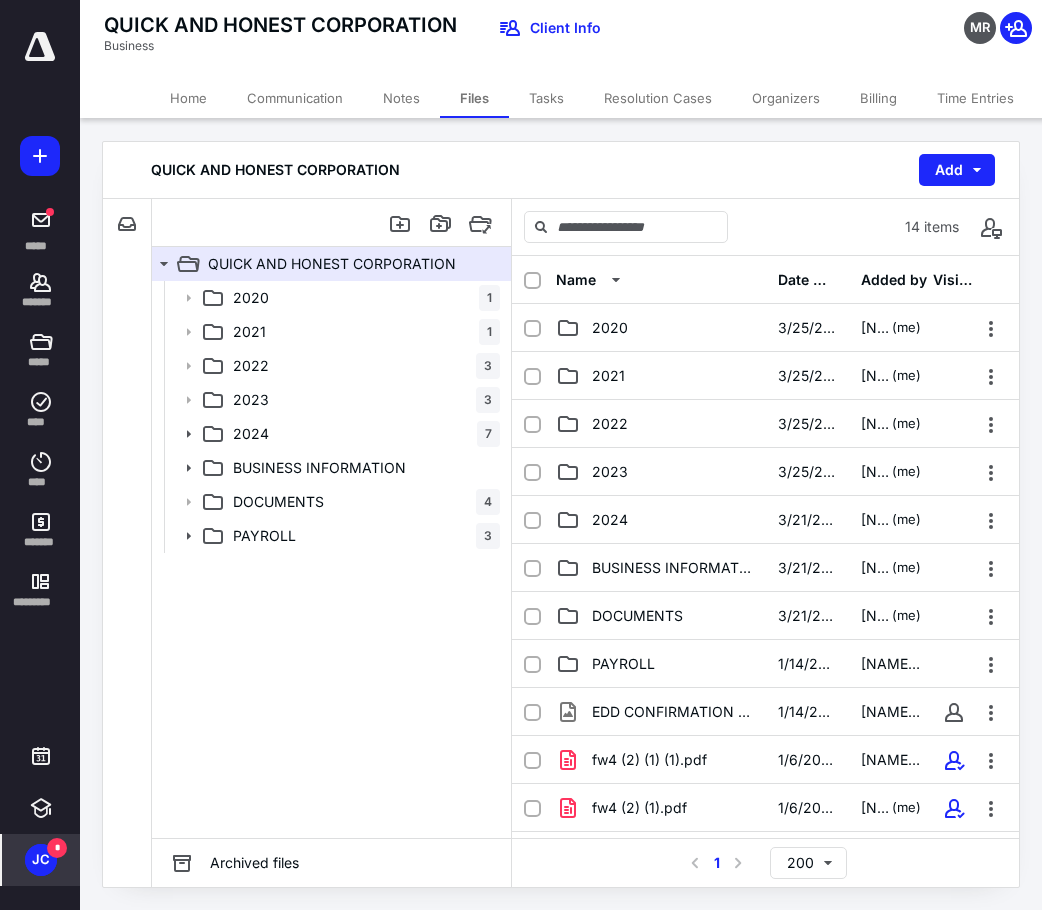 click on "JC" at bounding box center (41, 860) 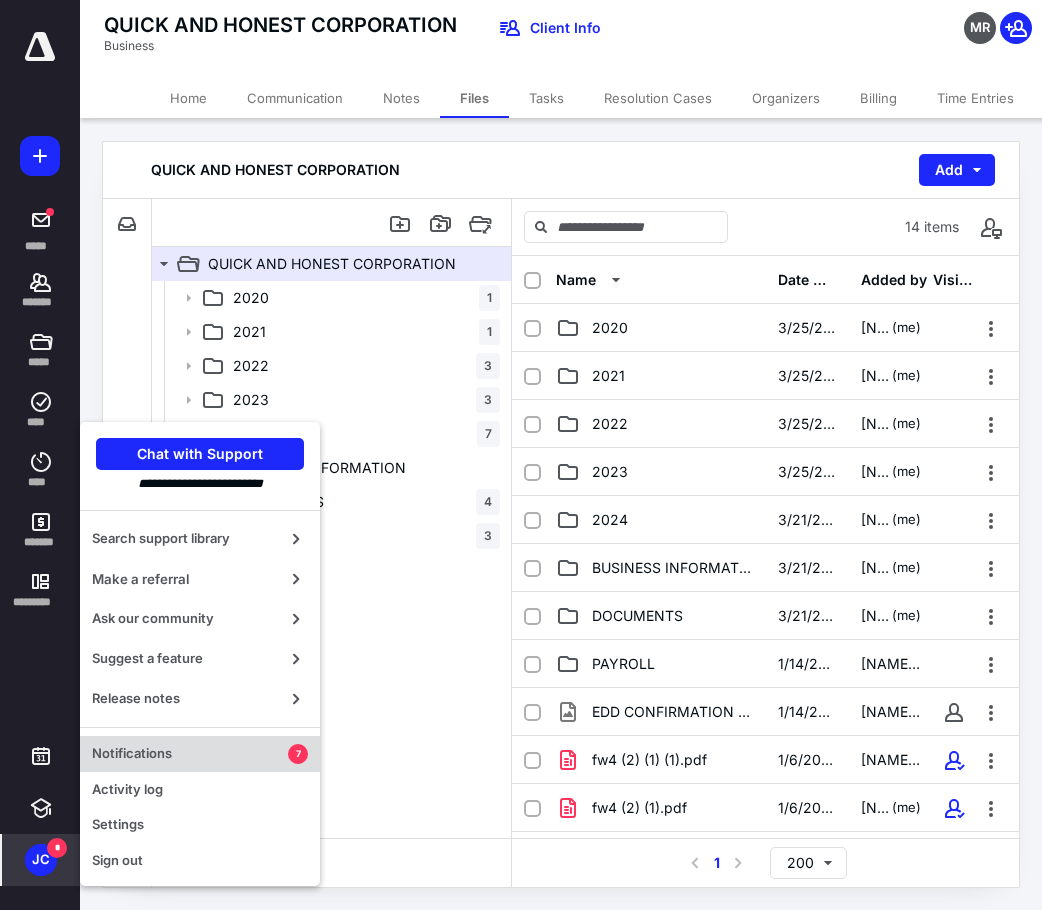 click on "Notifications" at bounding box center [190, 754] 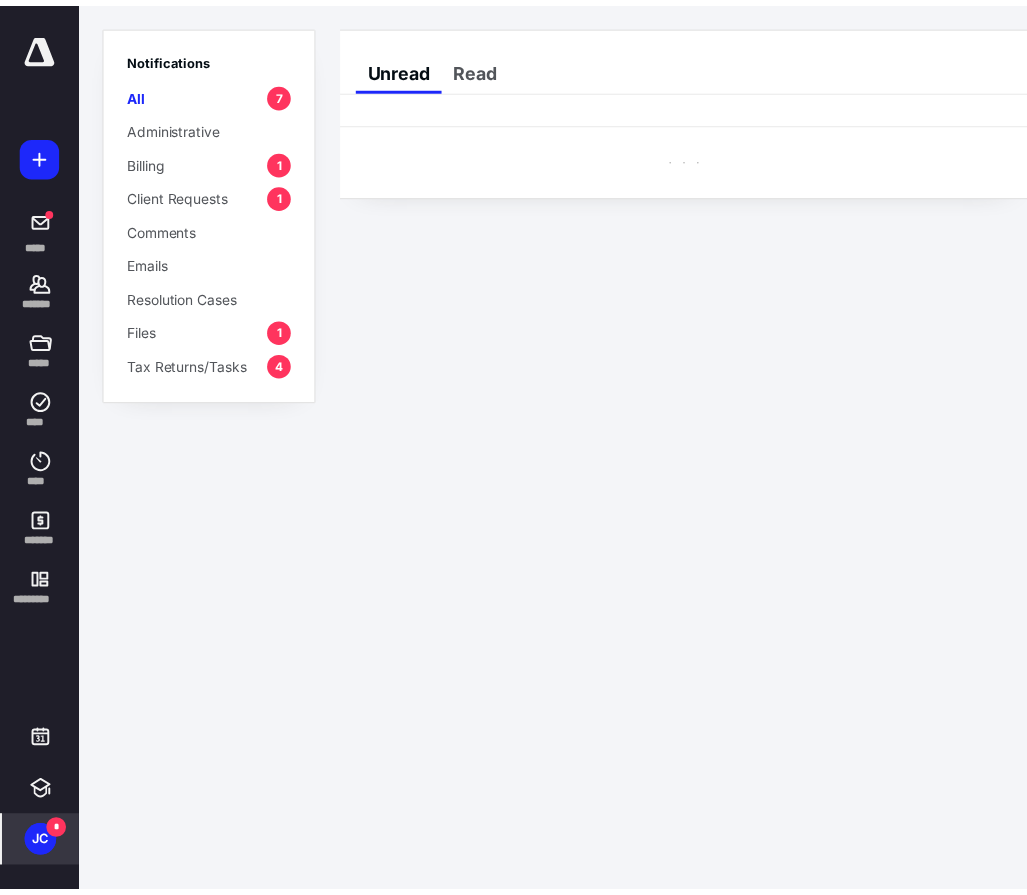 scroll, scrollTop: 0, scrollLeft: 16, axis: horizontal 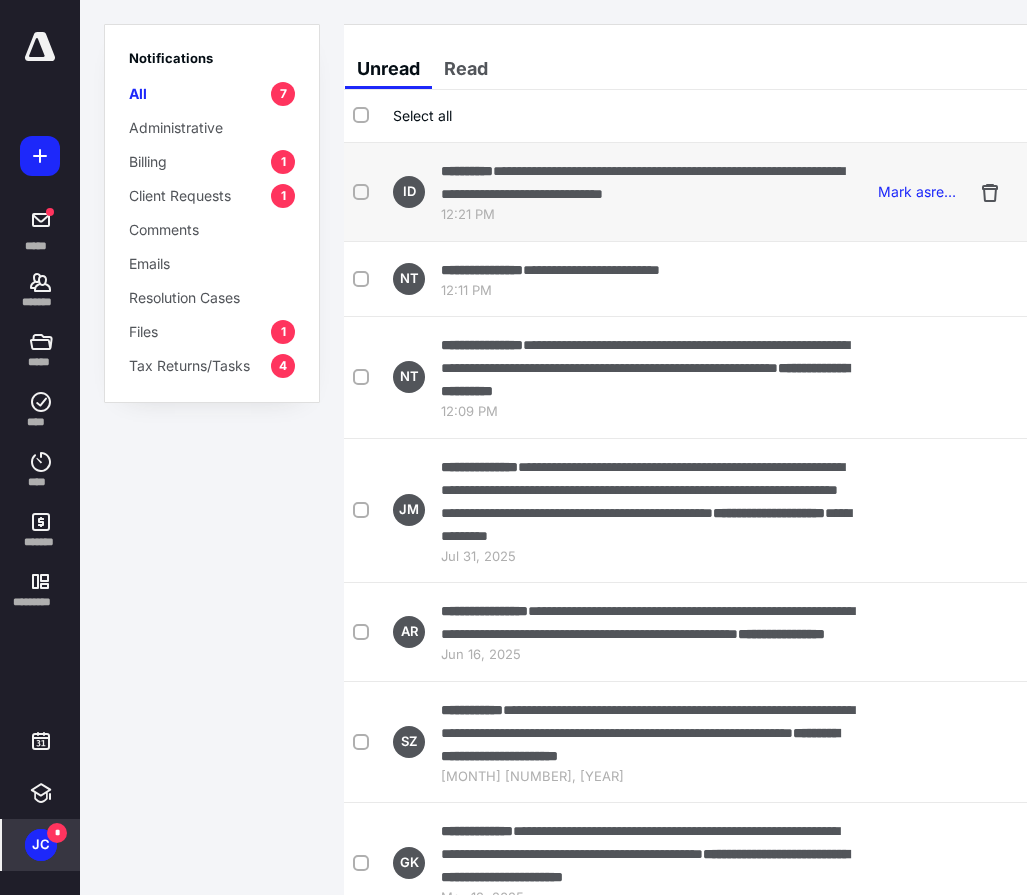 click on "**********" at bounding box center [651, 182] 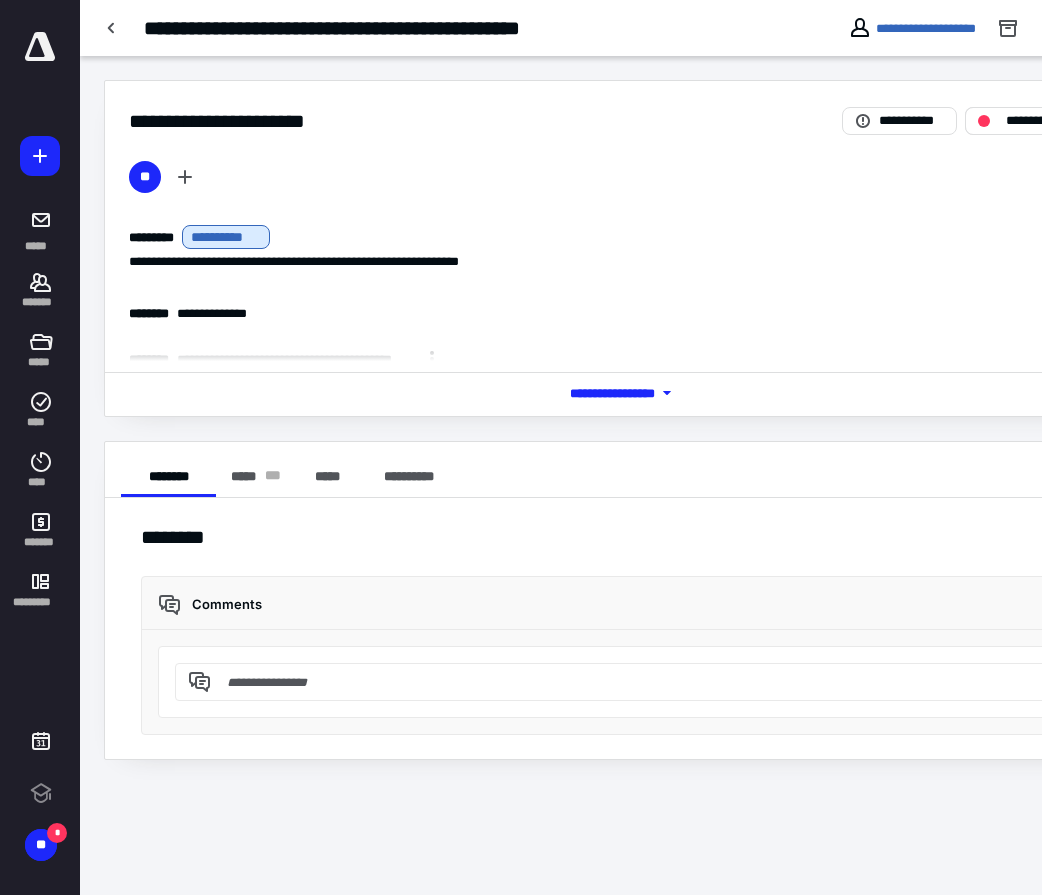 scroll, scrollTop: 0, scrollLeft: 0, axis: both 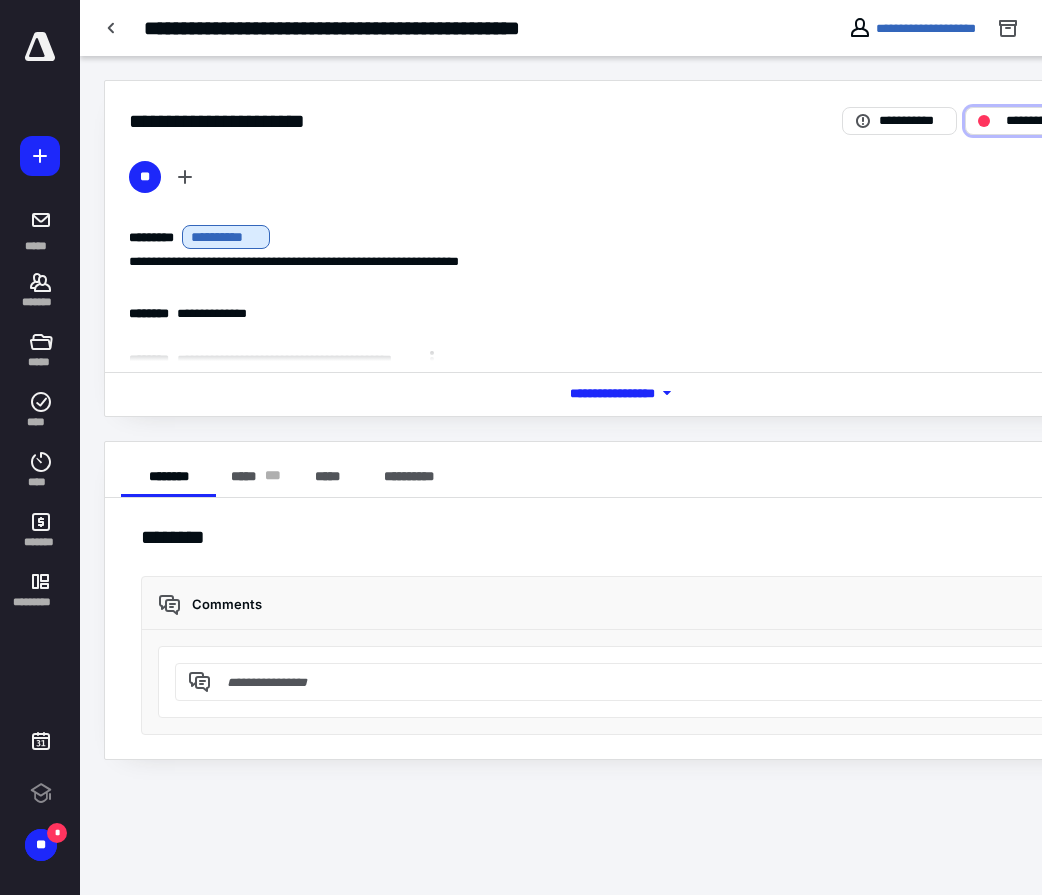 click on "**********" at bounding box center (1034, 121) 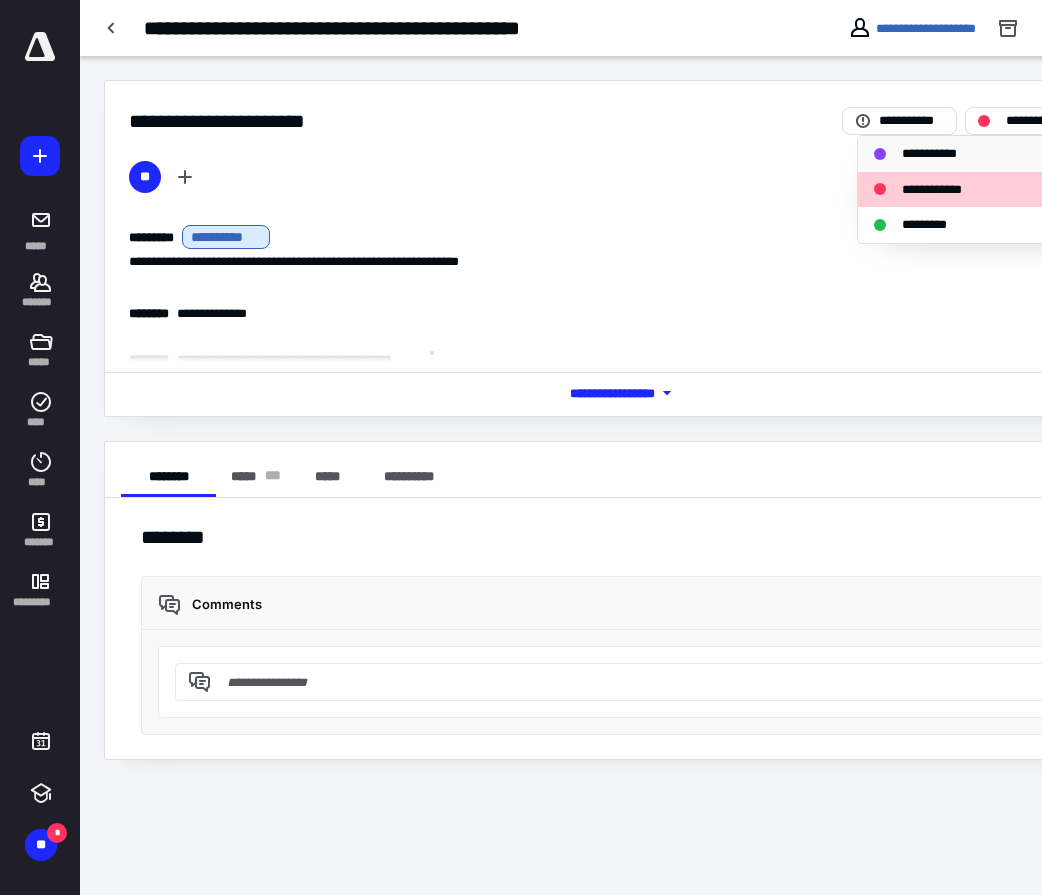 click on "**********" at bounding box center (934, 154) 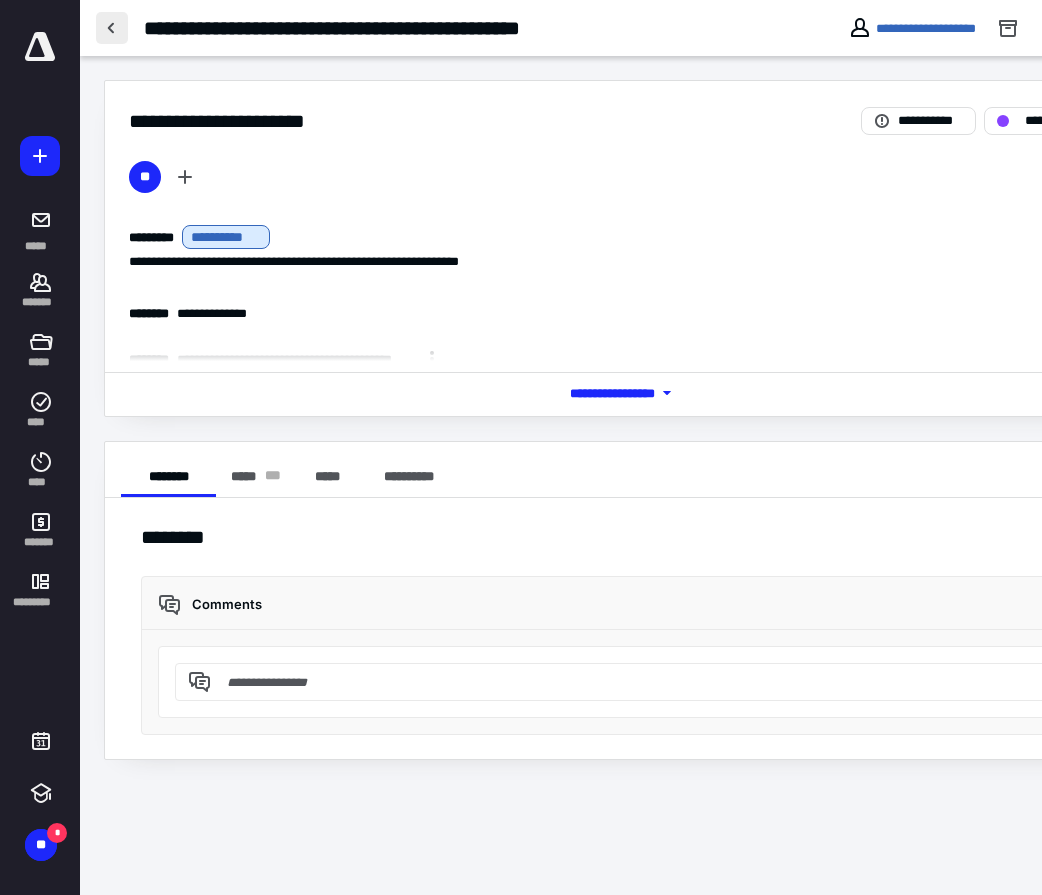 click at bounding box center [112, 28] 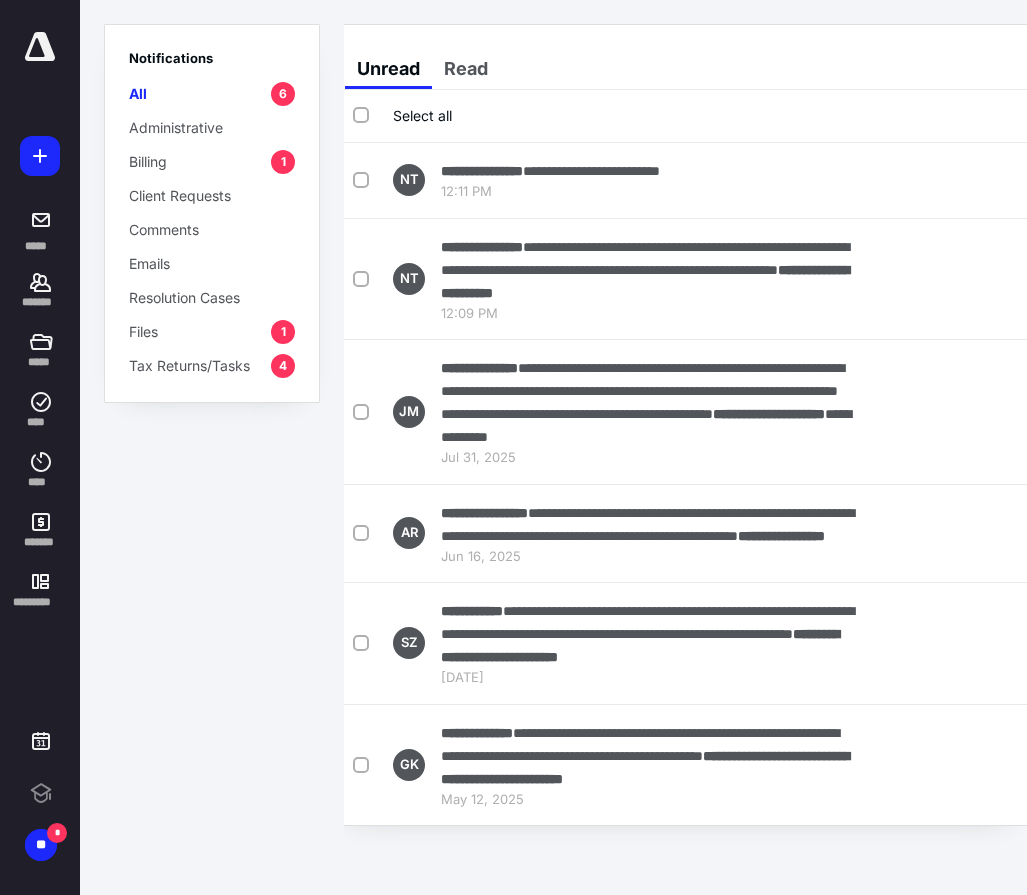 scroll, scrollTop: 0, scrollLeft: 0, axis: both 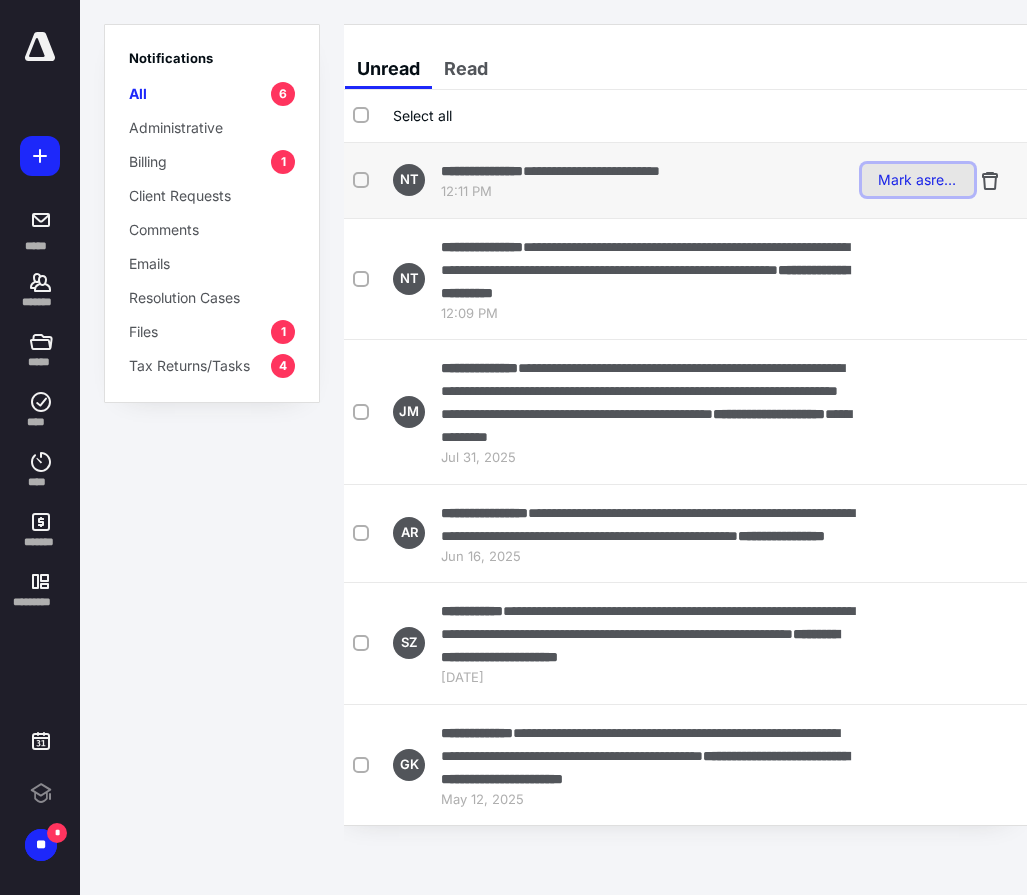 click on "Mark as  read" at bounding box center (918, 180) 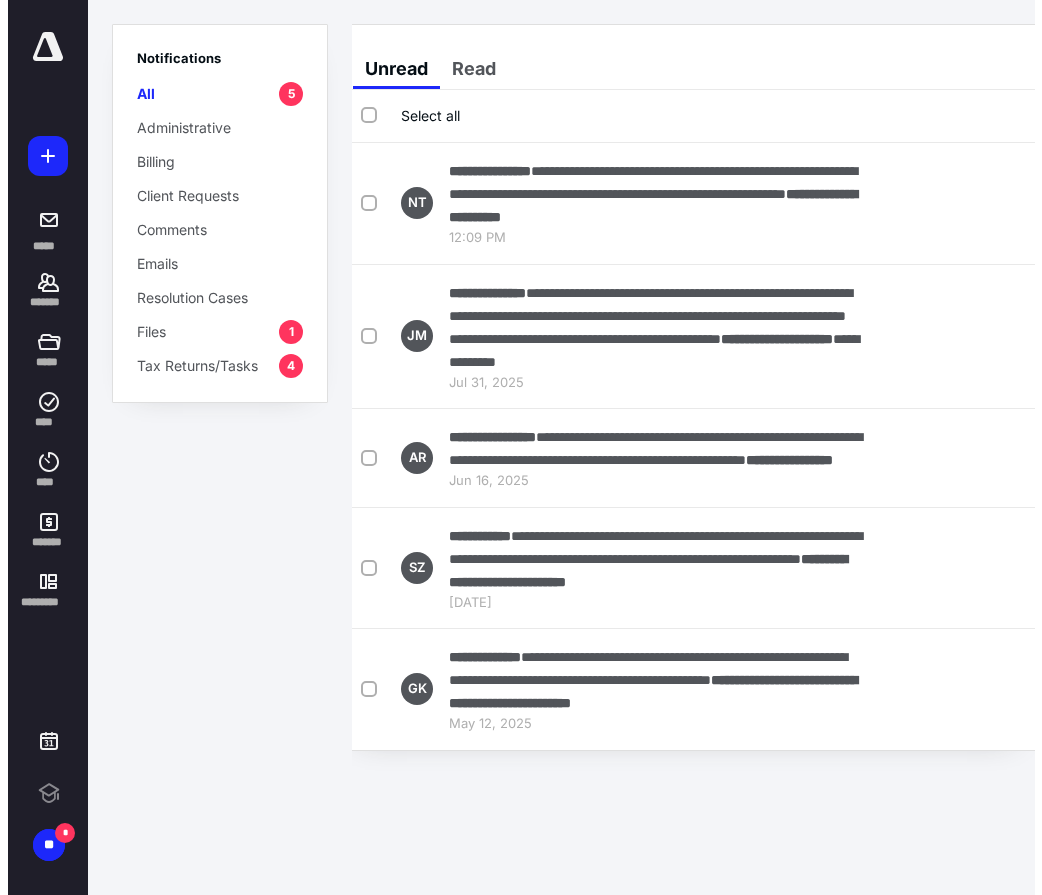 scroll, scrollTop: 0, scrollLeft: 3, axis: horizontal 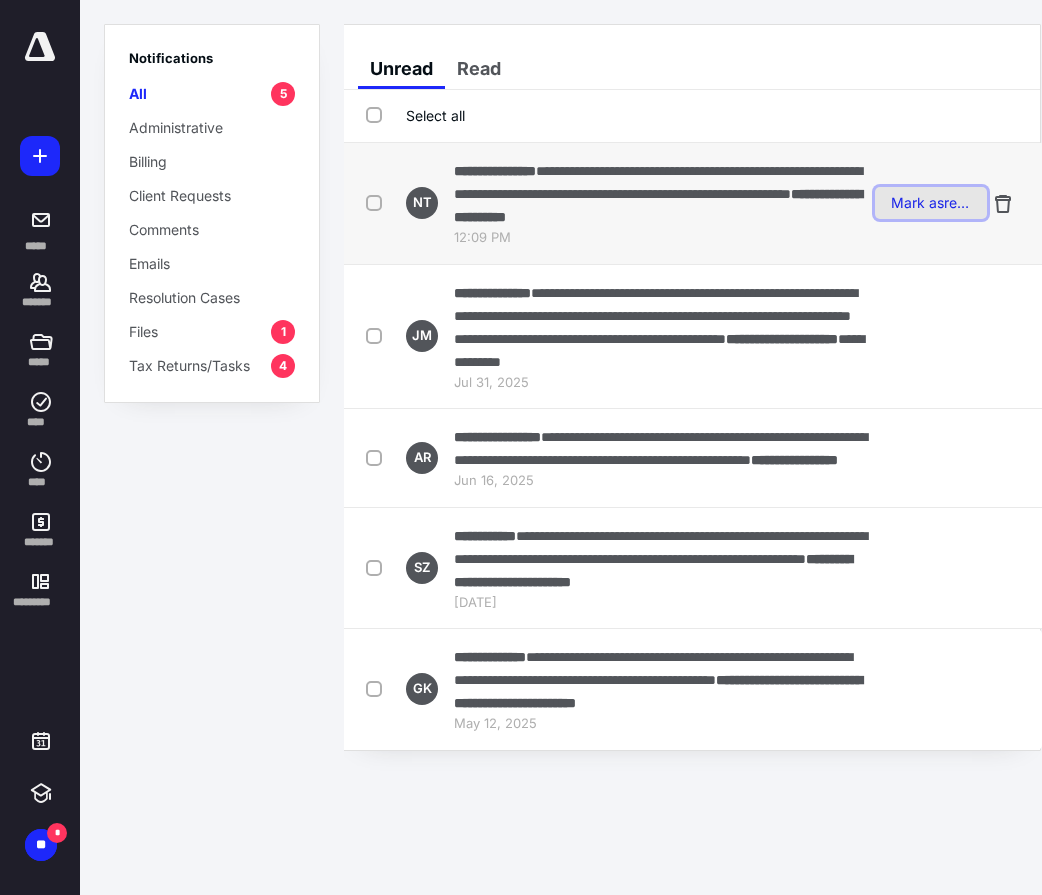 click on "Mark as  read" at bounding box center [931, 203] 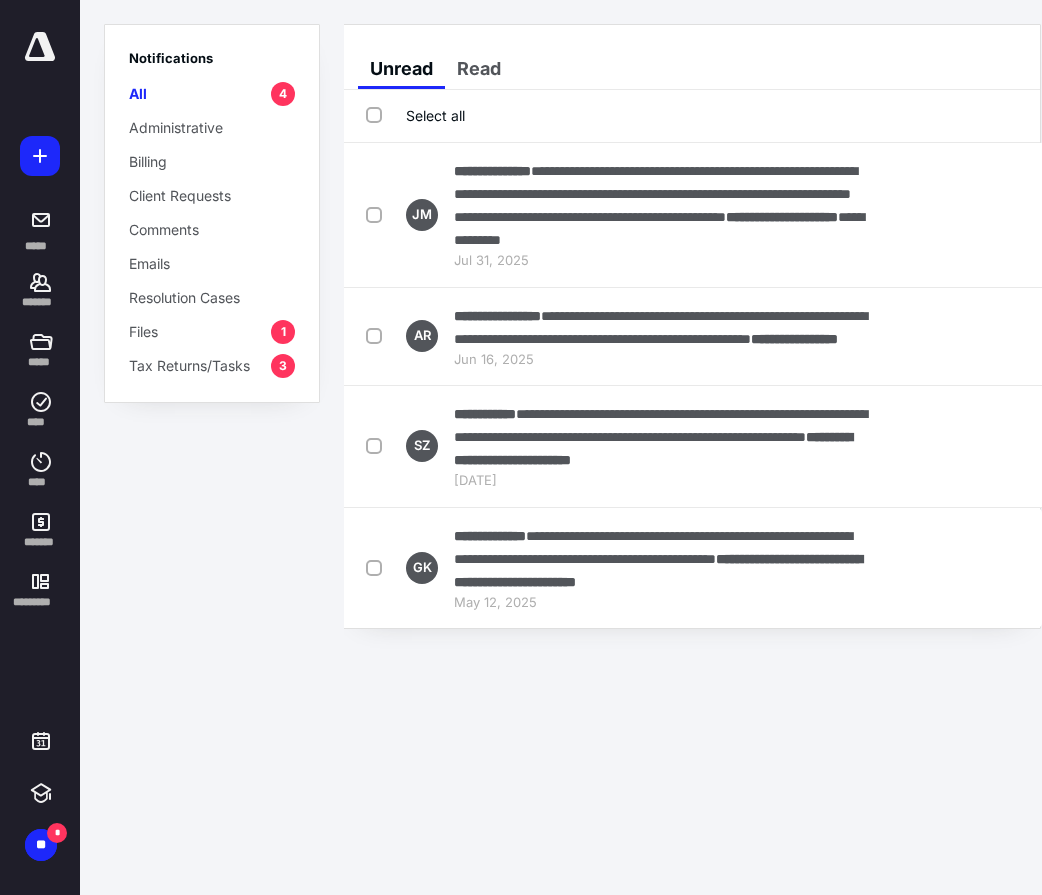 click at bounding box center [40, 47] 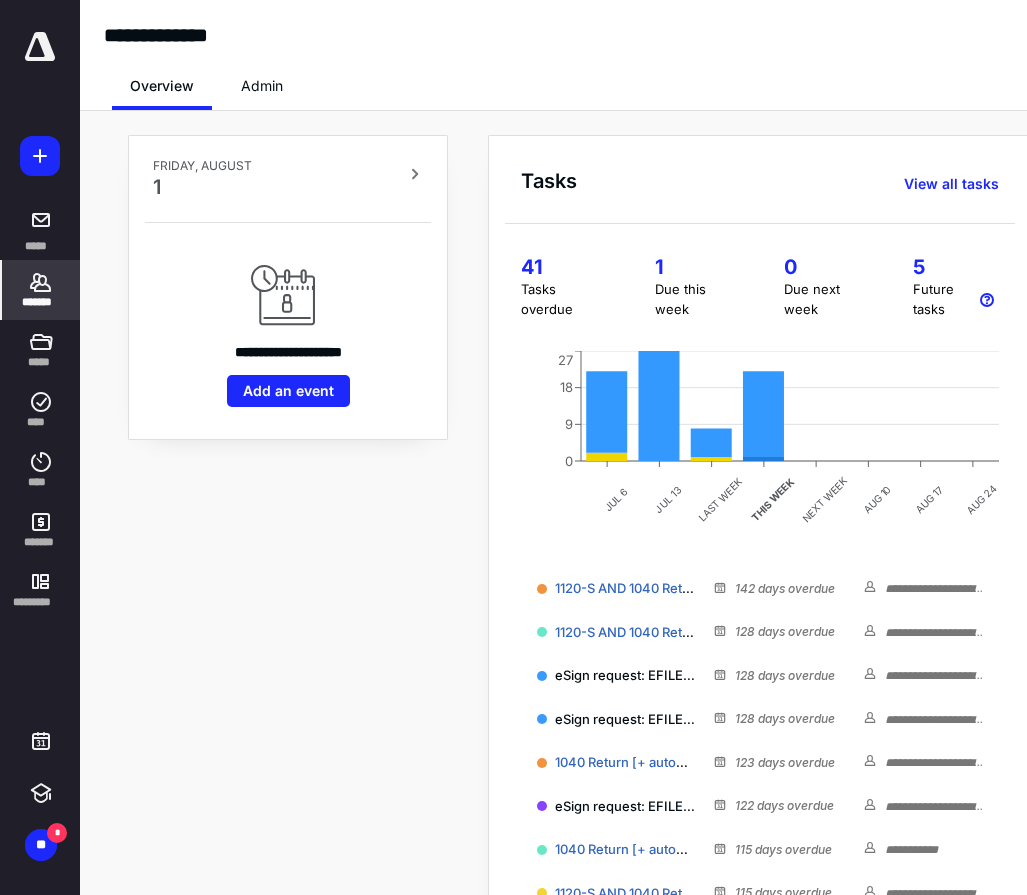 click 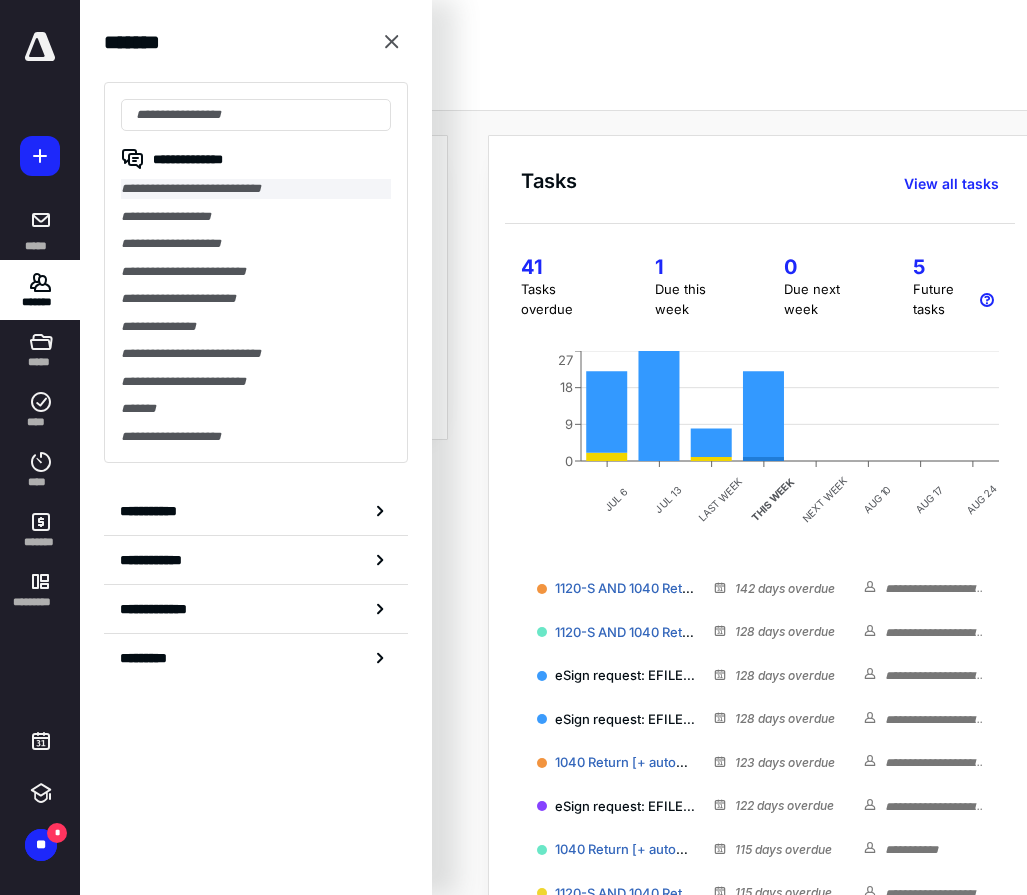 click on "**********" at bounding box center (256, 189) 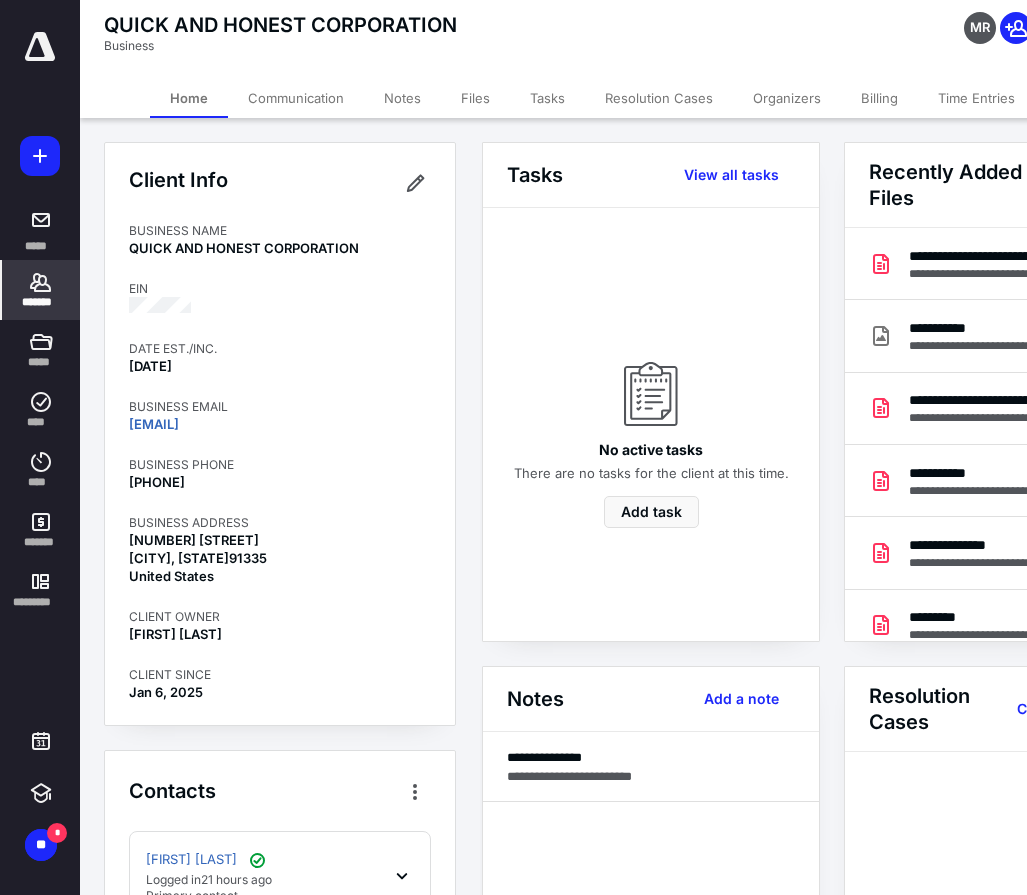 click on "Files" at bounding box center (475, 98) 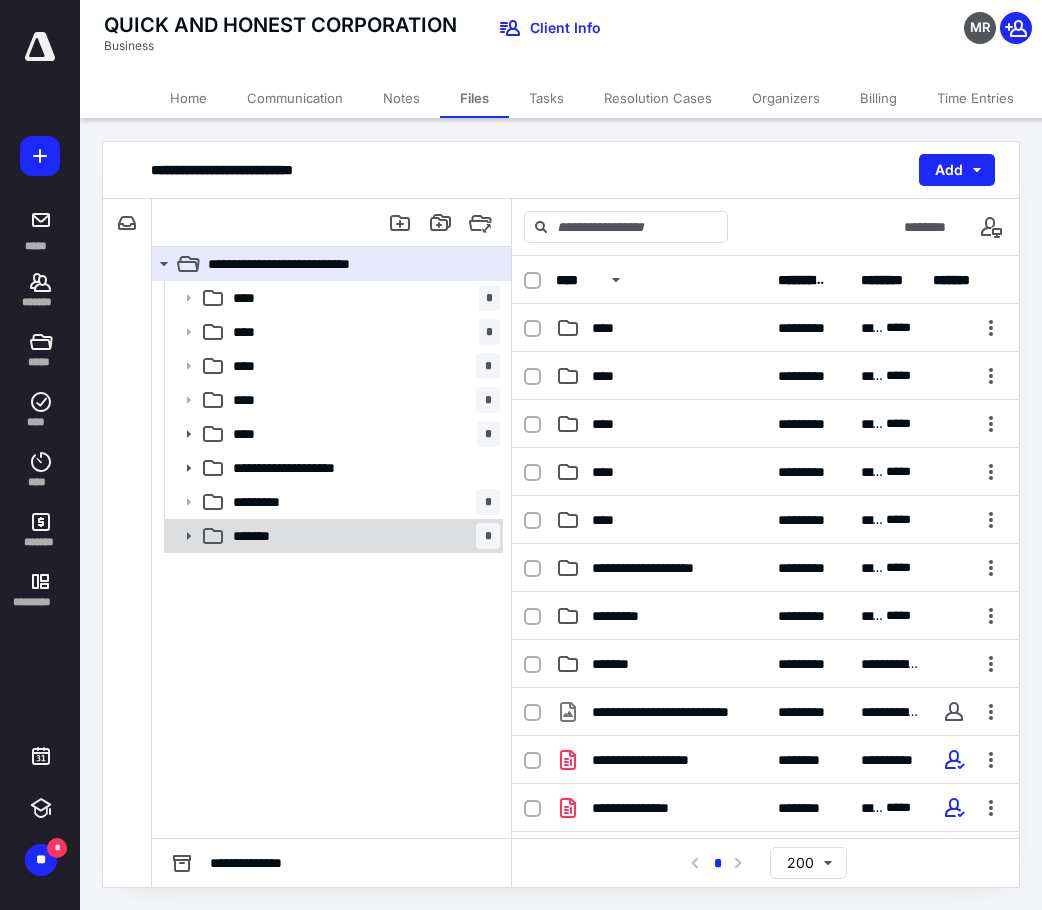 click on "******* *" at bounding box center (362, 536) 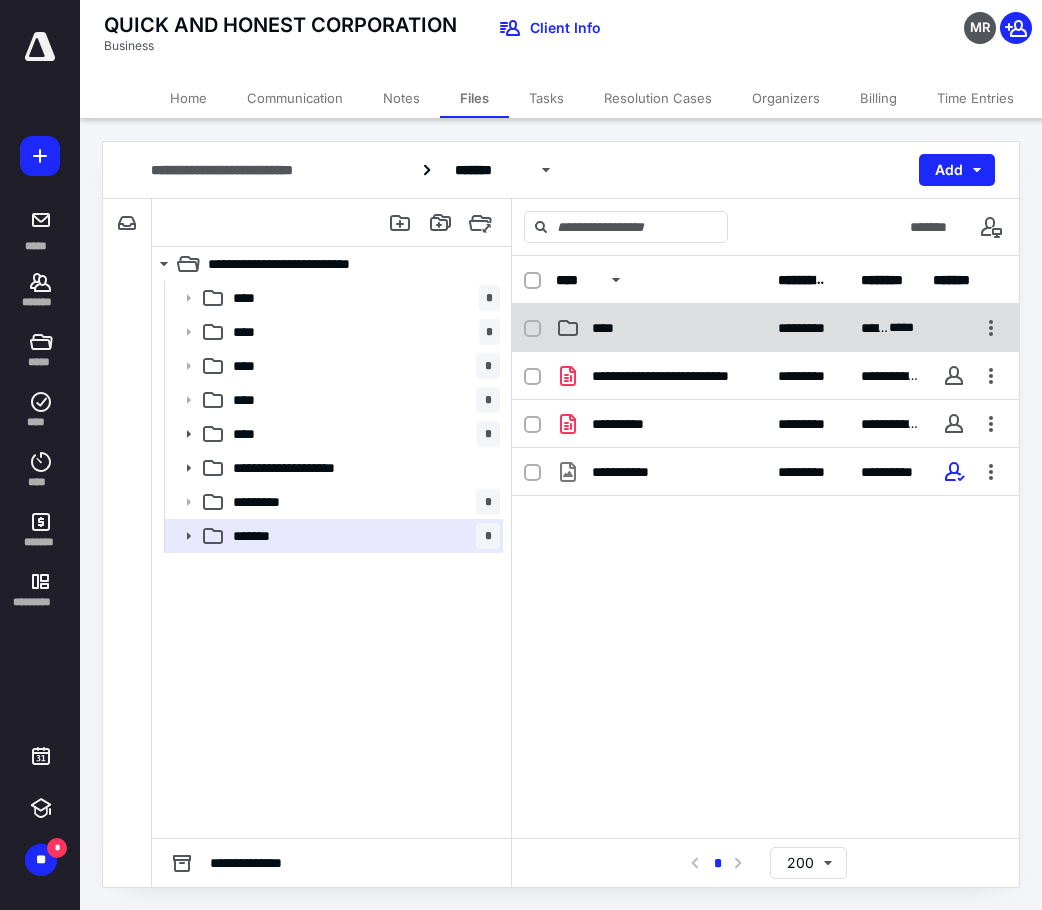 click on "****" at bounding box center [661, 328] 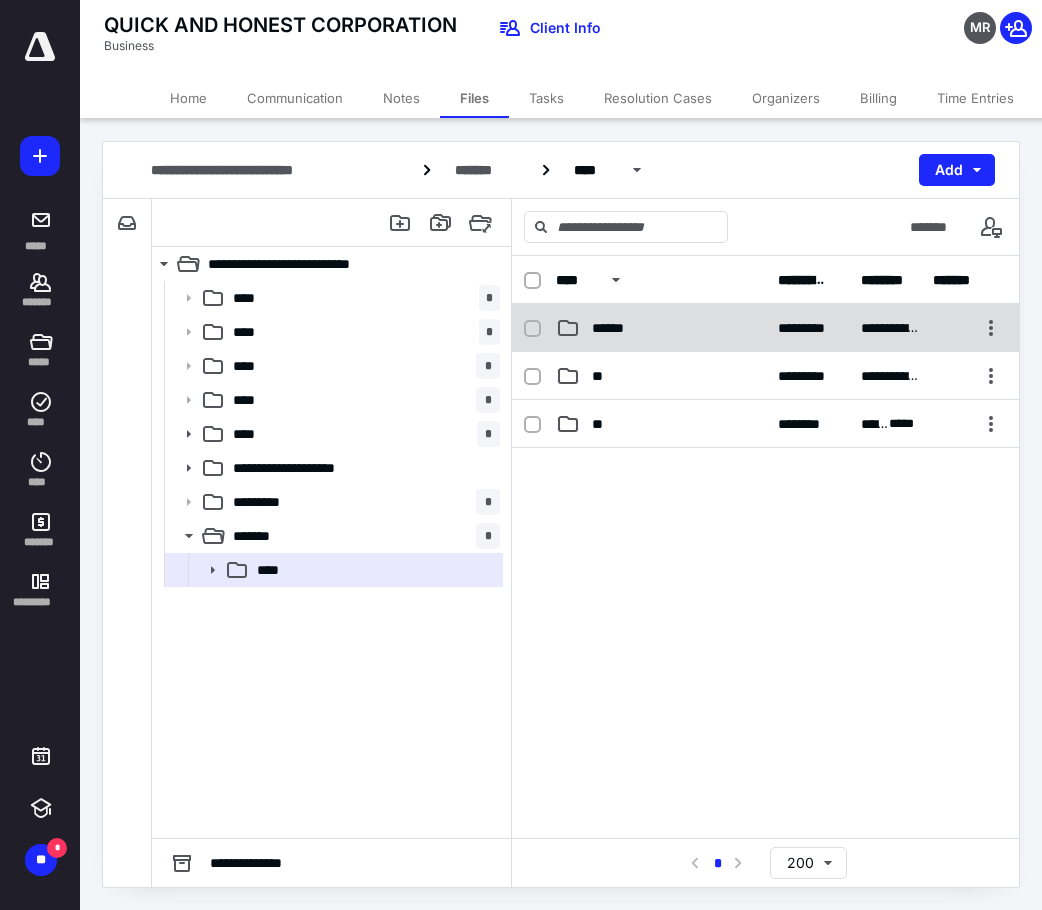 click on "**********" at bounding box center [765, 328] 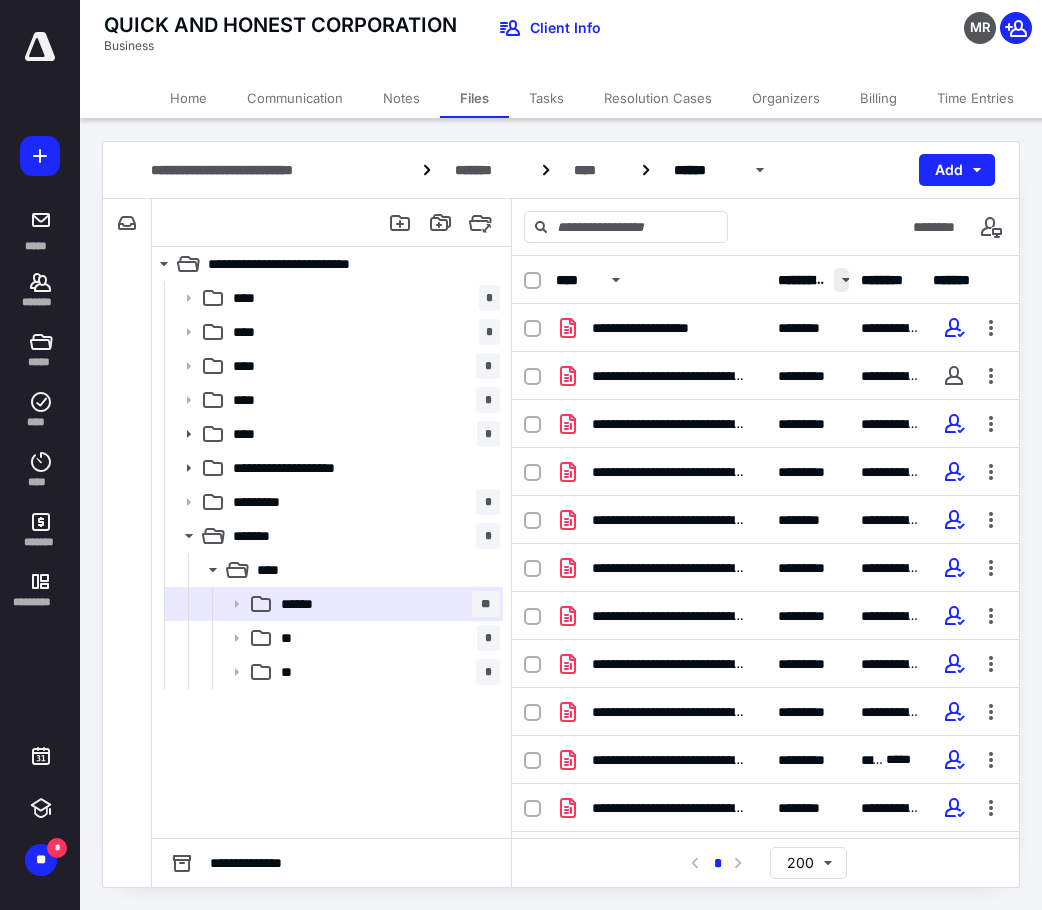 click at bounding box center [841, 280] 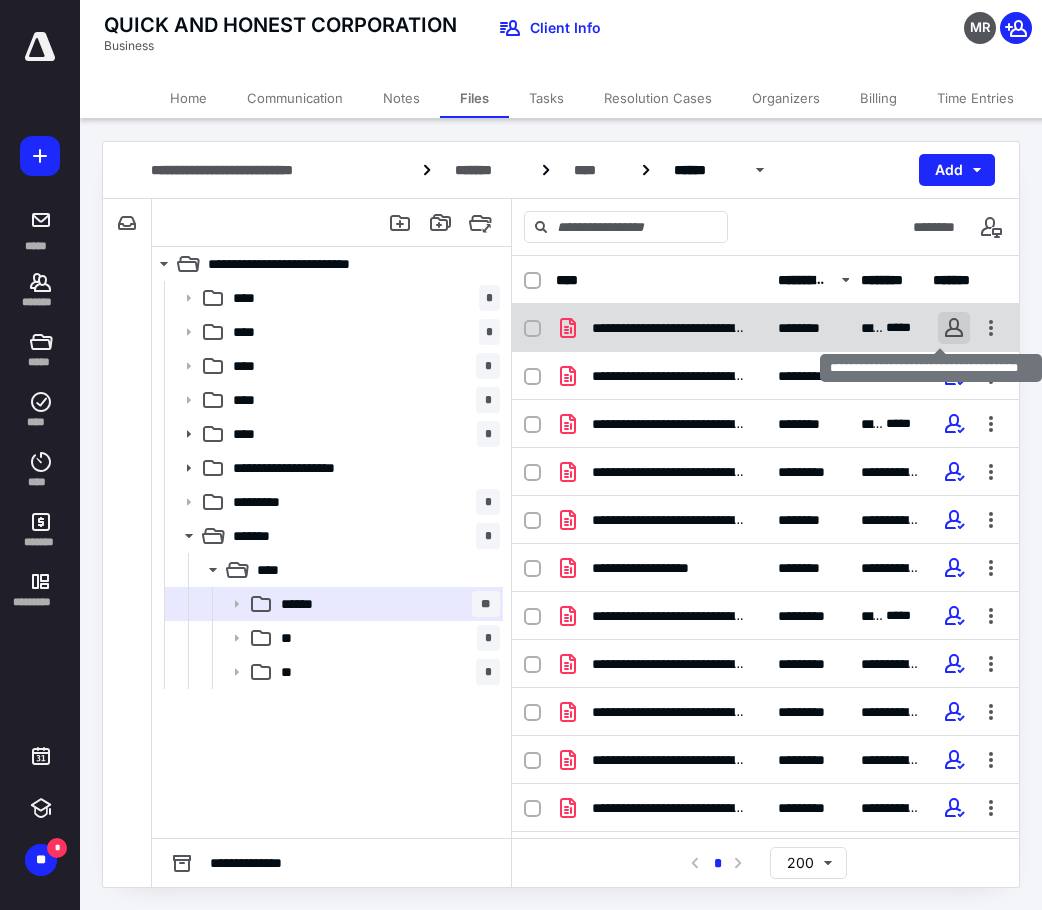 click at bounding box center (954, 328) 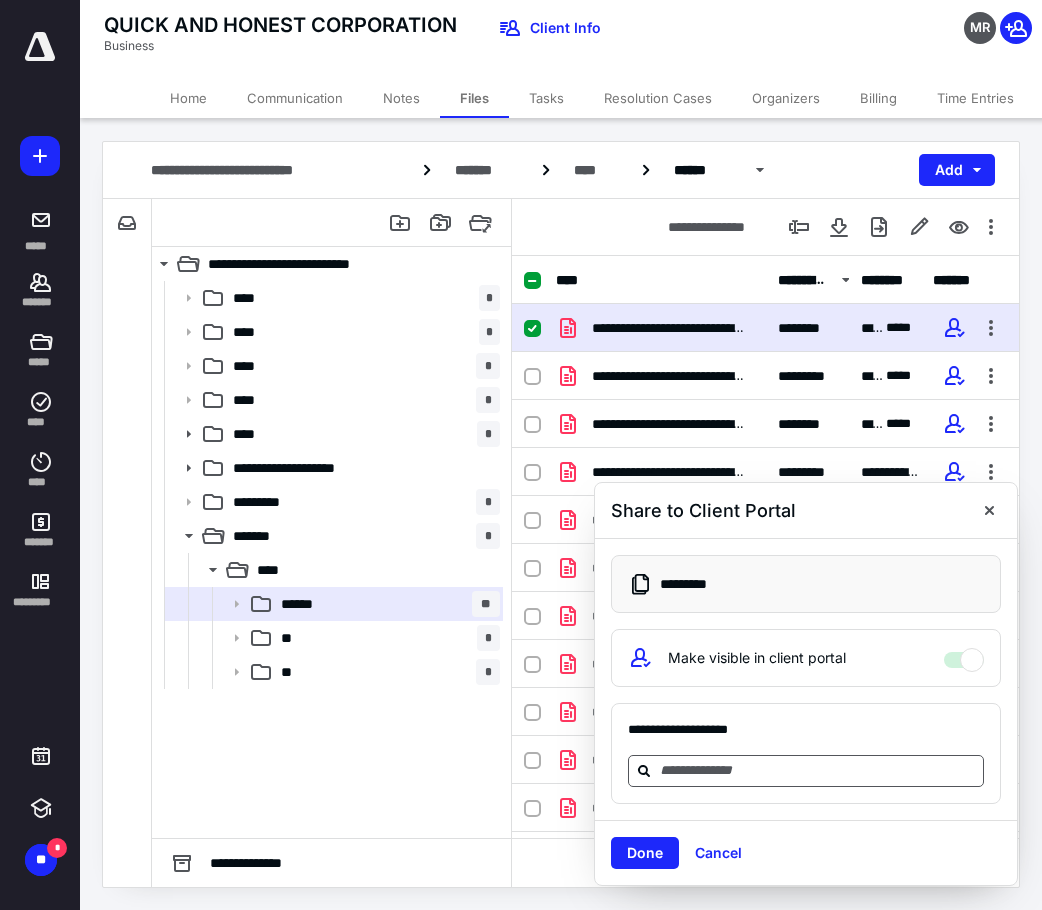 click at bounding box center (818, 770) 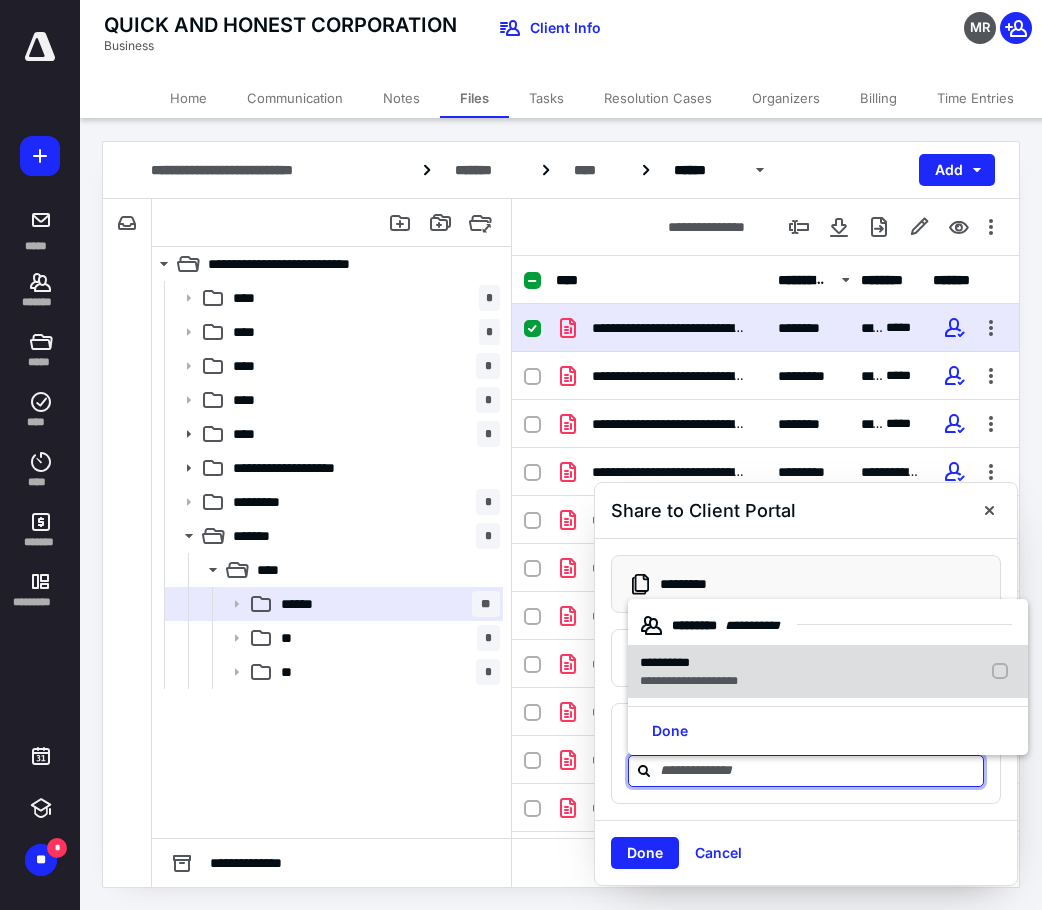 click on "**********" at bounding box center (689, 681) 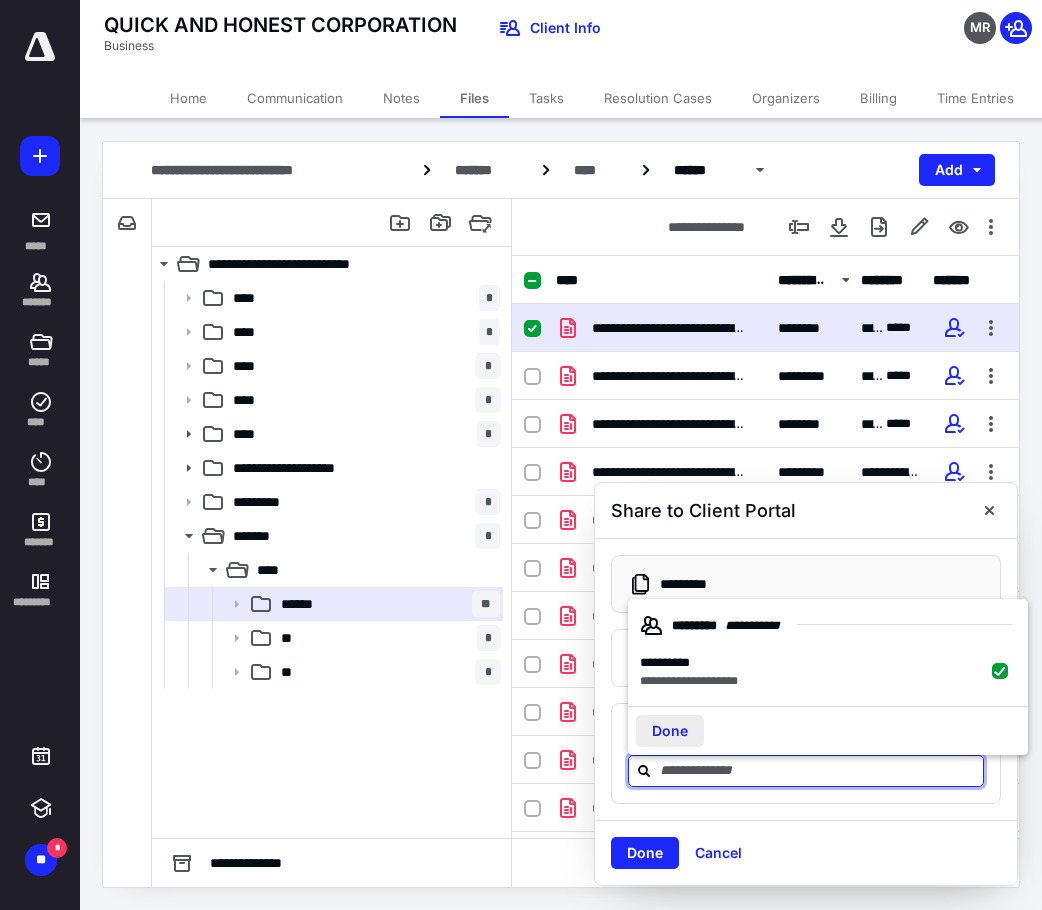 checkbox on "true" 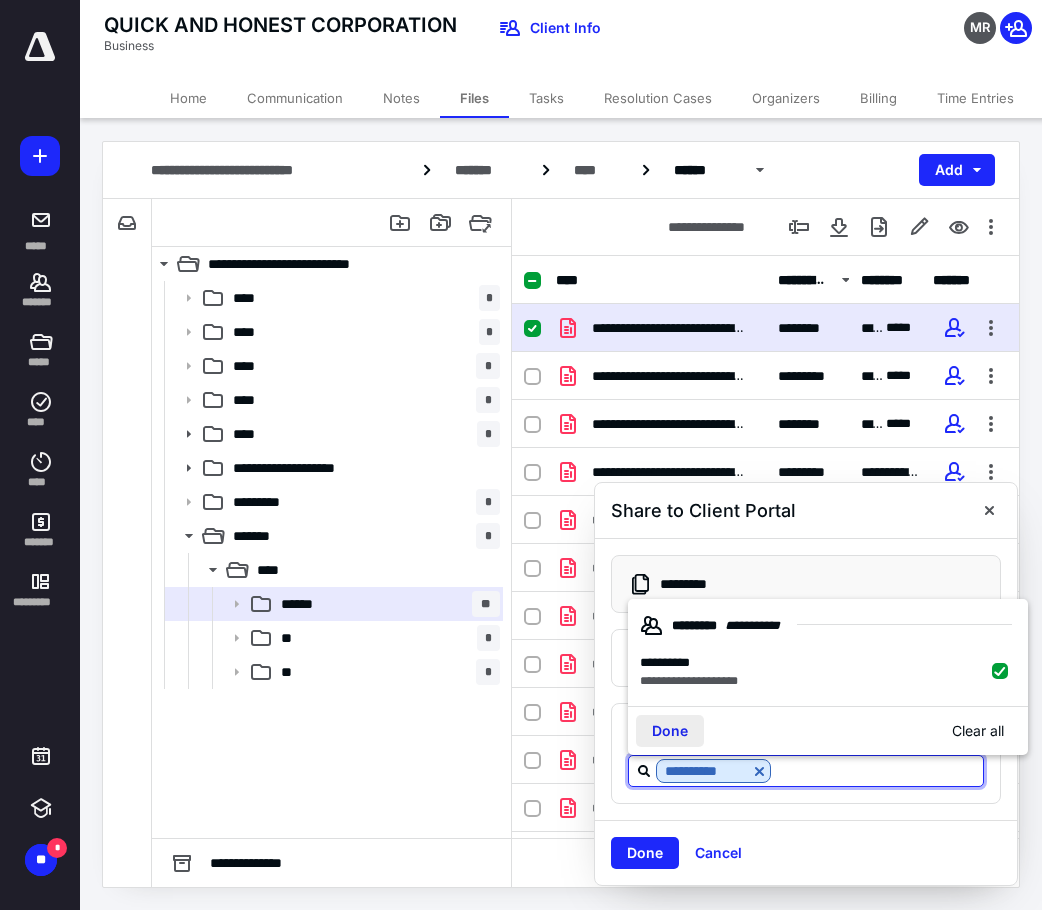 click on "Done" at bounding box center [670, 731] 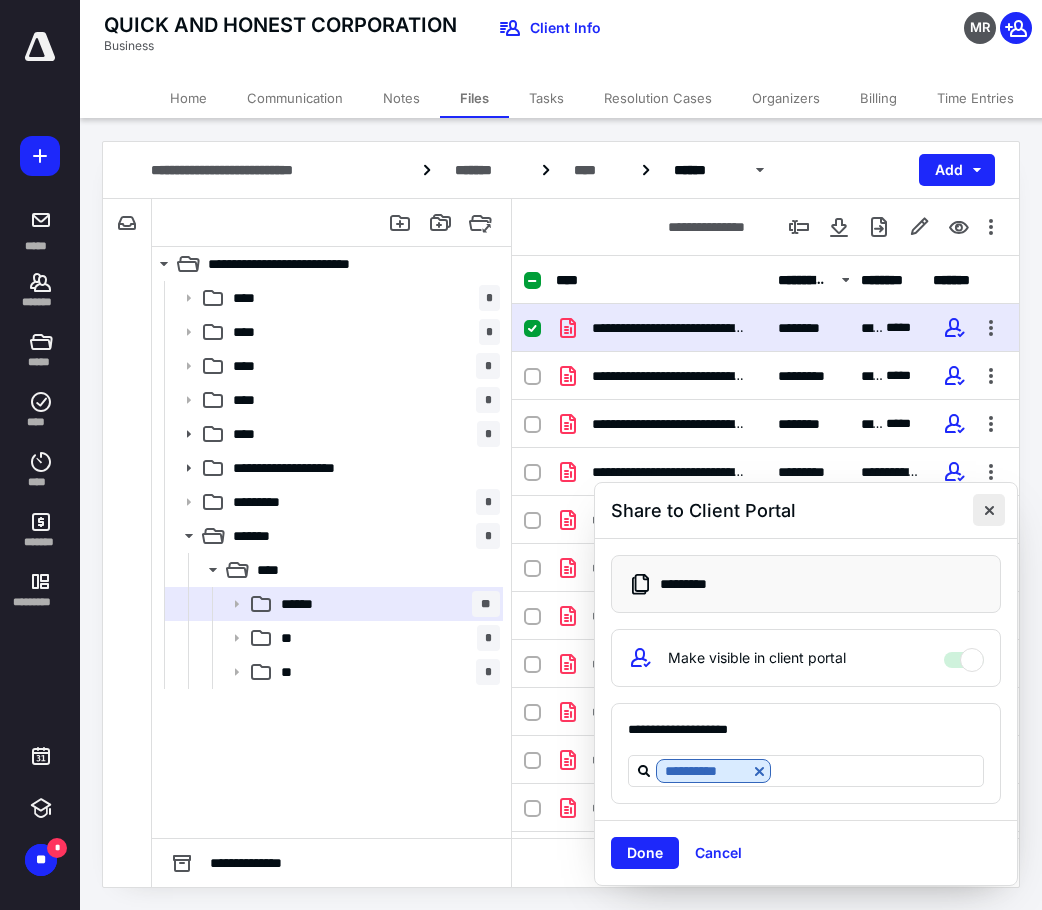 click at bounding box center [989, 510] 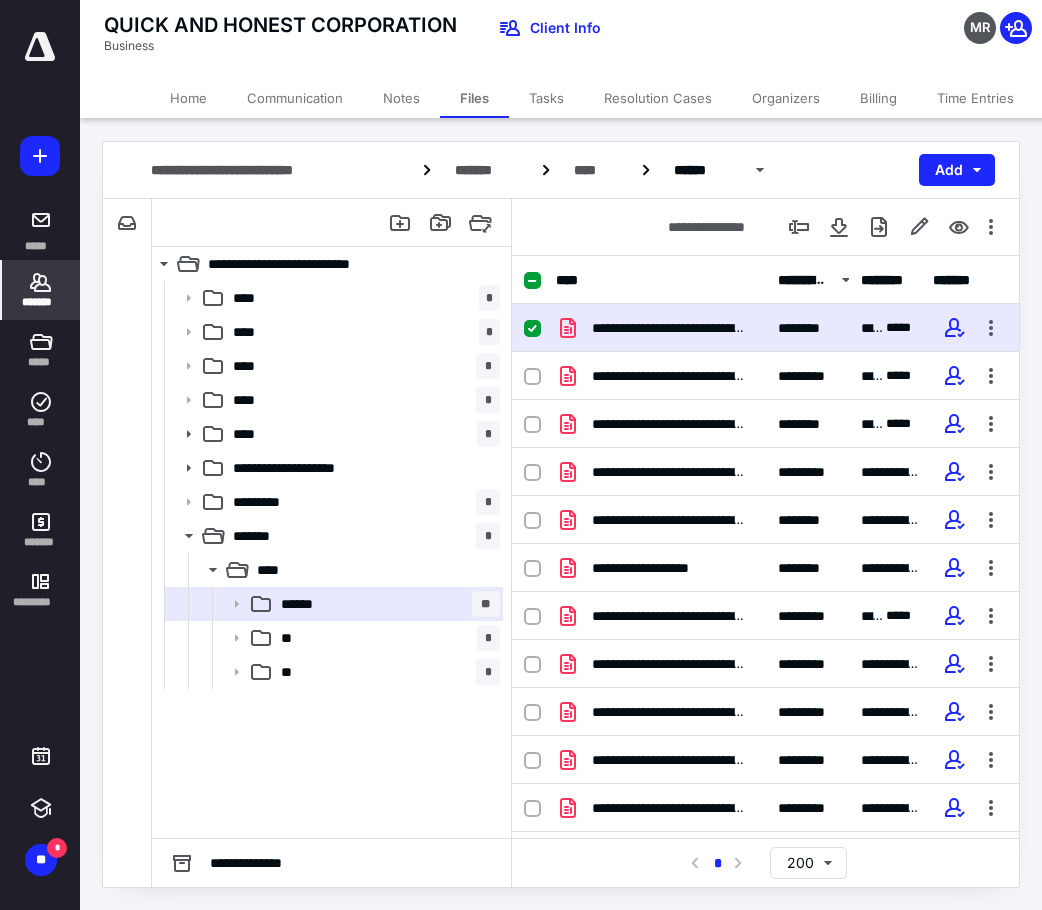 click on "*******" at bounding box center (41, 290) 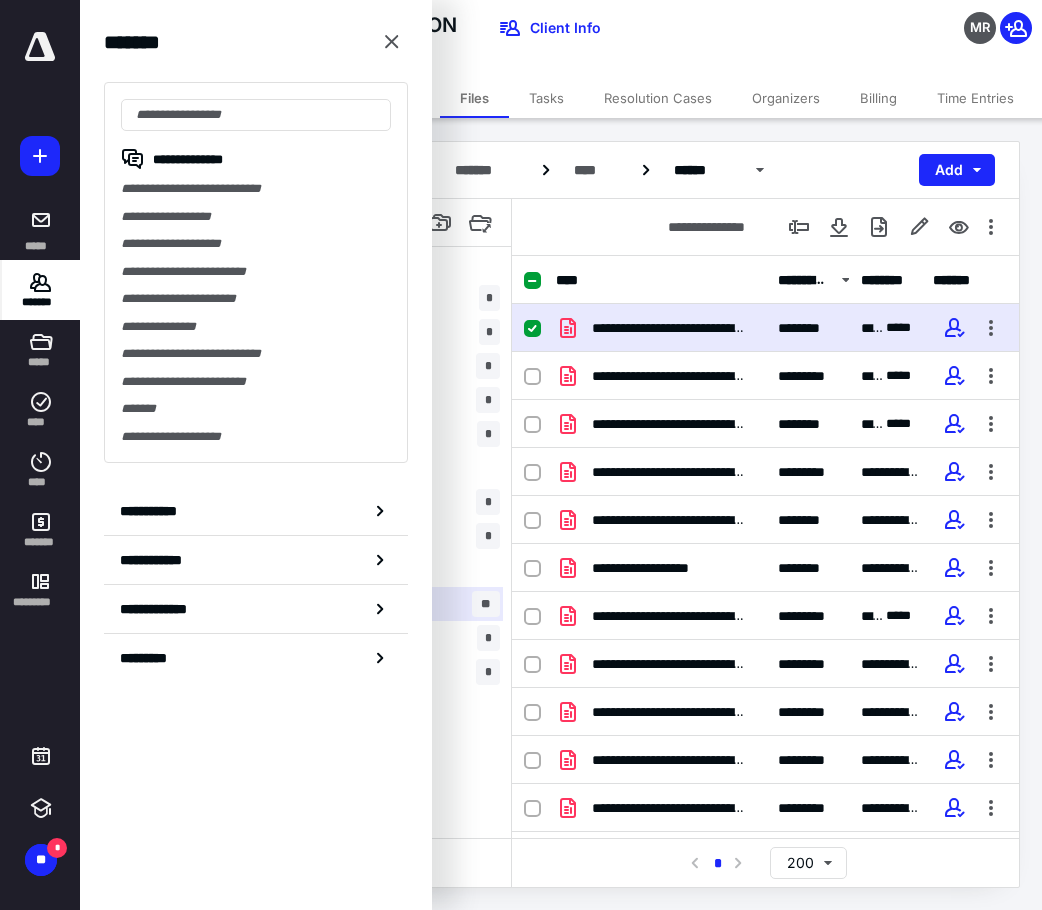 click 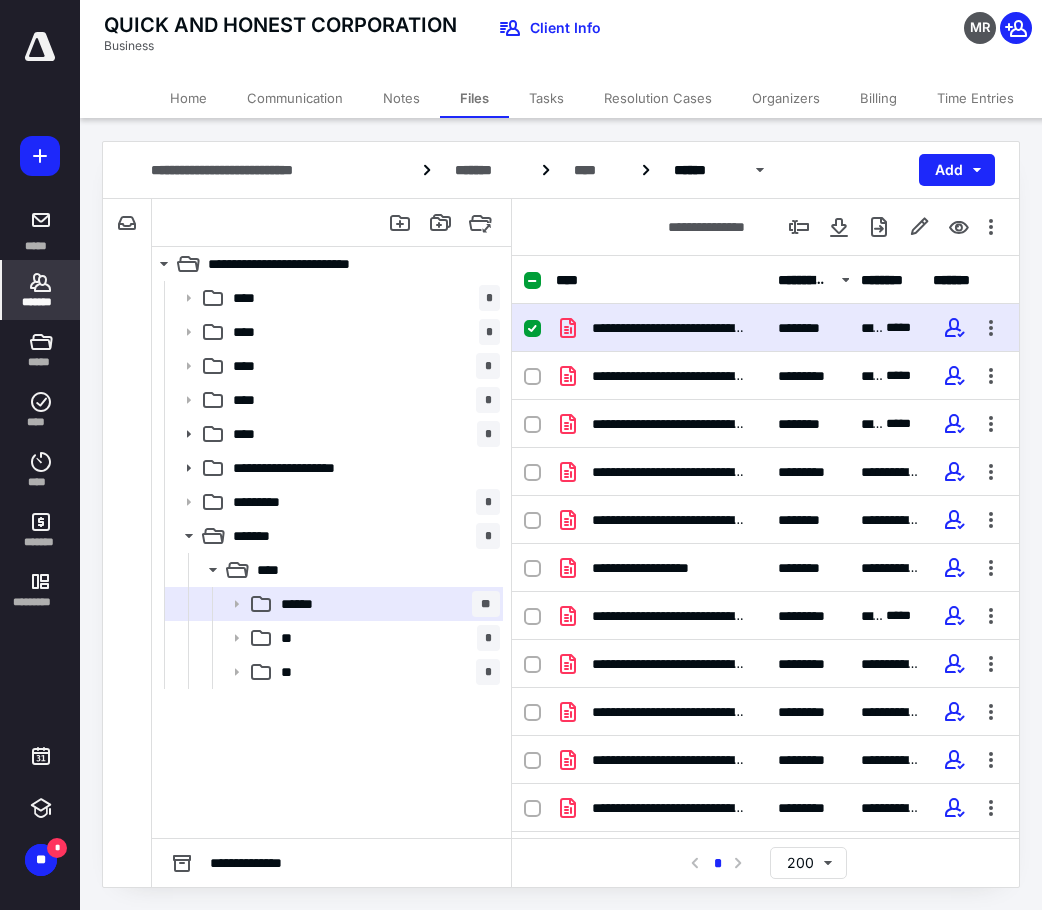click on "*******" at bounding box center [41, 290] 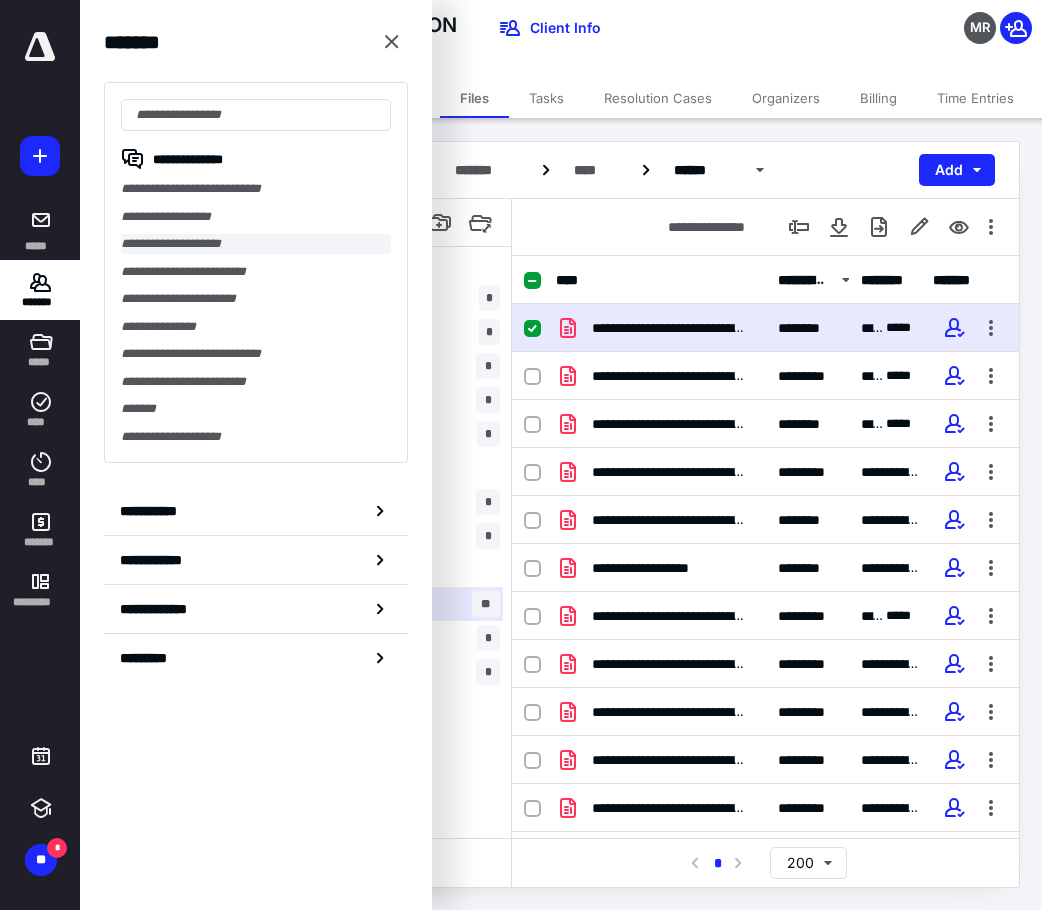 click on "**********" at bounding box center (256, 244) 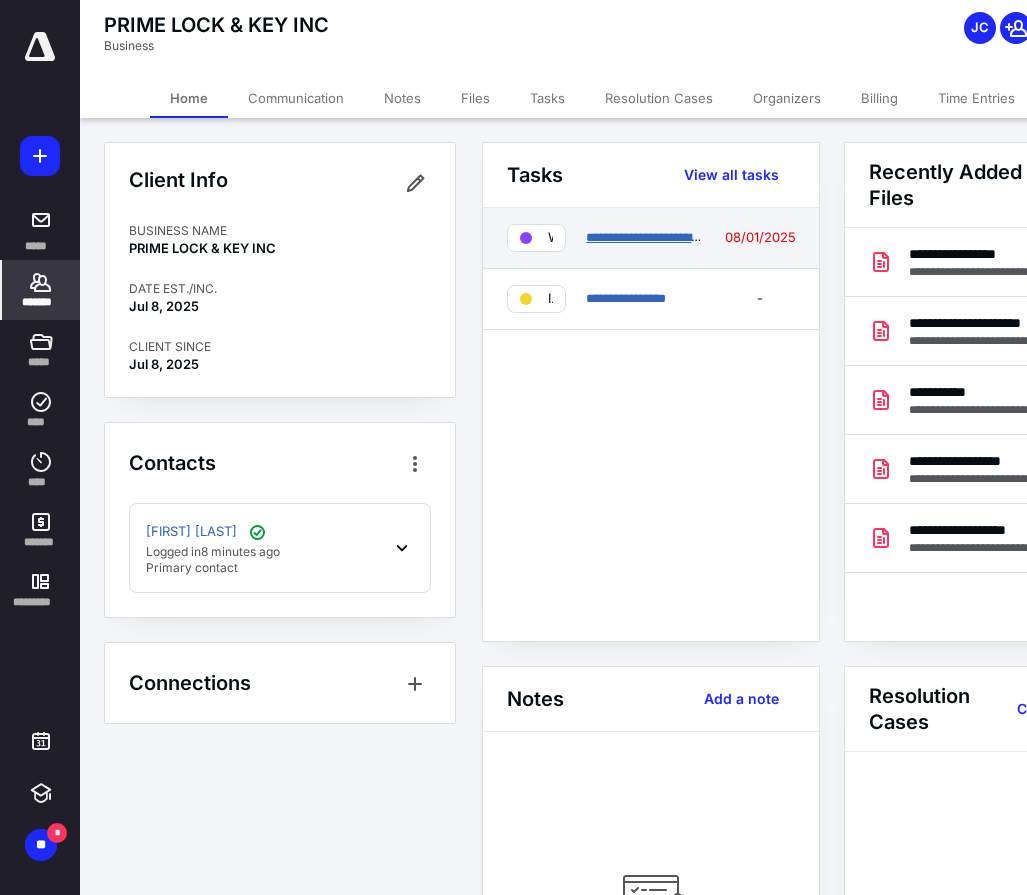 click on "**********" at bounding box center [703, 237] 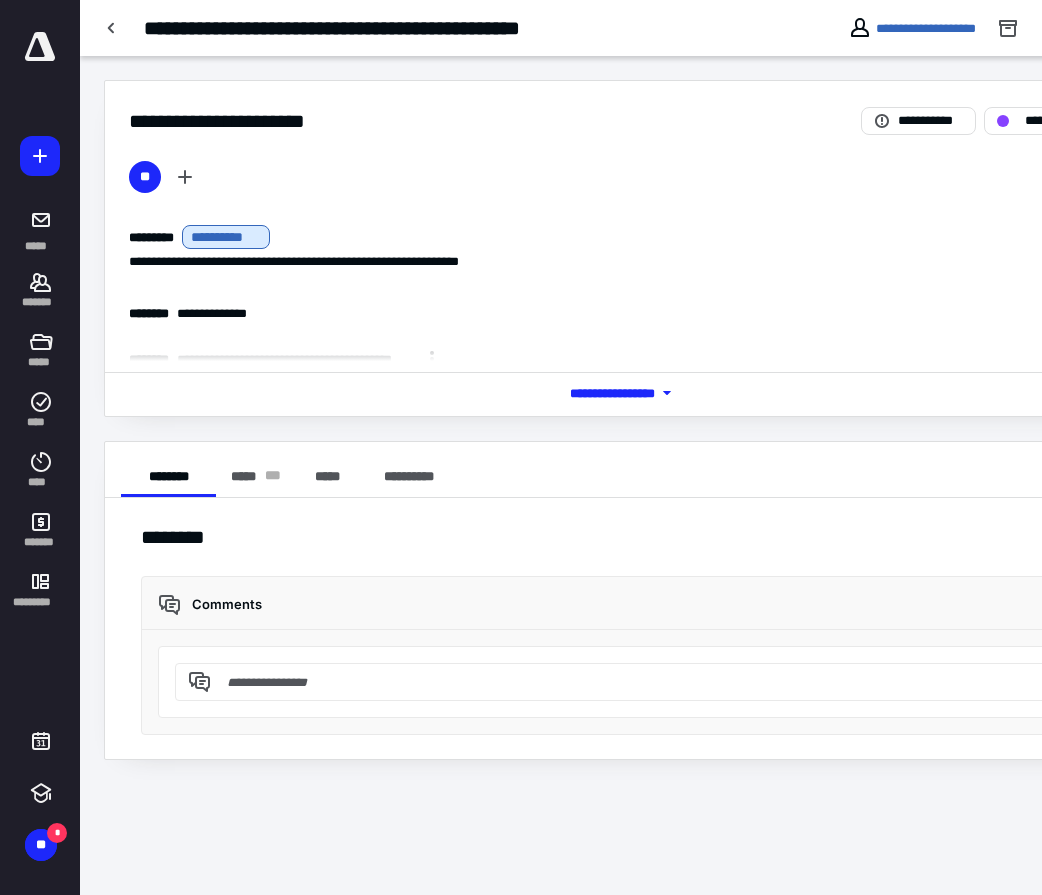 click on "*** **** *******" at bounding box center (636, 392) 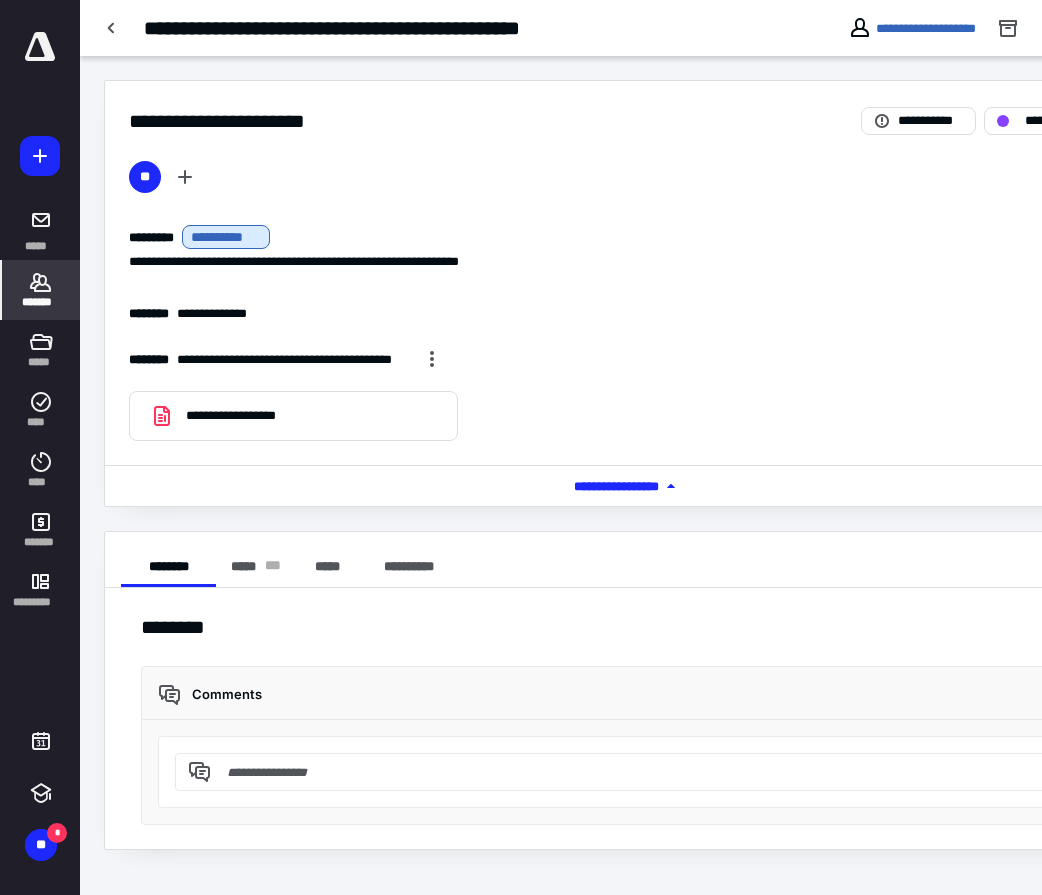 click on "*******" at bounding box center (41, 302) 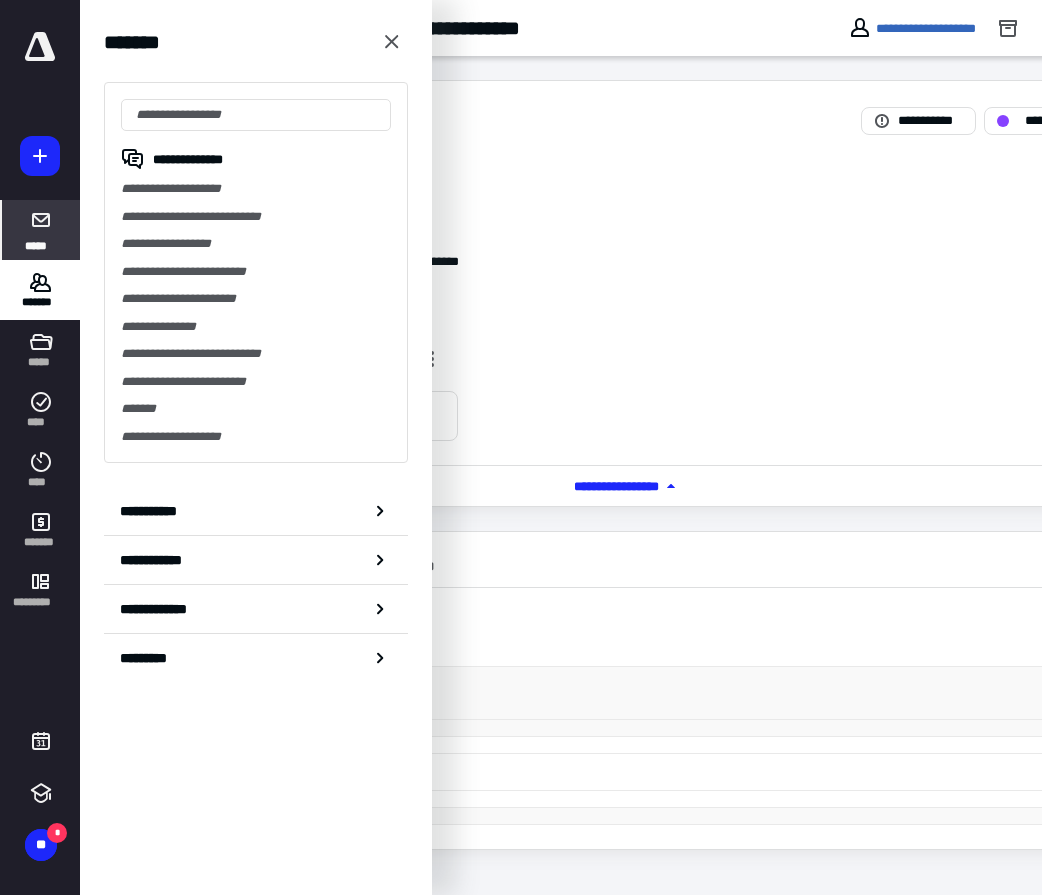 click on "*****" at bounding box center [41, 230] 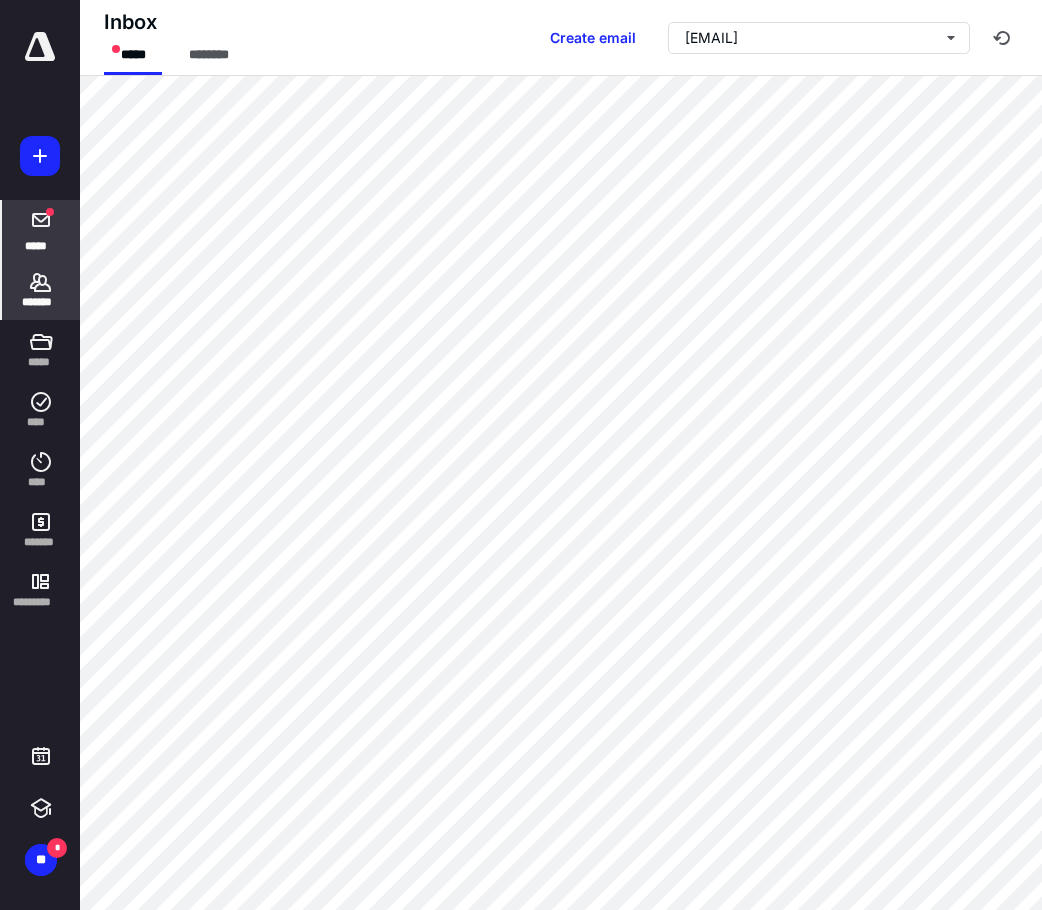 click on "*******" at bounding box center (41, 290) 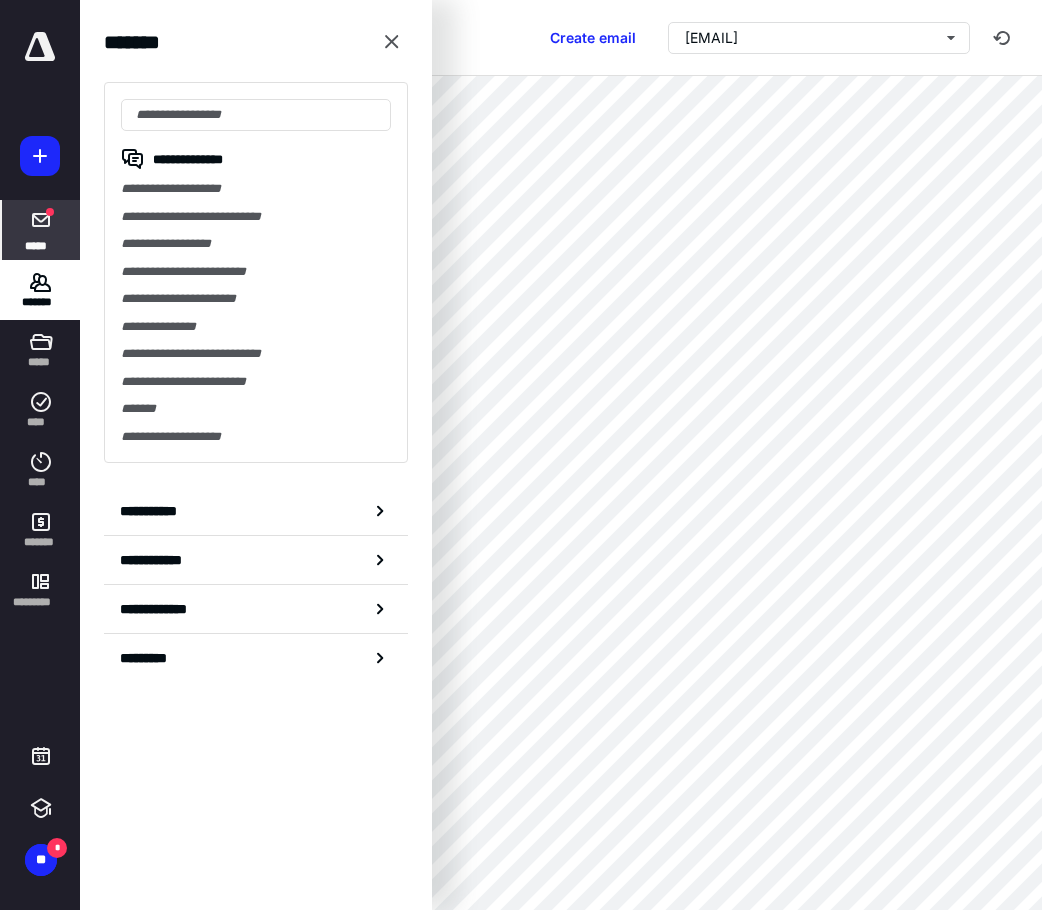 click at bounding box center [41, 220] 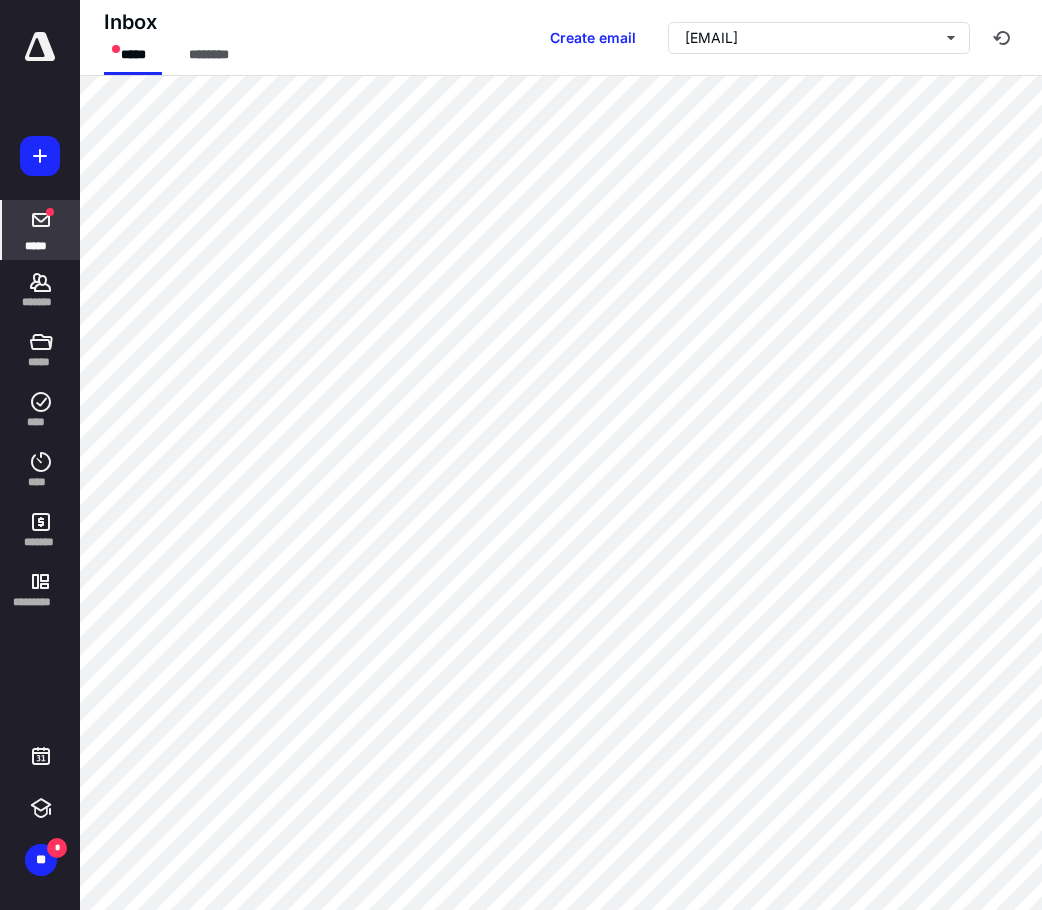 click 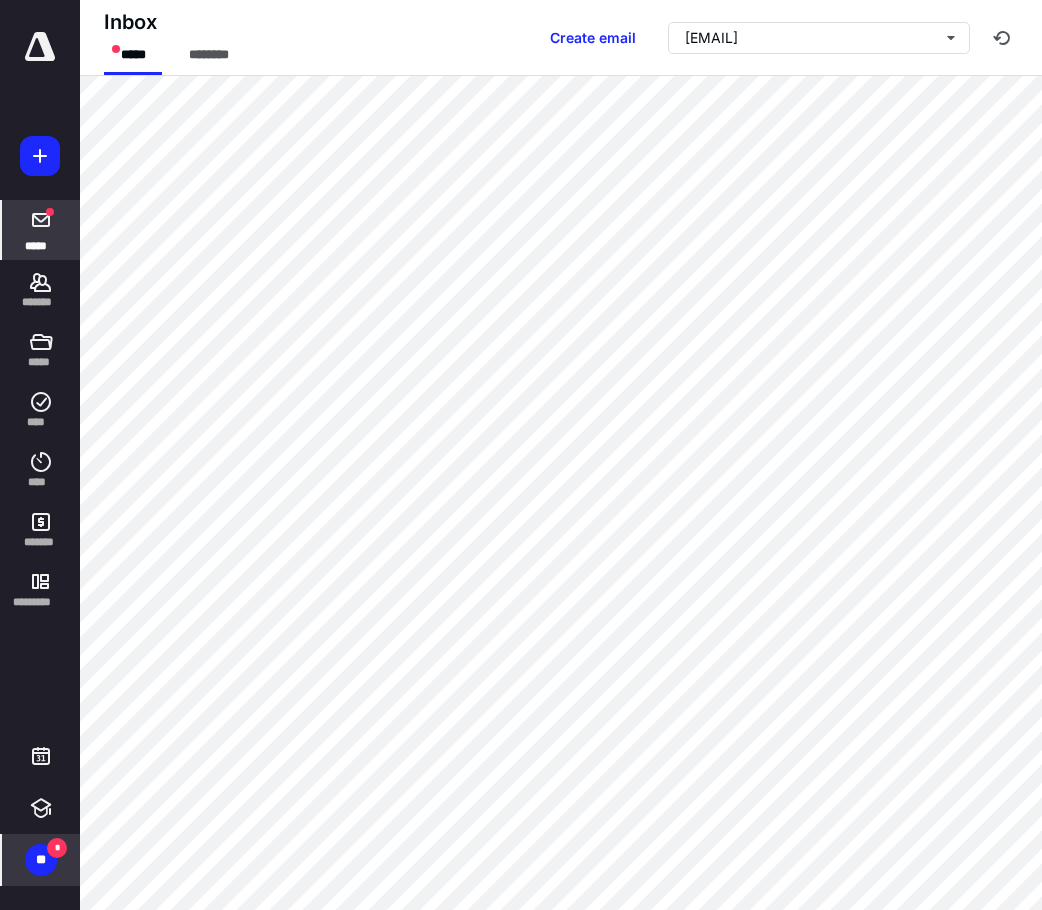 click on "**" at bounding box center [41, 860] 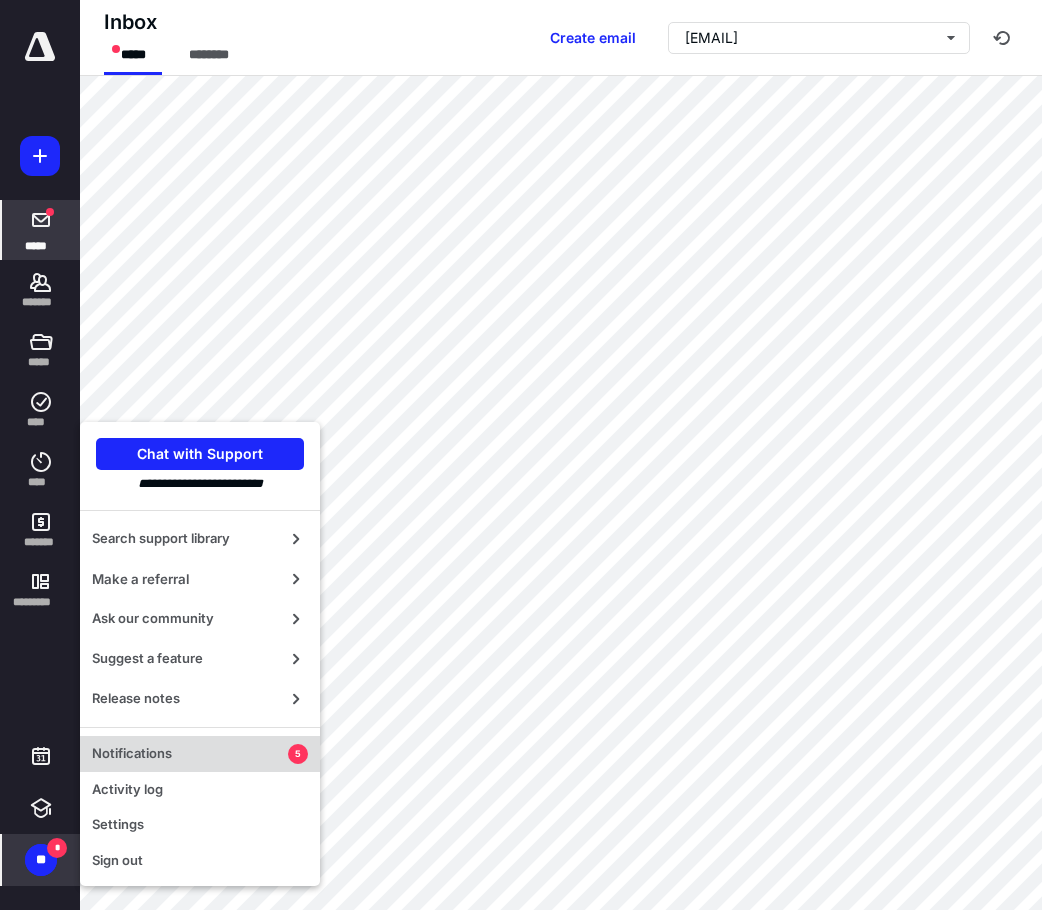 click on "Notifications 5" at bounding box center [200, 754] 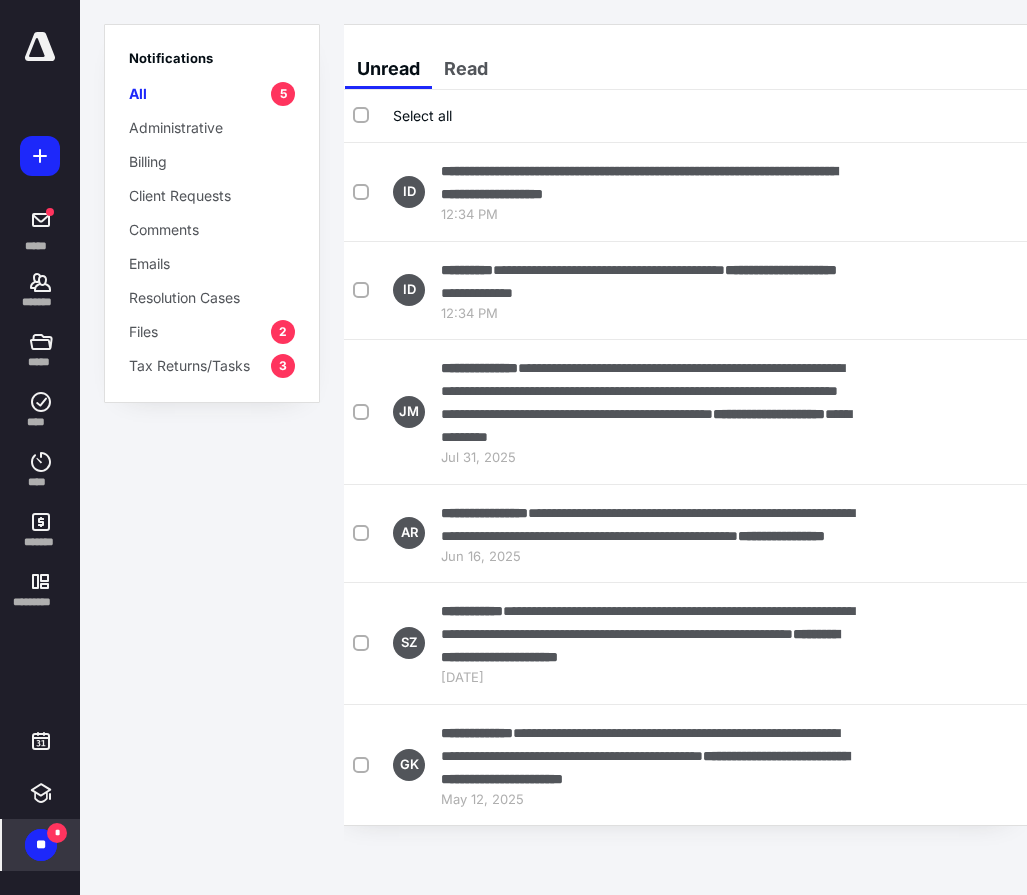 click on "**********" at bounding box center (639, 182) 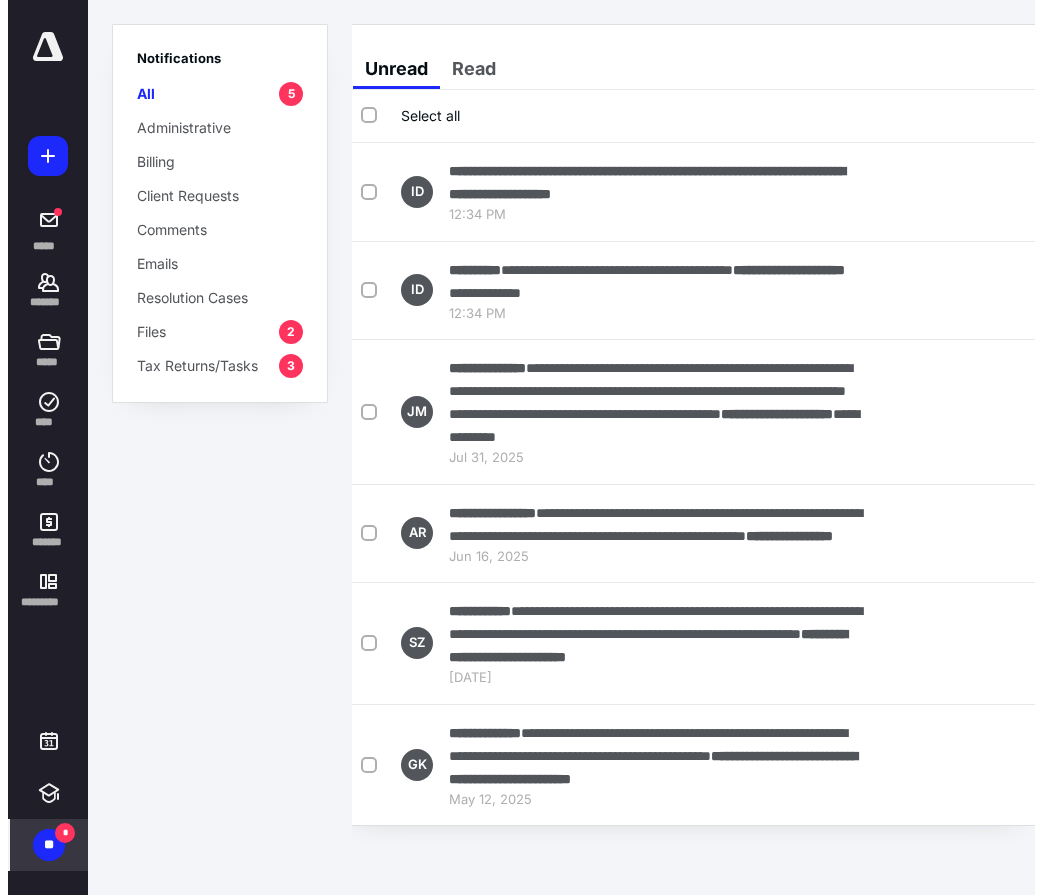 scroll, scrollTop: 0, scrollLeft: 3, axis: horizontal 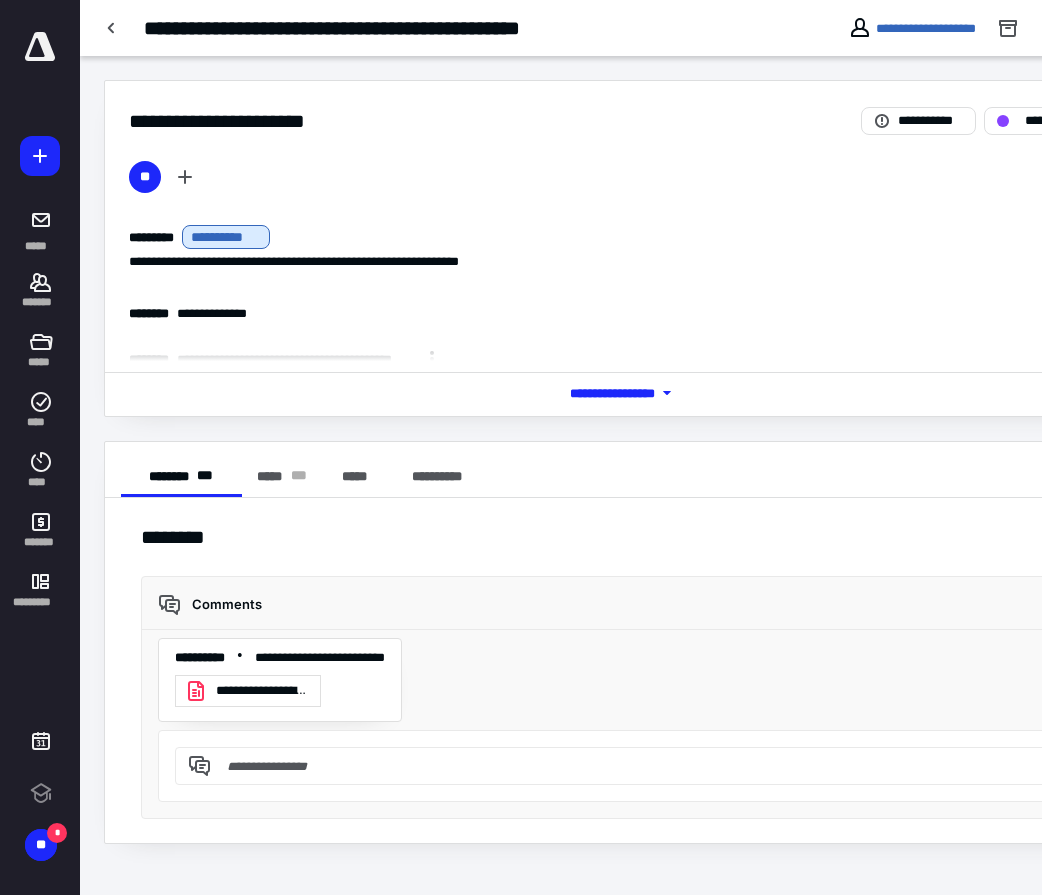 click on "**********" at bounding box center (248, 691) 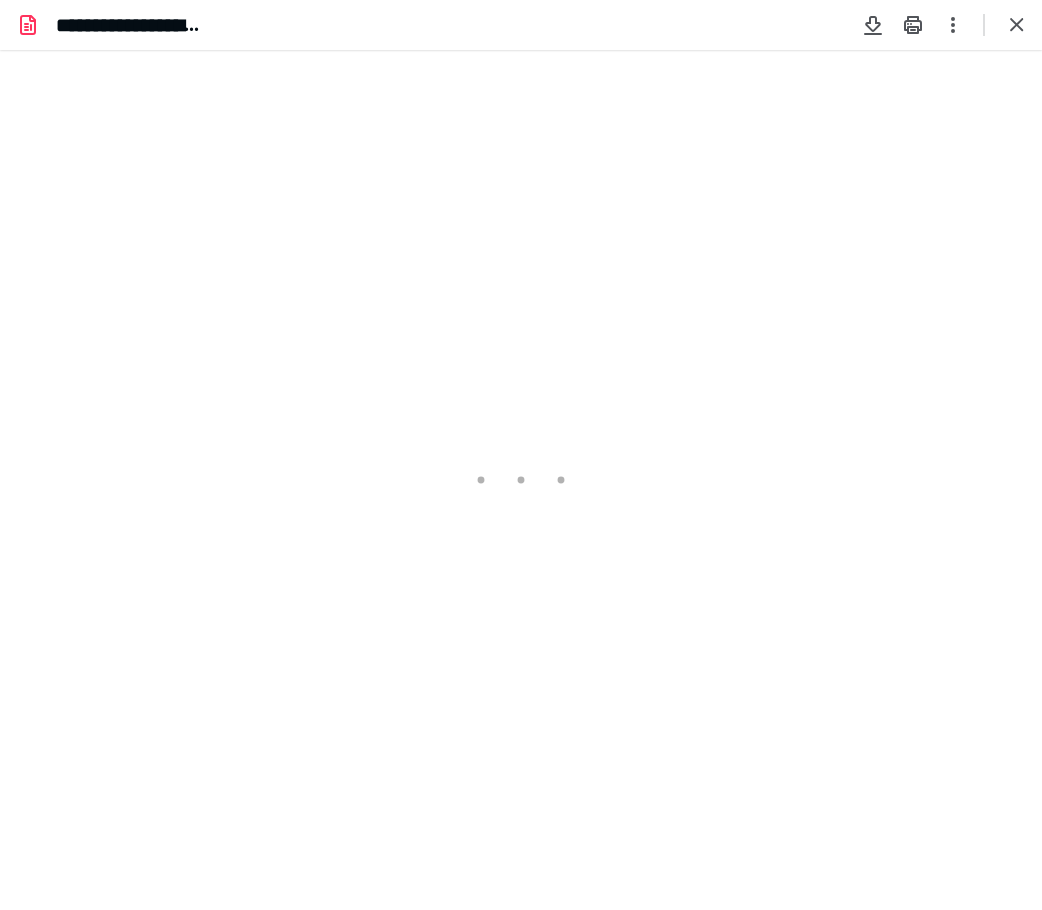 scroll, scrollTop: 0, scrollLeft: 0, axis: both 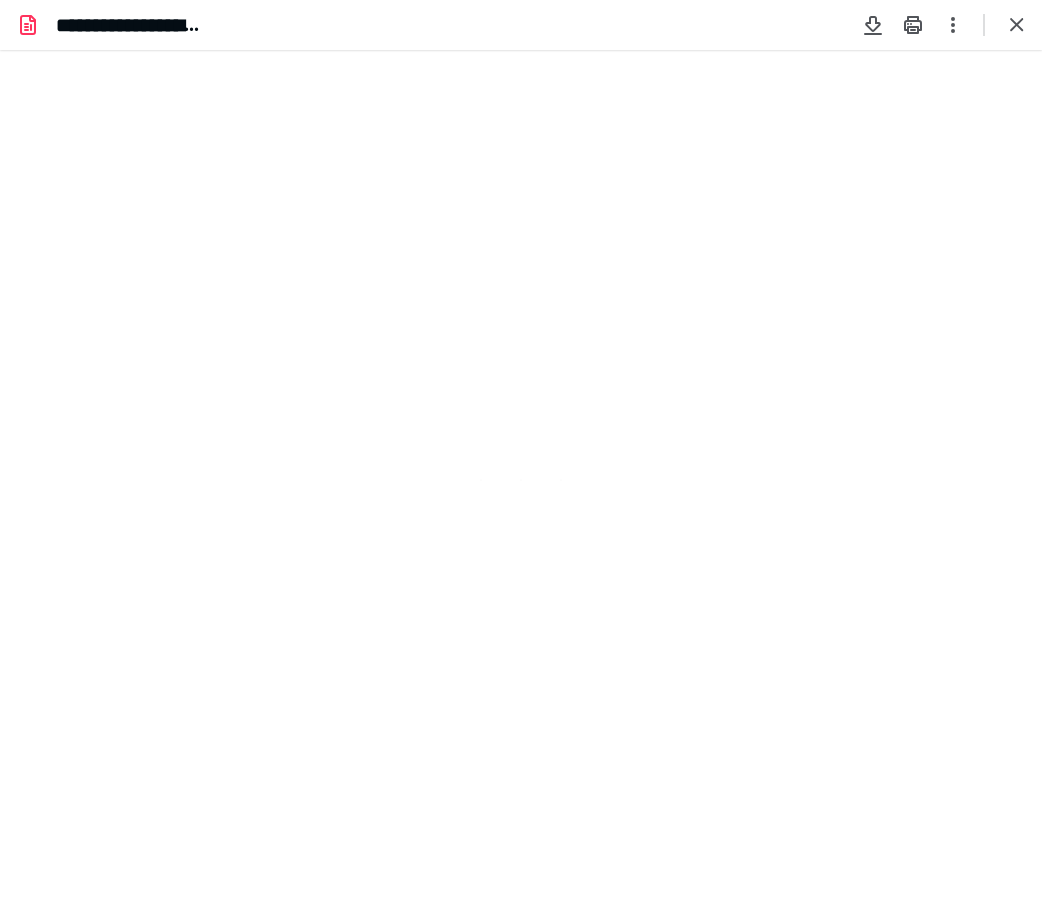 type on "20" 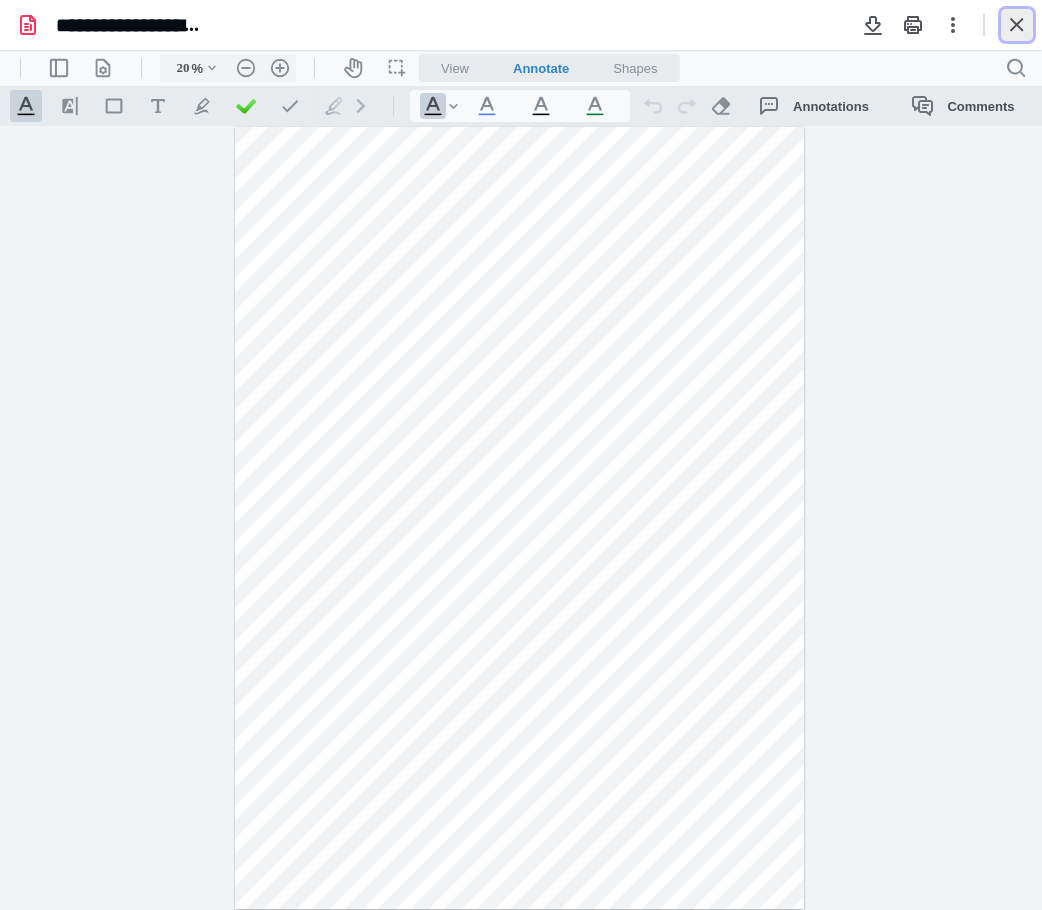 click at bounding box center (1017, 25) 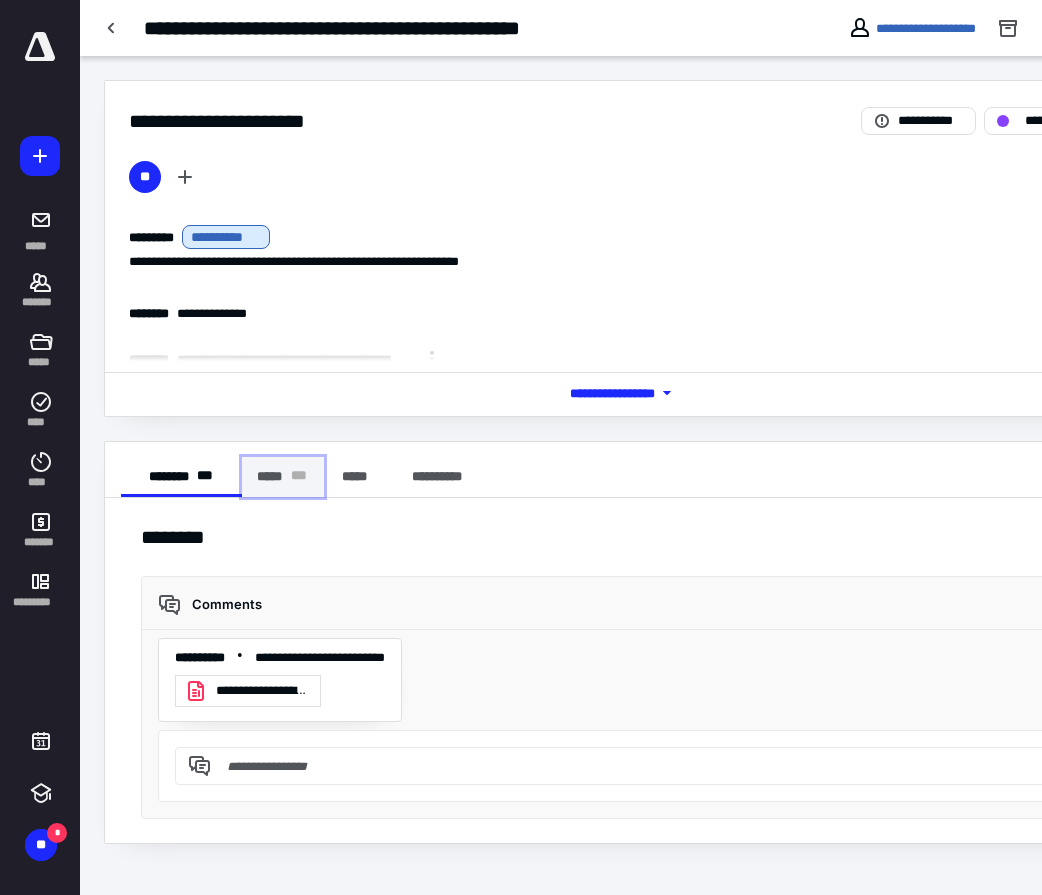 click on "***** * * *" at bounding box center [283, 477] 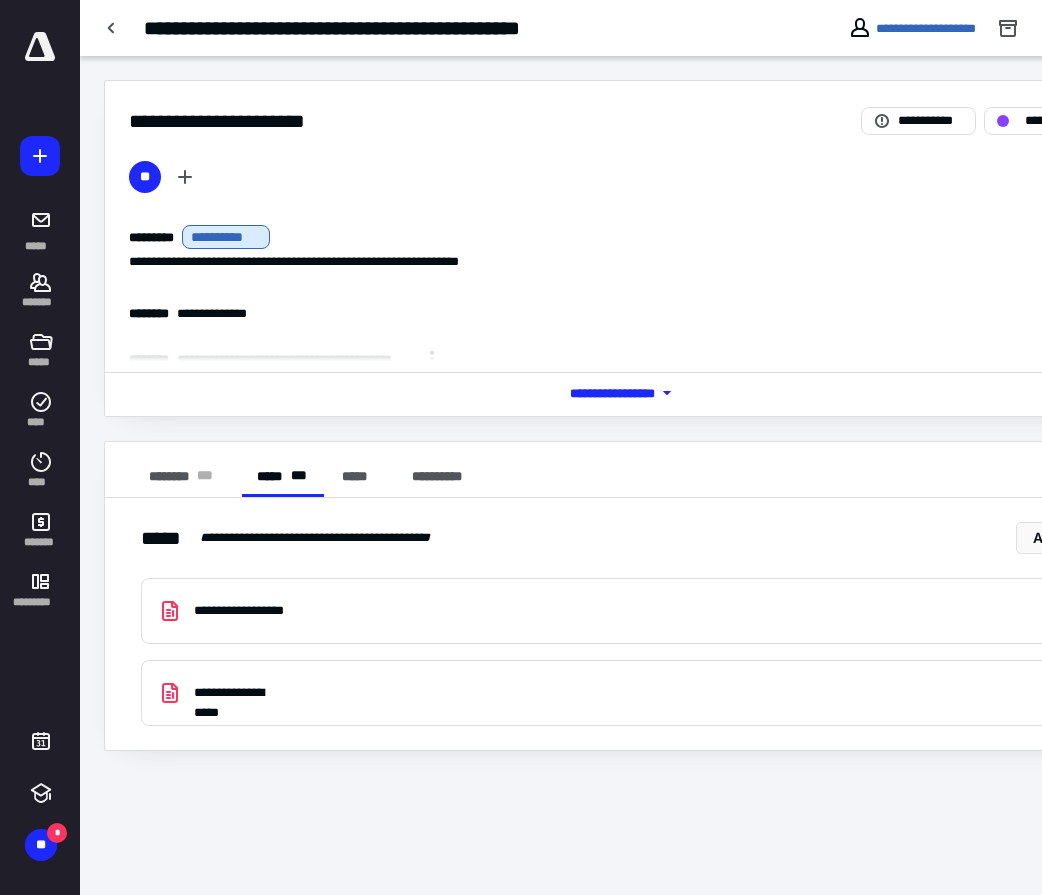 click on "**********" at bounding box center [636, 611] 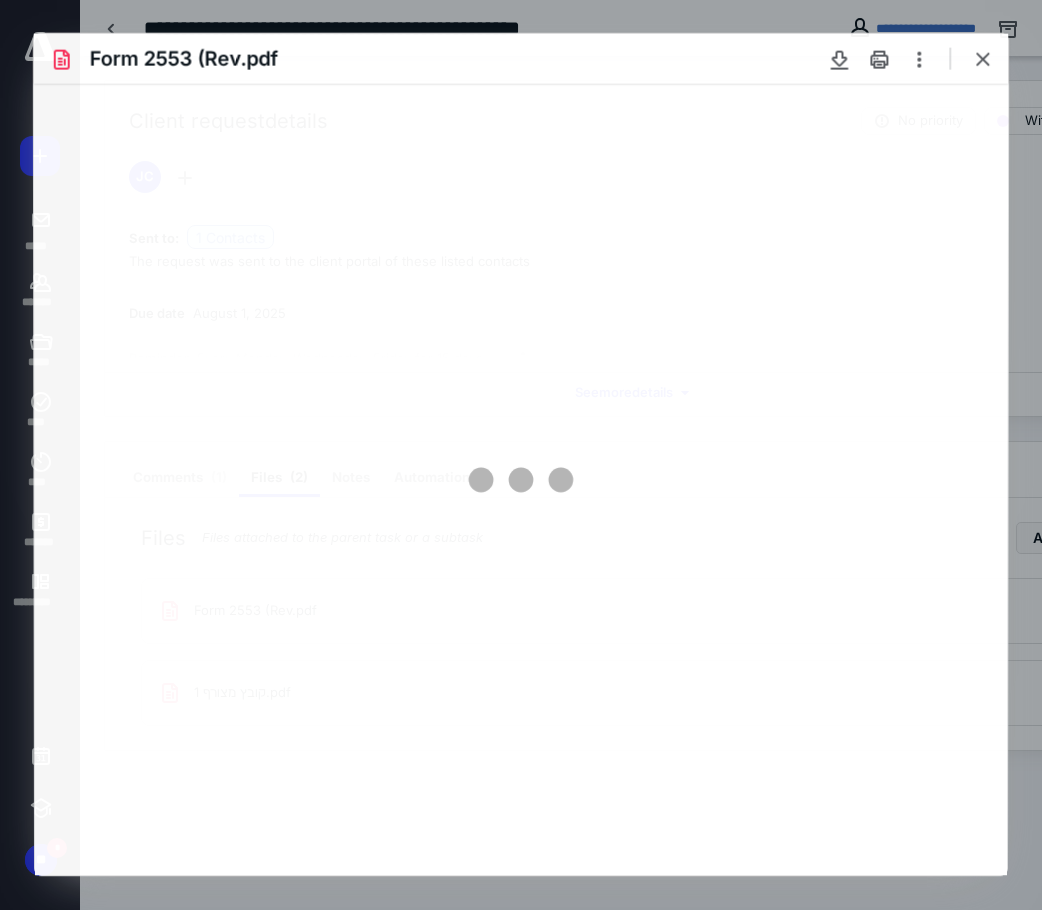 scroll, scrollTop: 0, scrollLeft: 0, axis: both 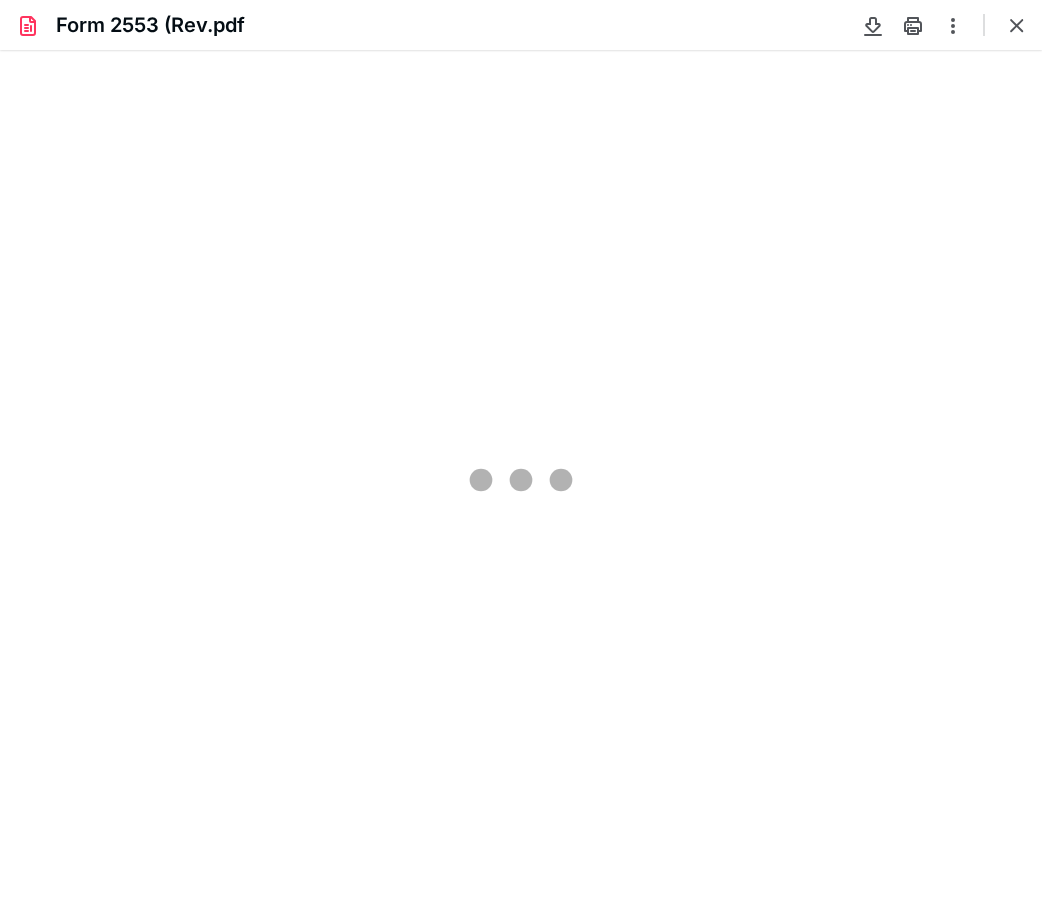type on "98" 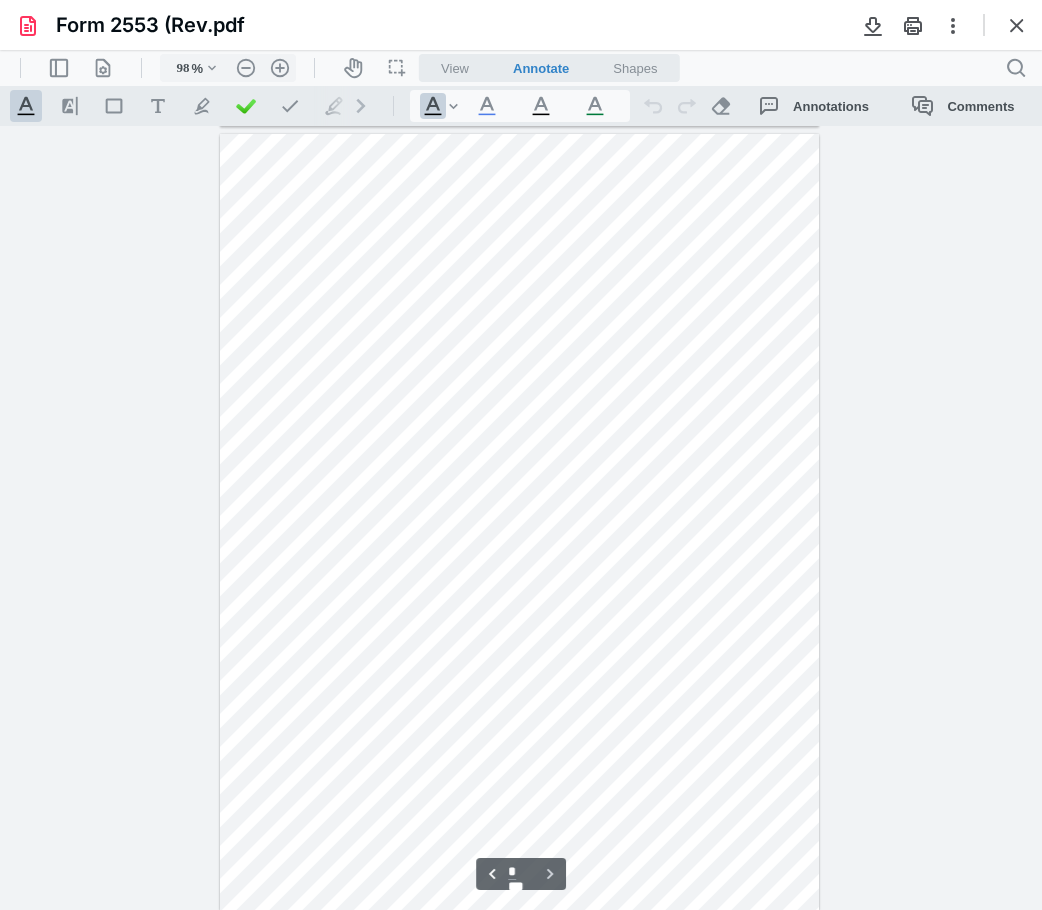 scroll, scrollTop: 784, scrollLeft: 0, axis: vertical 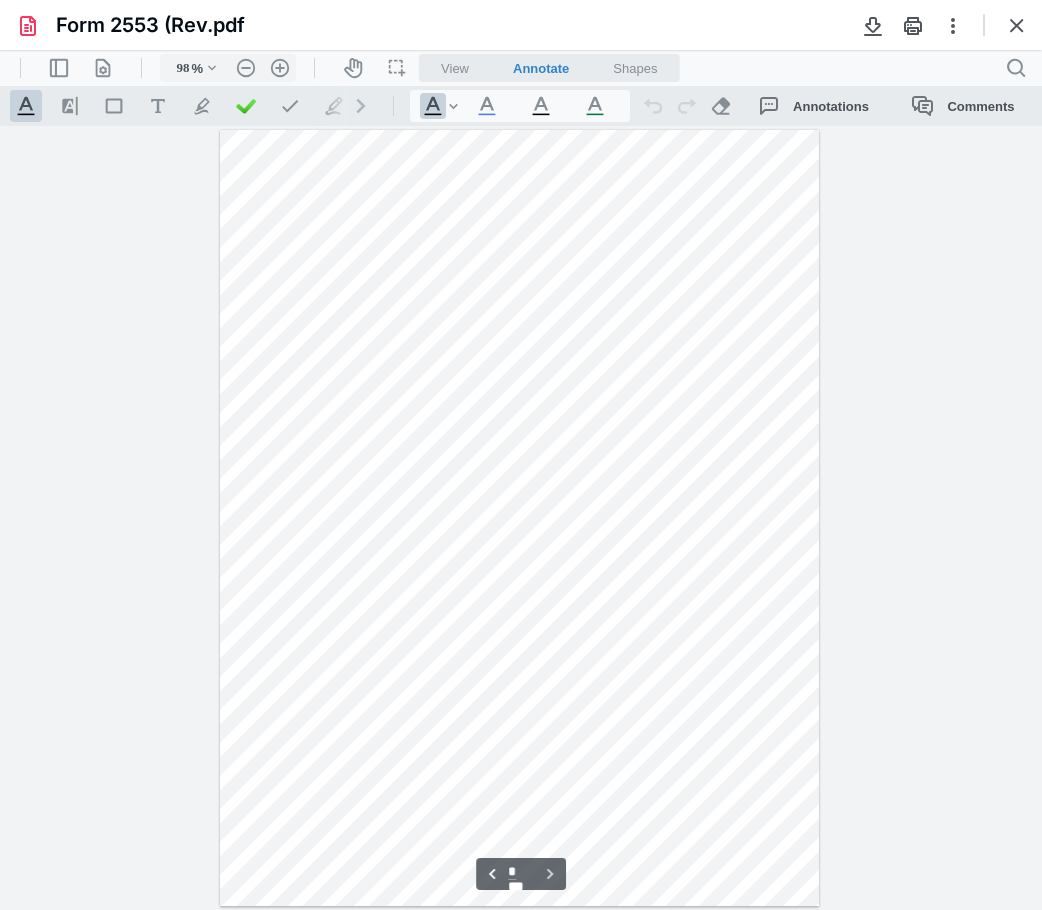 type on "*" 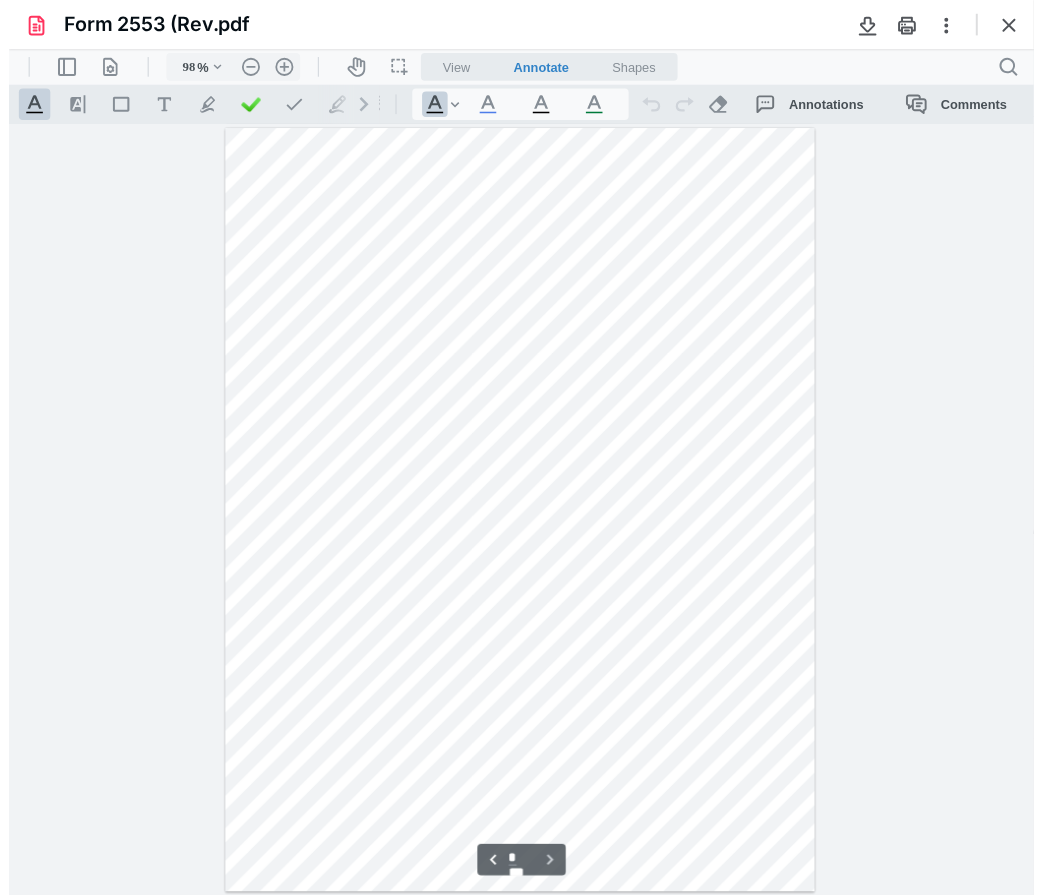 scroll, scrollTop: 0, scrollLeft: 0, axis: both 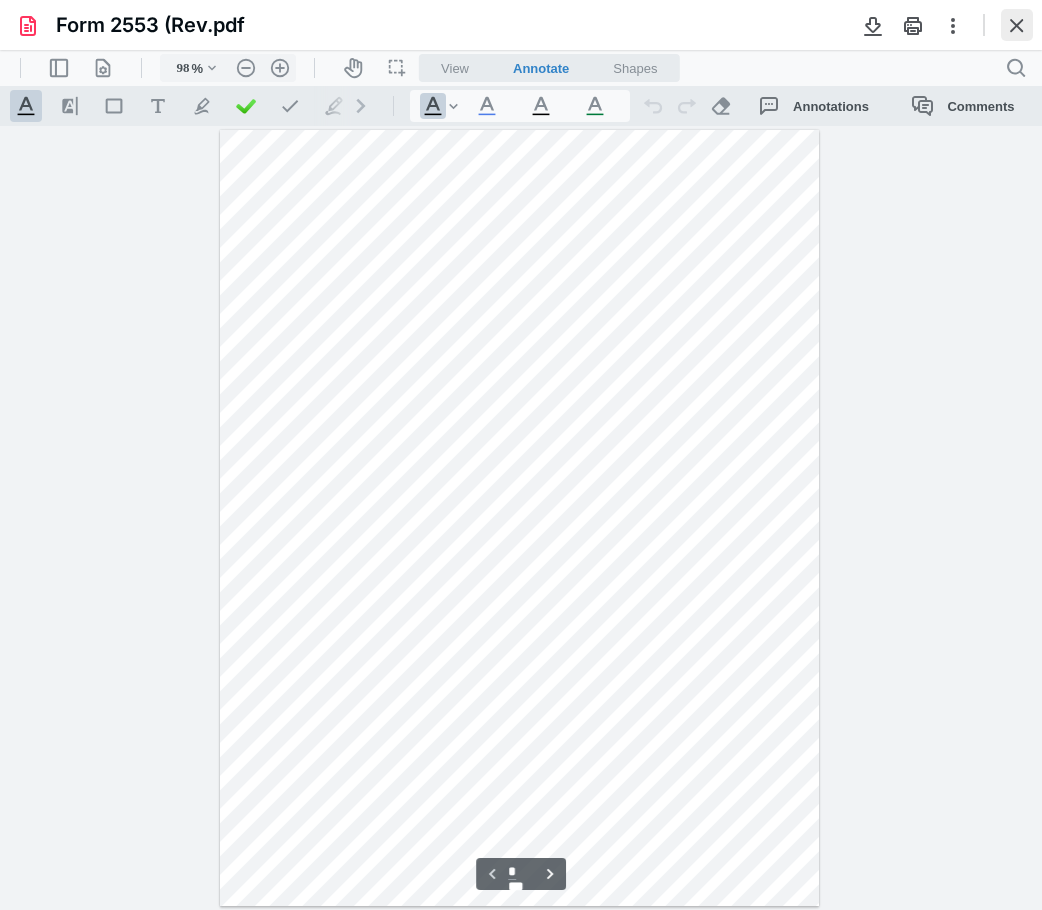 click at bounding box center (1017, 25) 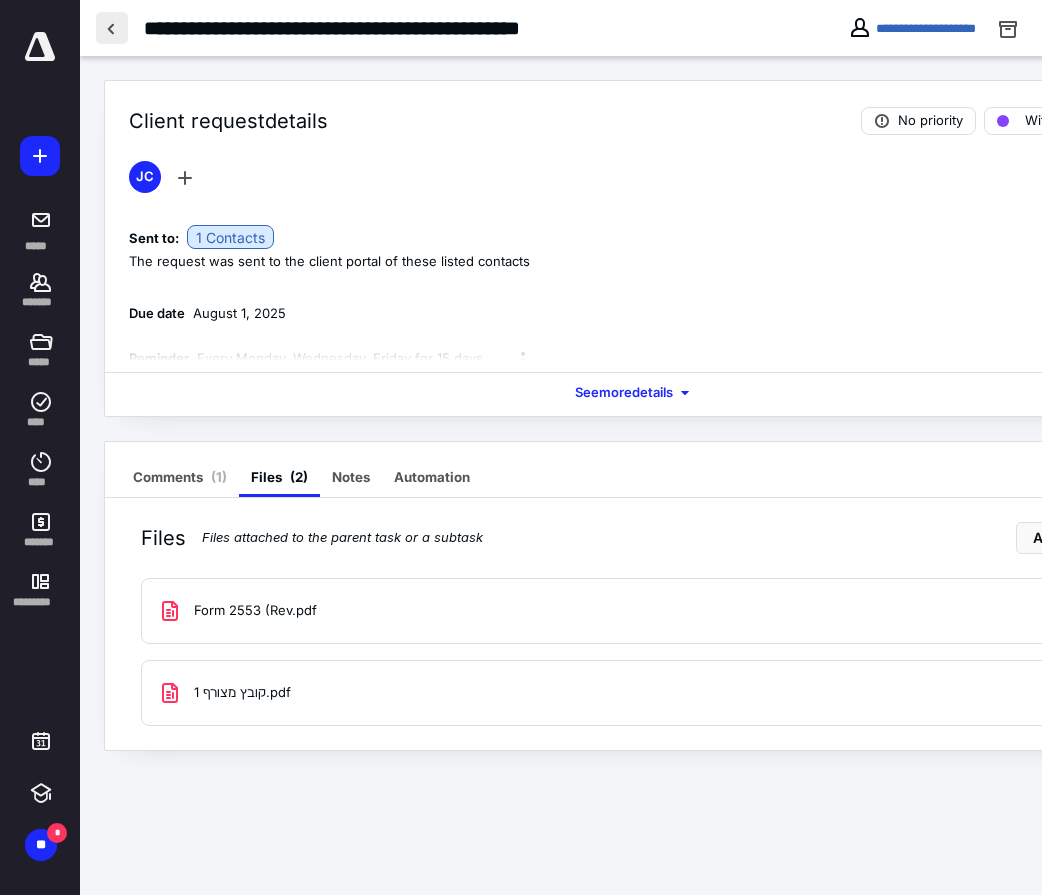click at bounding box center (112, 28) 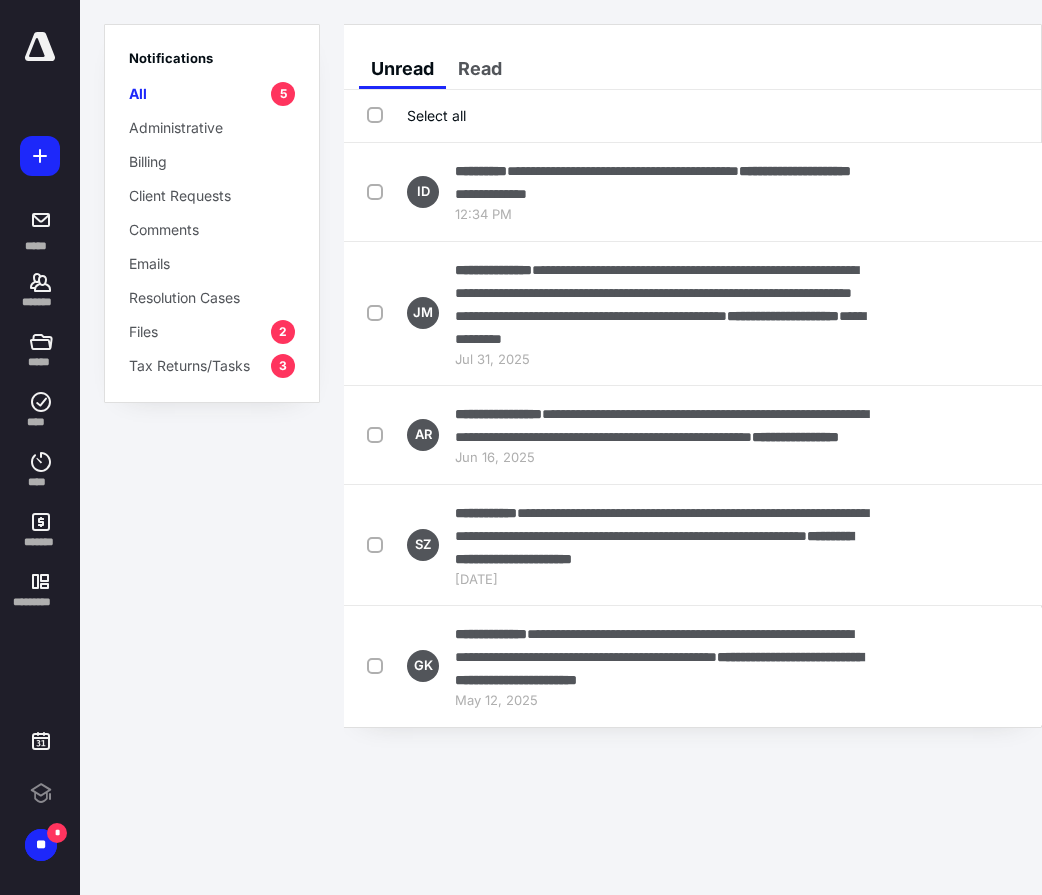 scroll, scrollTop: 0, scrollLeft: 0, axis: both 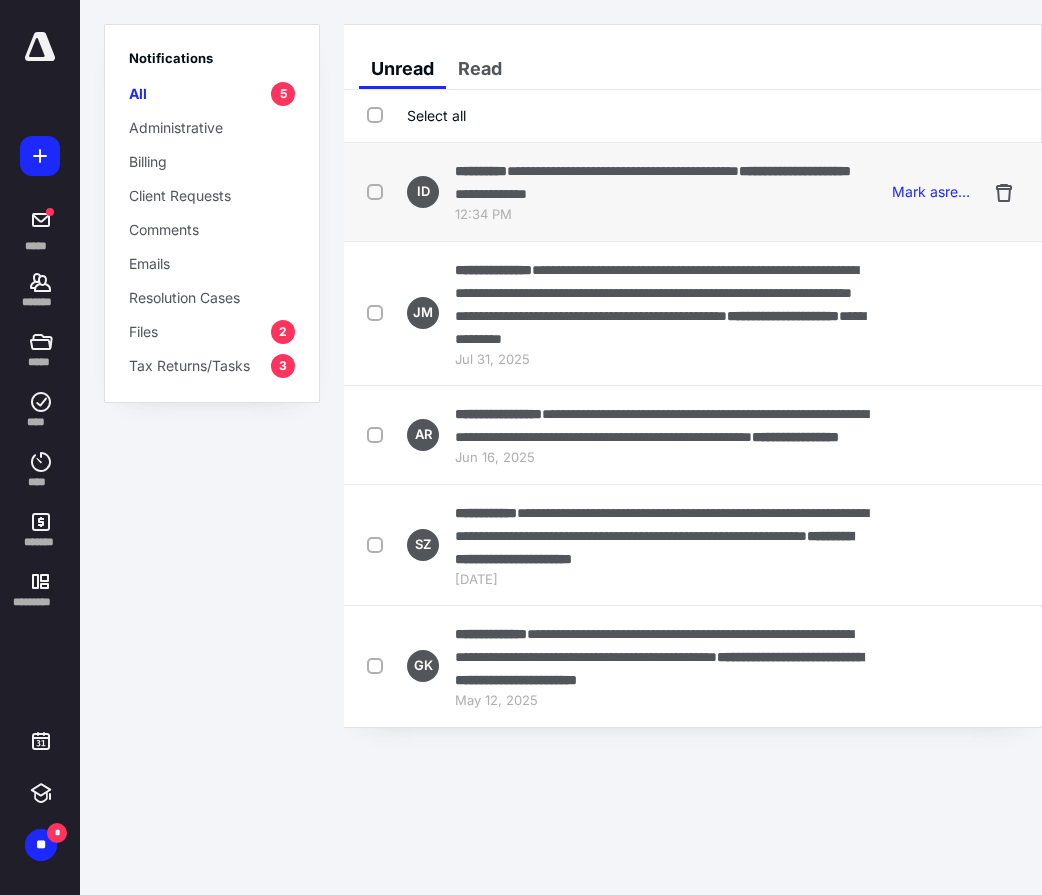 click on "12:34 PM" at bounding box center [665, 215] 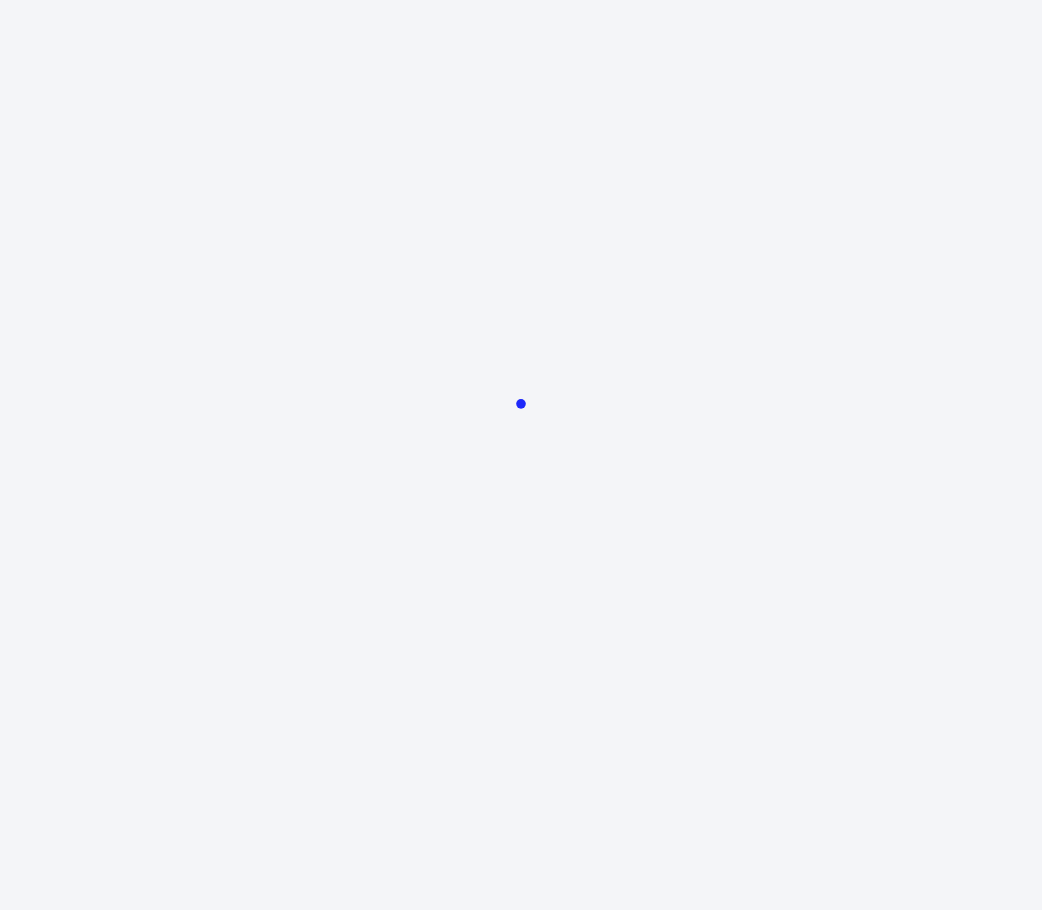 scroll, scrollTop: 0, scrollLeft: 0, axis: both 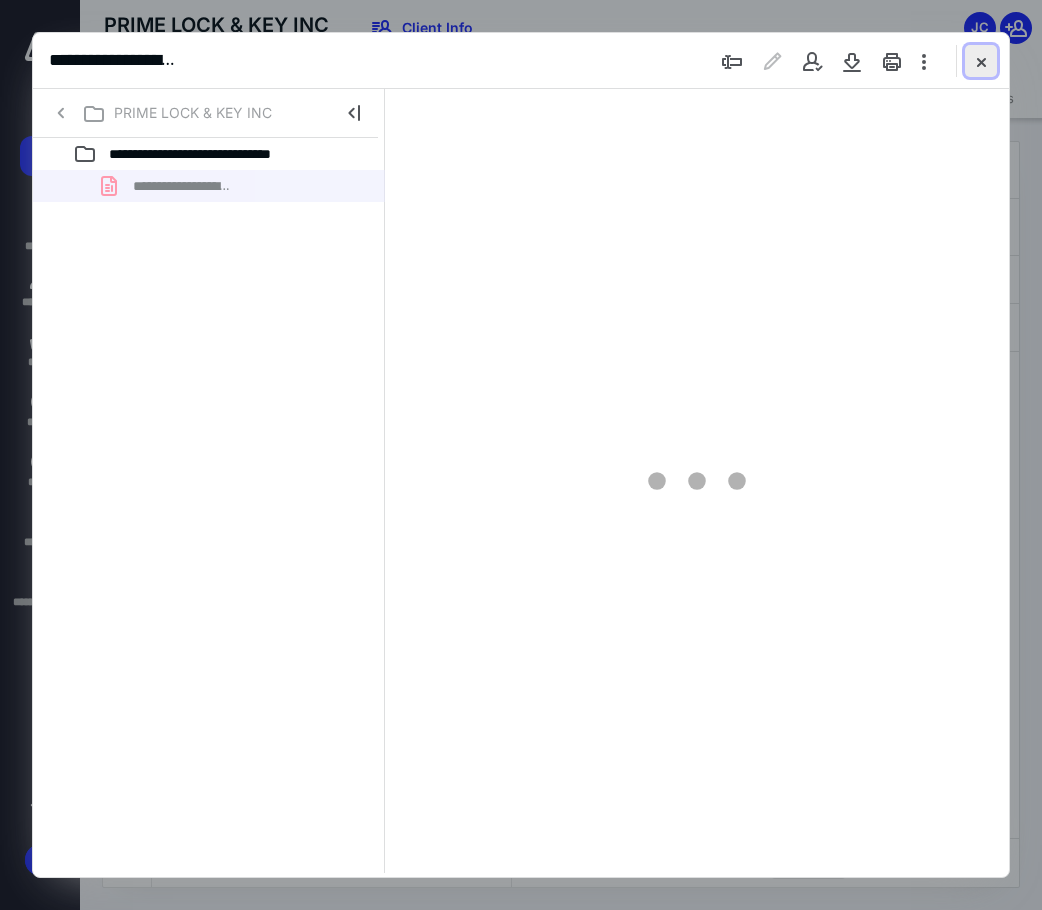 click at bounding box center [981, 61] 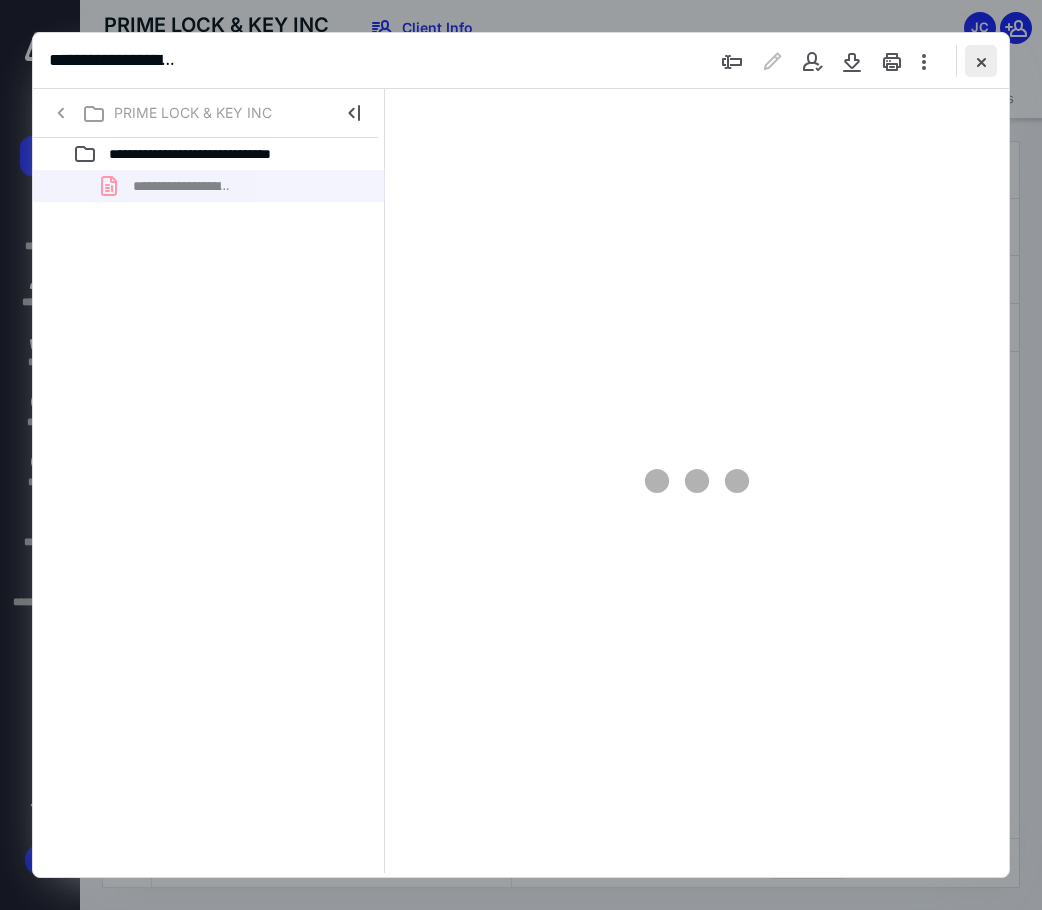 checkbox on "false" 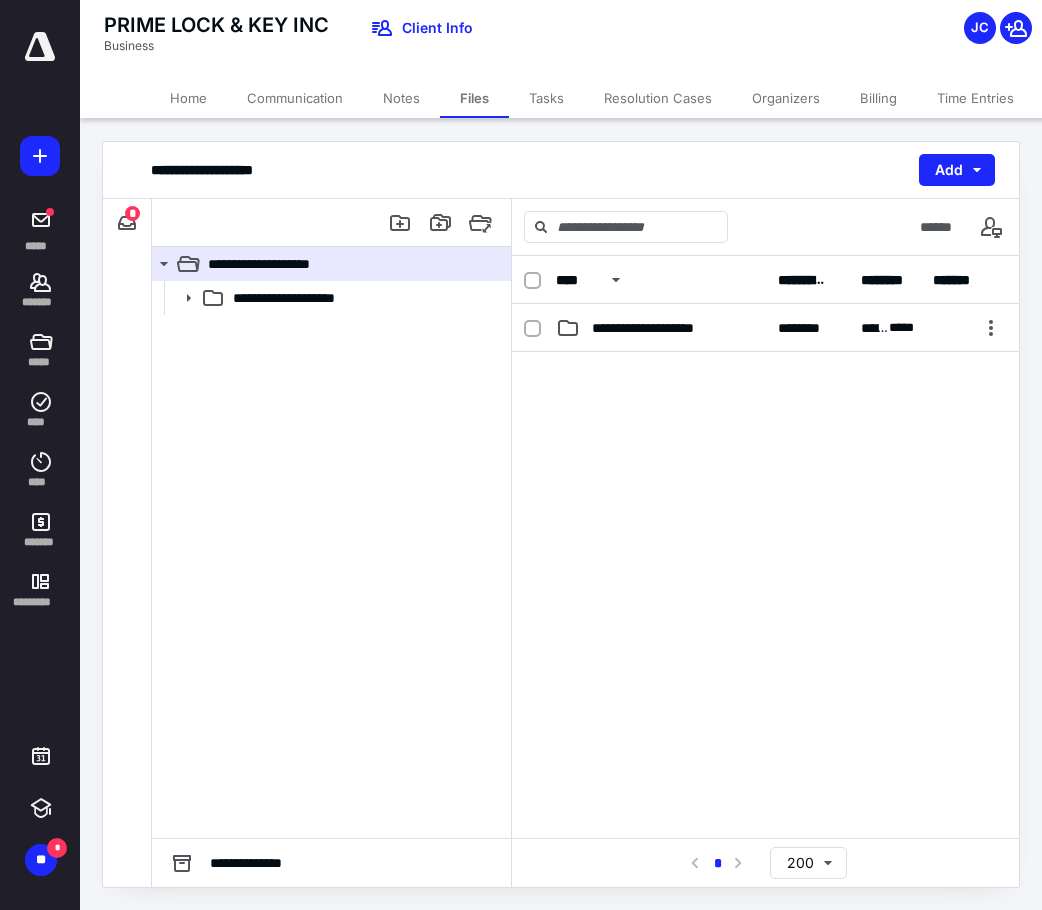 click at bounding box center (40, 47) 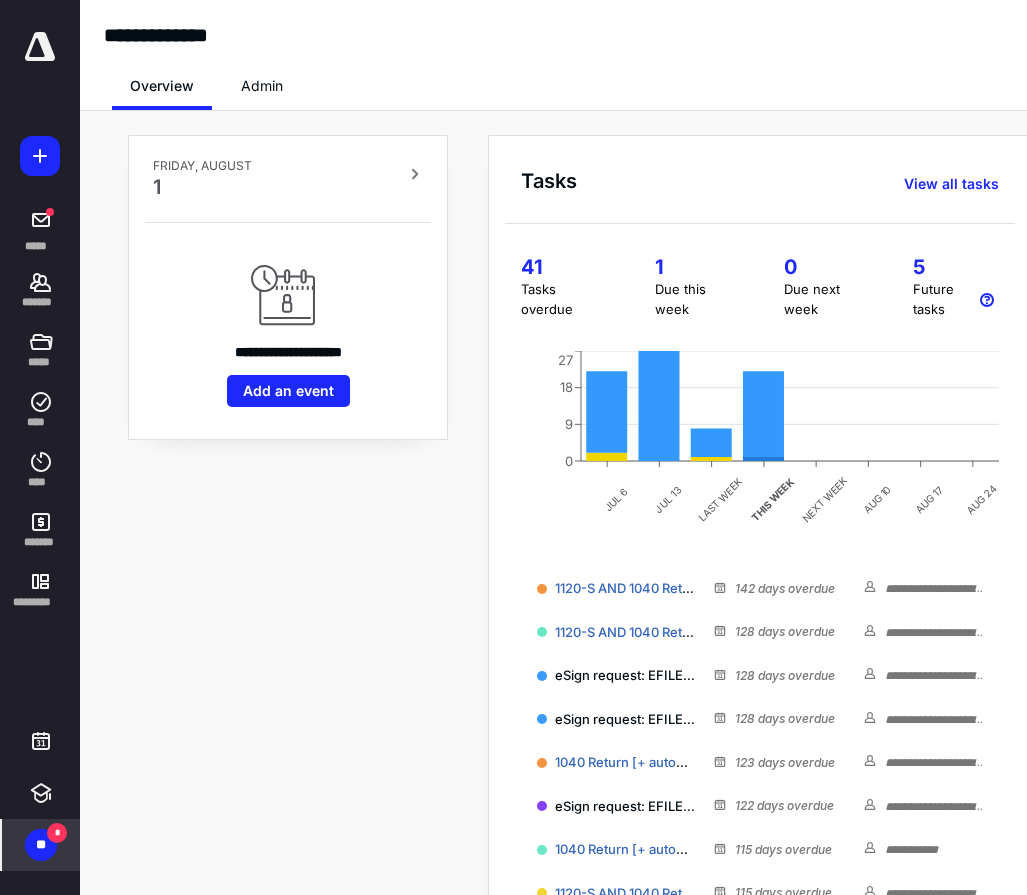 click on "** *" at bounding box center [41, 845] 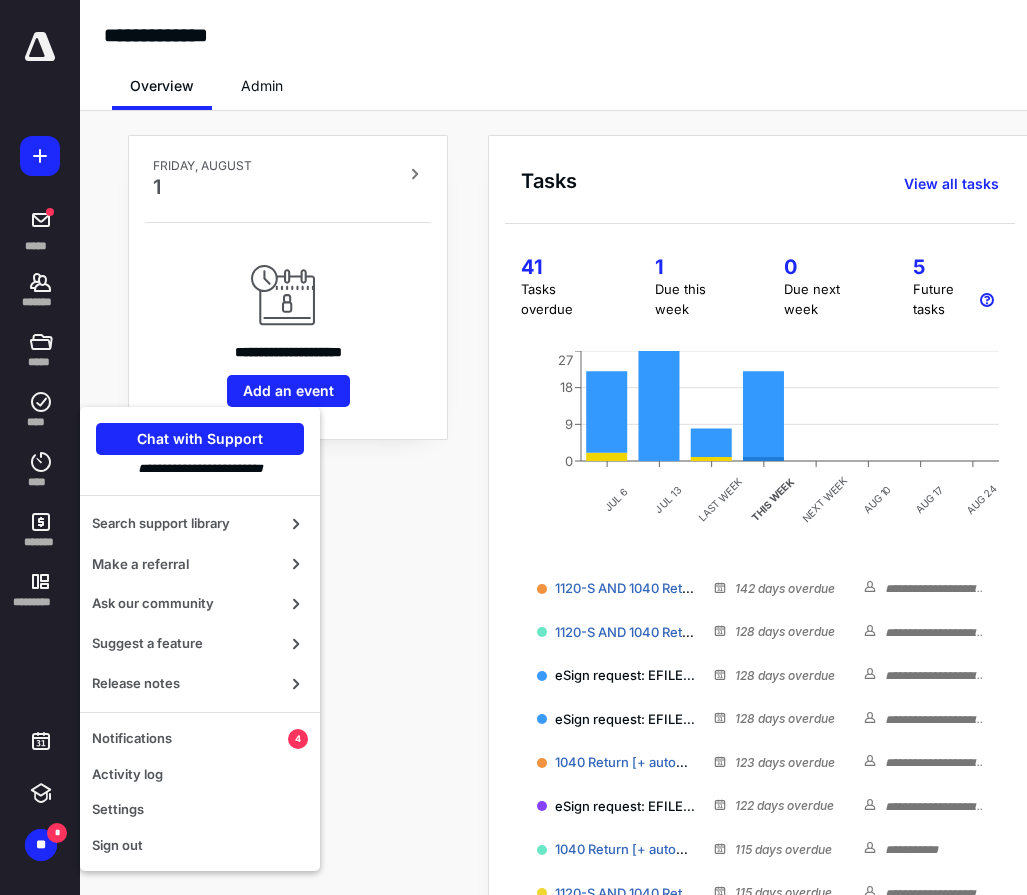 click at bounding box center [40, 47] 